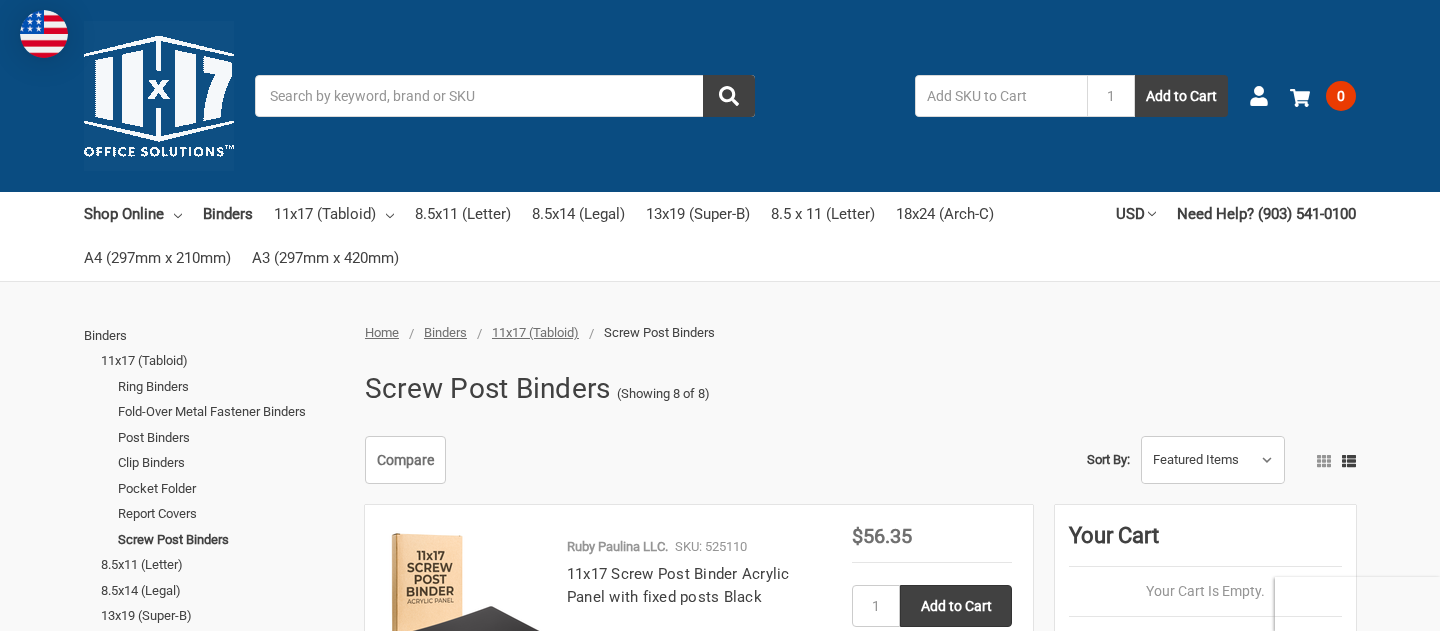 scroll, scrollTop: 0, scrollLeft: 0, axis: both 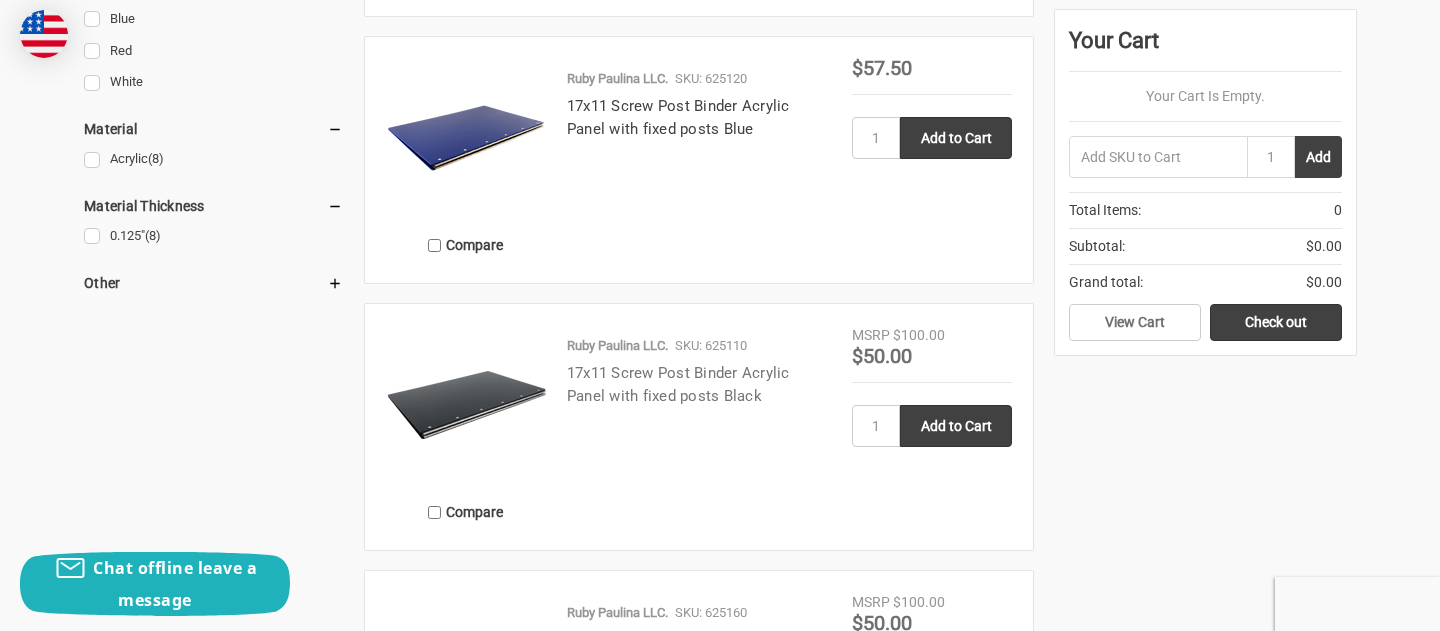 click on "17x11 Screw Post Binder Acrylic Panel with fixed posts Black" at bounding box center (678, 384) 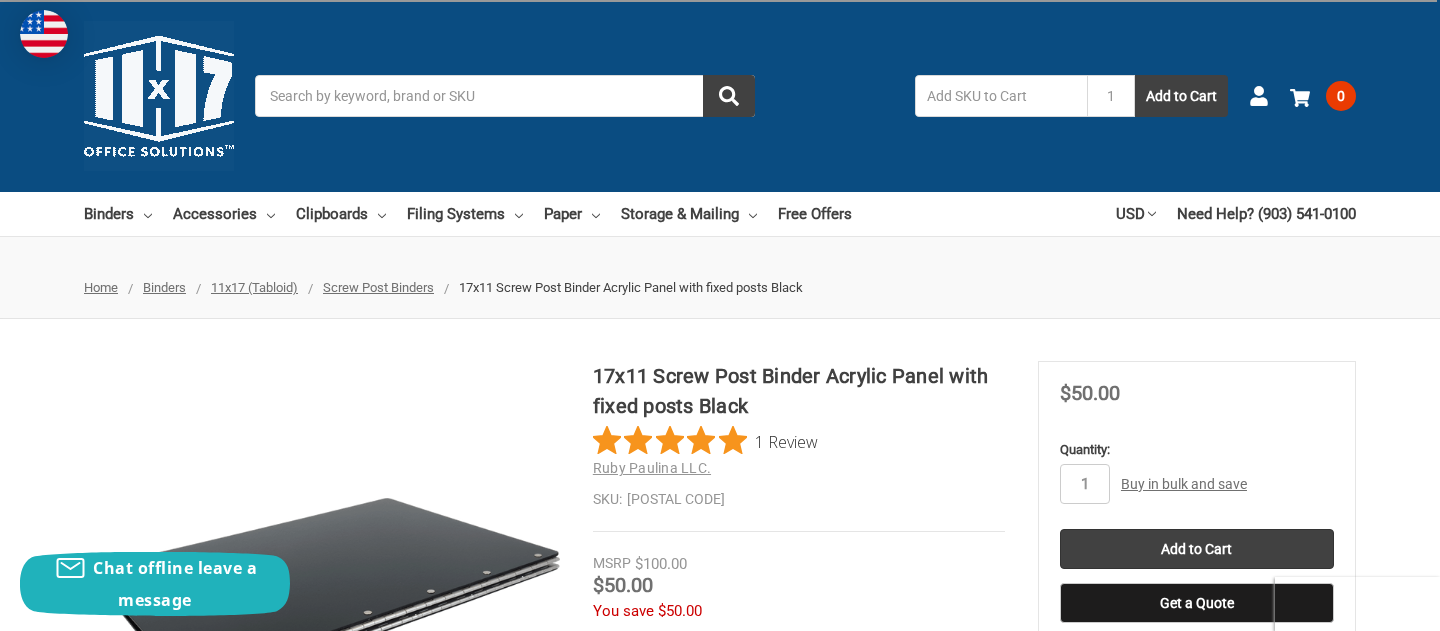 scroll, scrollTop: 135, scrollLeft: 0, axis: vertical 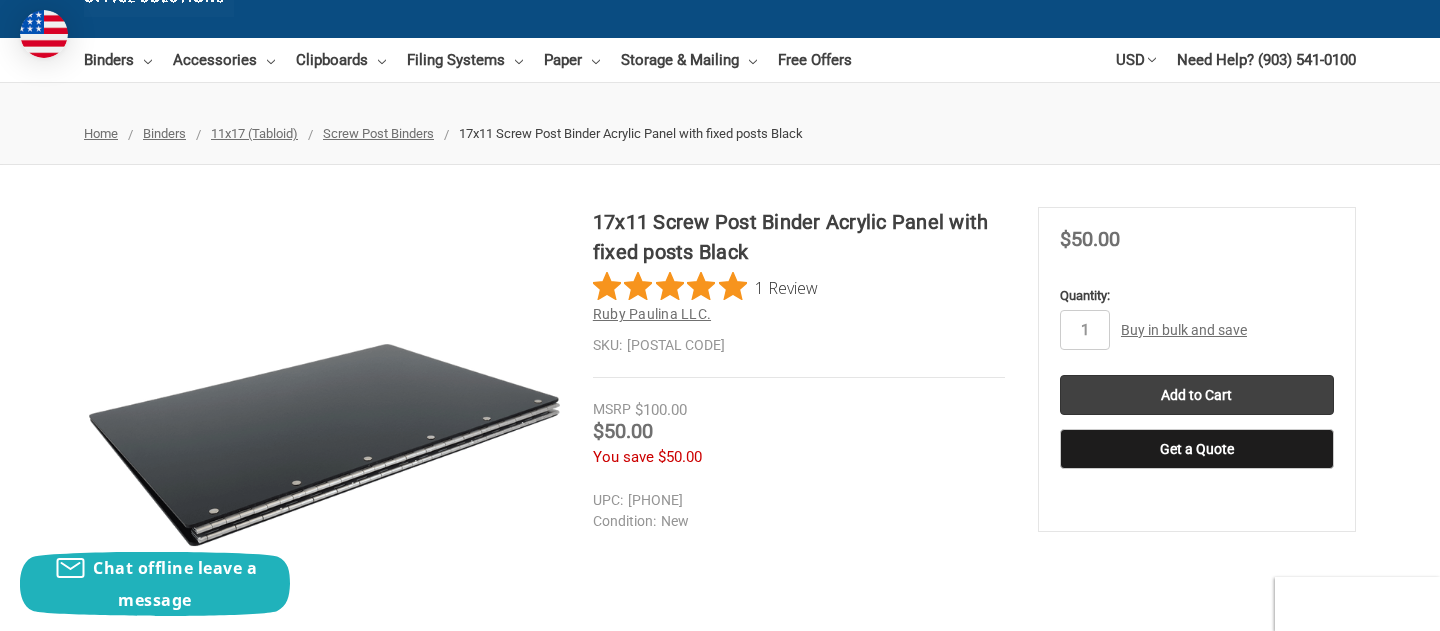 click on "Ruby Paulina LLC." at bounding box center [652, 314] 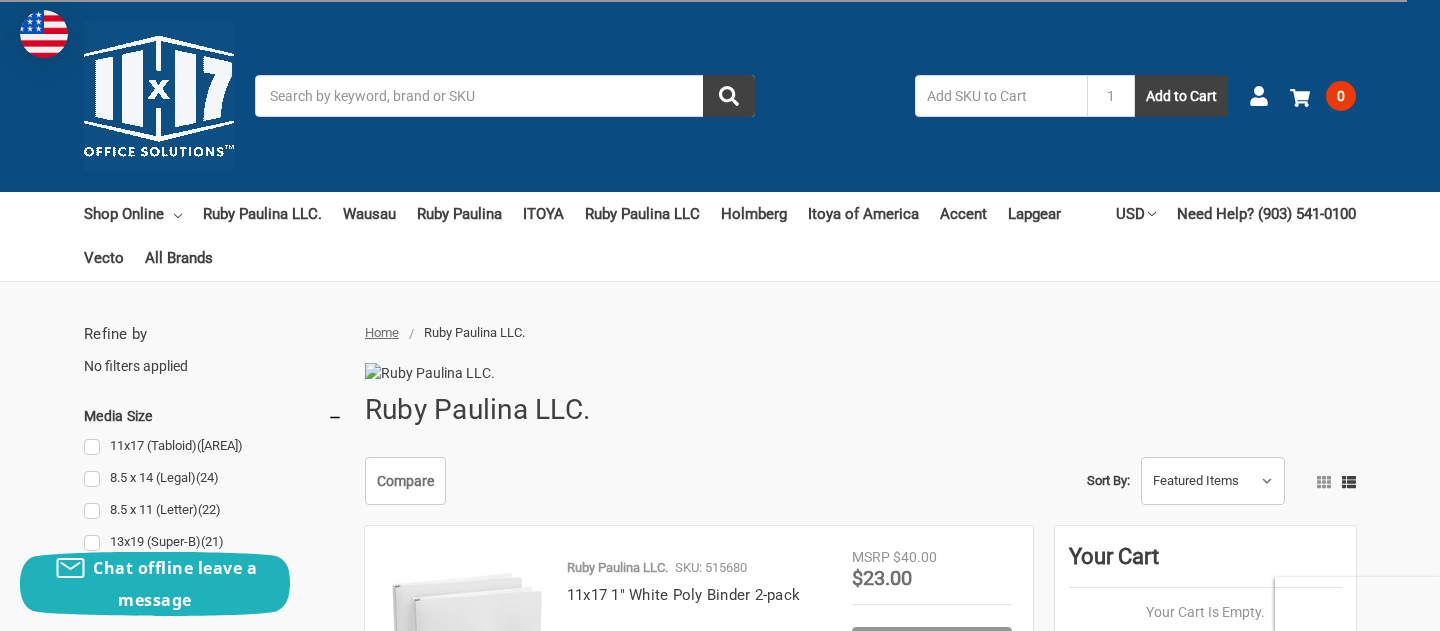 scroll, scrollTop: 209, scrollLeft: 0, axis: vertical 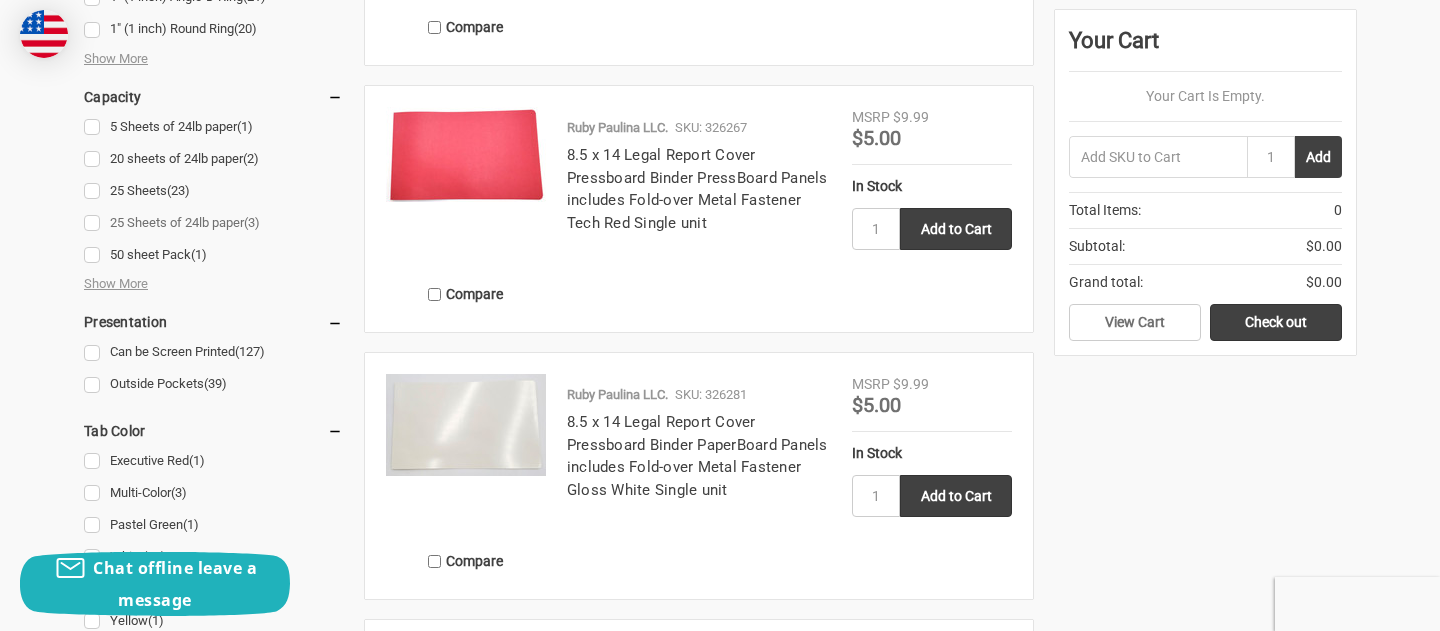 click on "25 Sheets of 24lb paper
(3)" at bounding box center [213, 223] 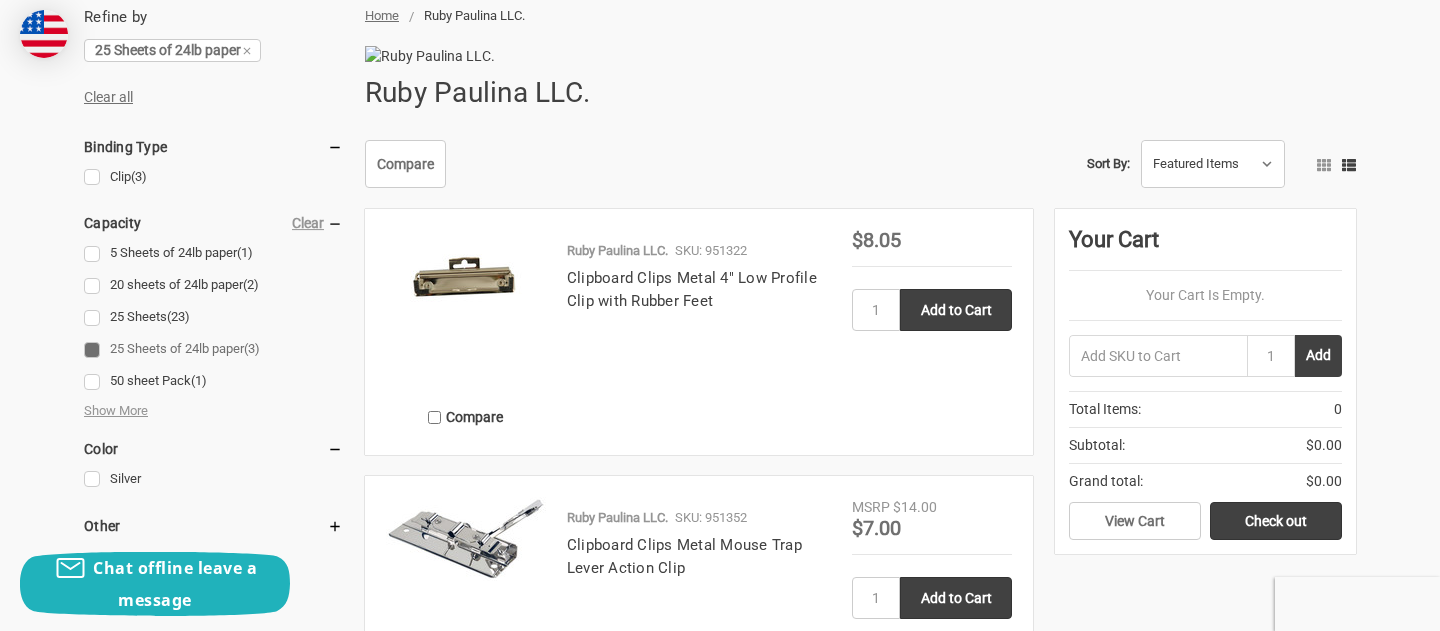 scroll, scrollTop: 303, scrollLeft: 0, axis: vertical 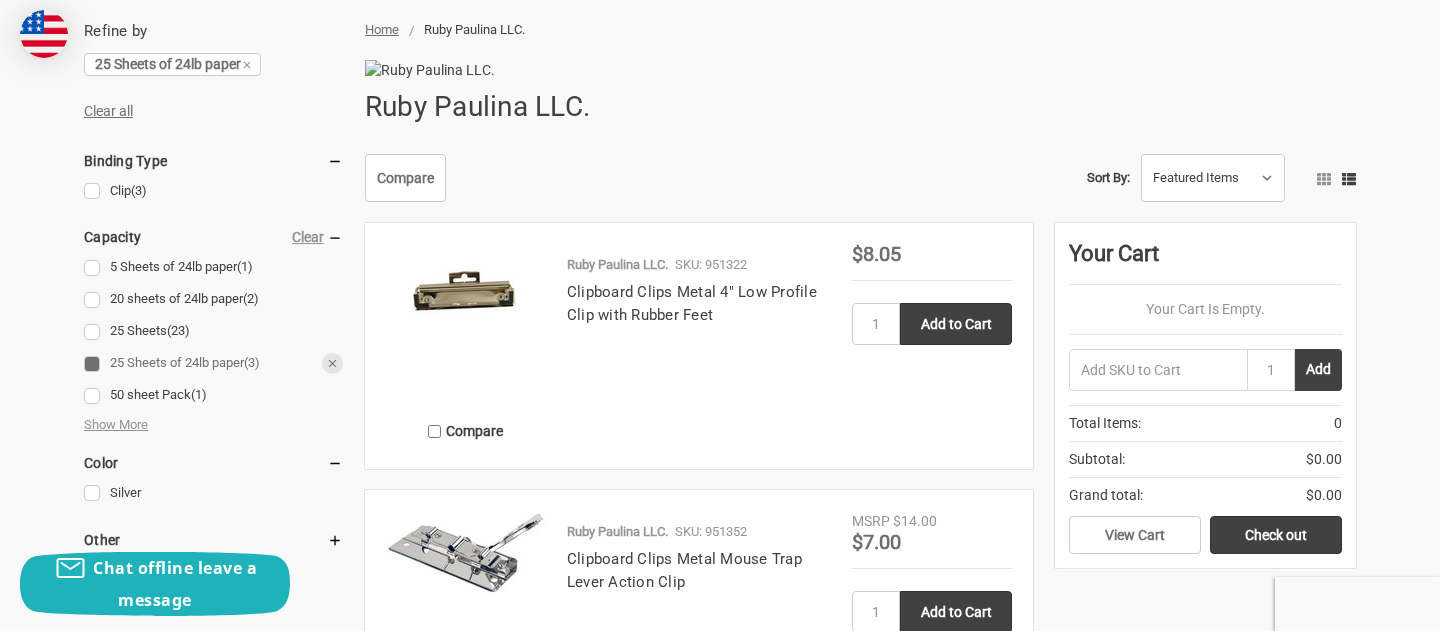 click on "25 Sheets of 24lb paper
(3)" at bounding box center [213, 363] 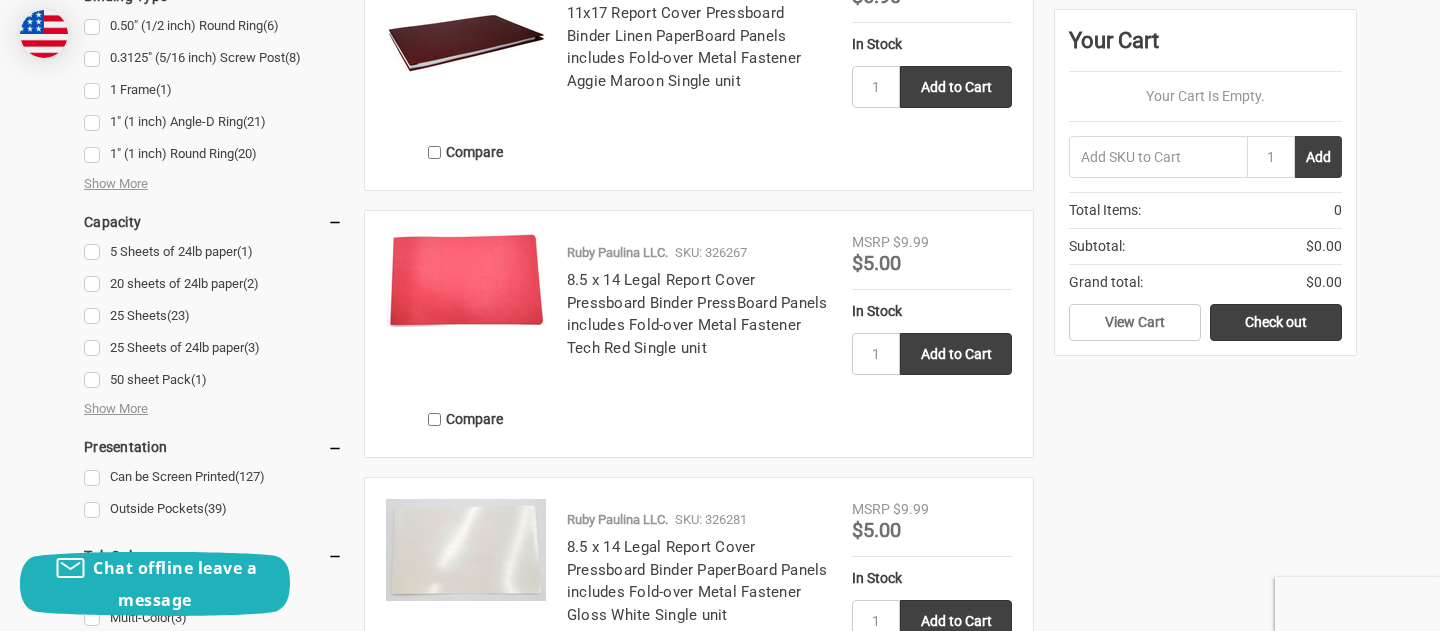 scroll, scrollTop: 1113, scrollLeft: 0, axis: vertical 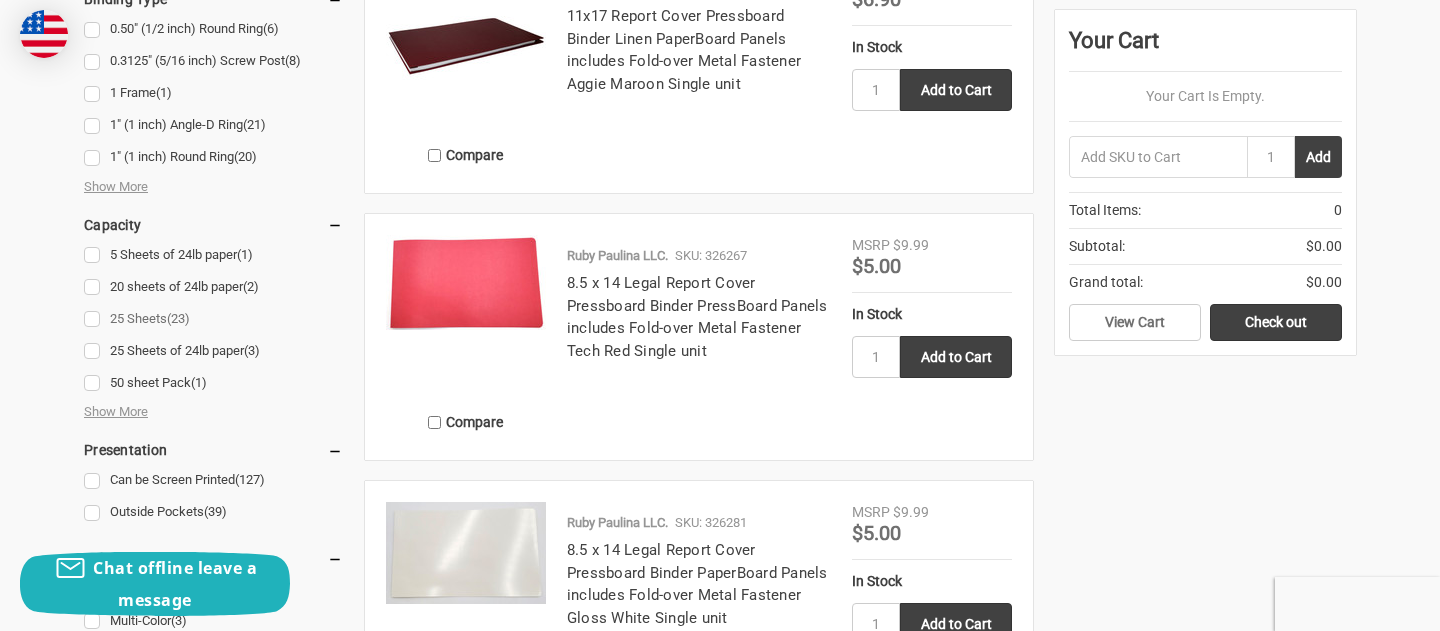 click on "25 Sheets
(23)" at bounding box center [213, 319] 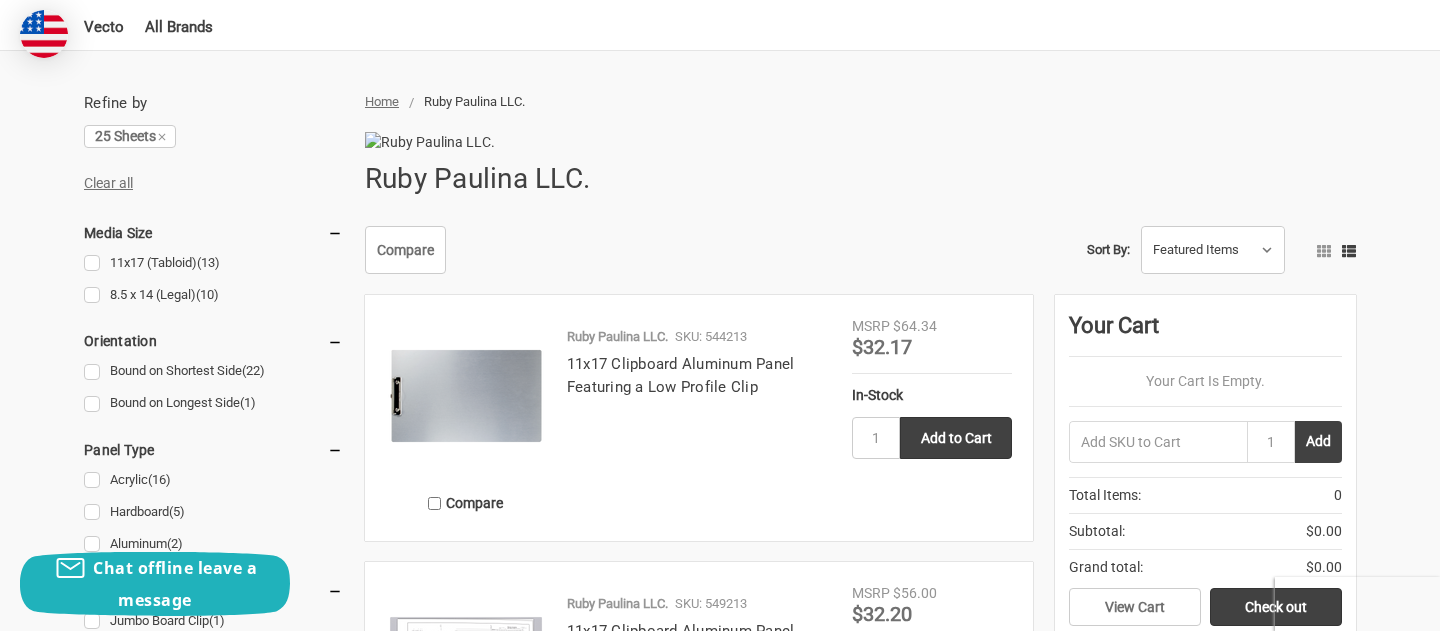 scroll, scrollTop: 241, scrollLeft: 0, axis: vertical 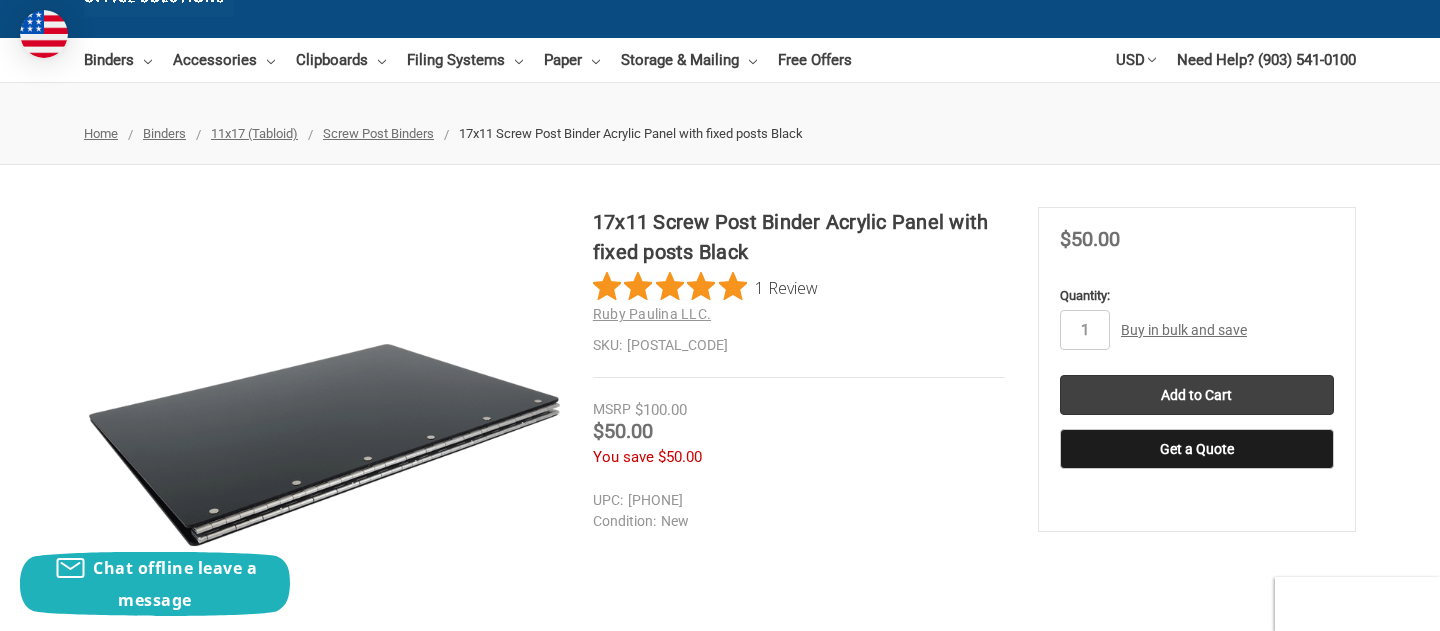 click on "New" at bounding box center (794, 521) 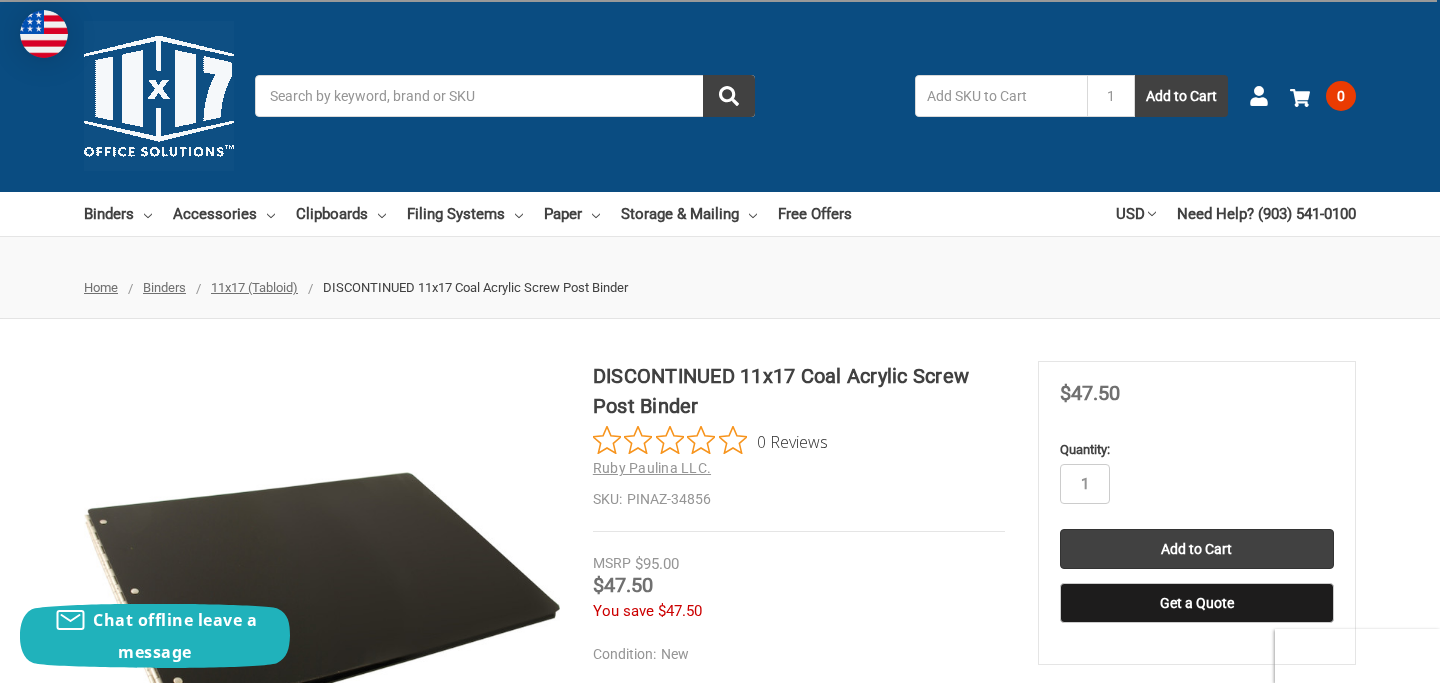 scroll, scrollTop: 0, scrollLeft: 0, axis: both 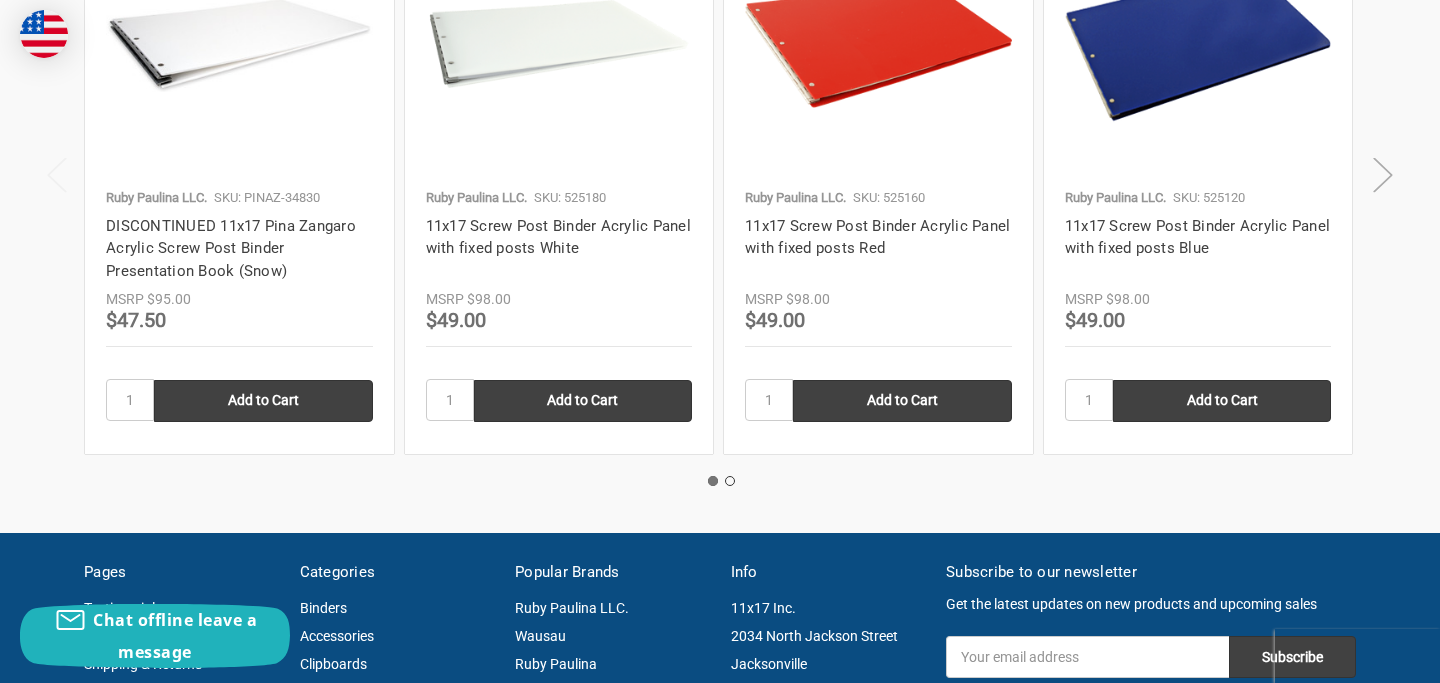 click on "Next" at bounding box center (1383, 175) 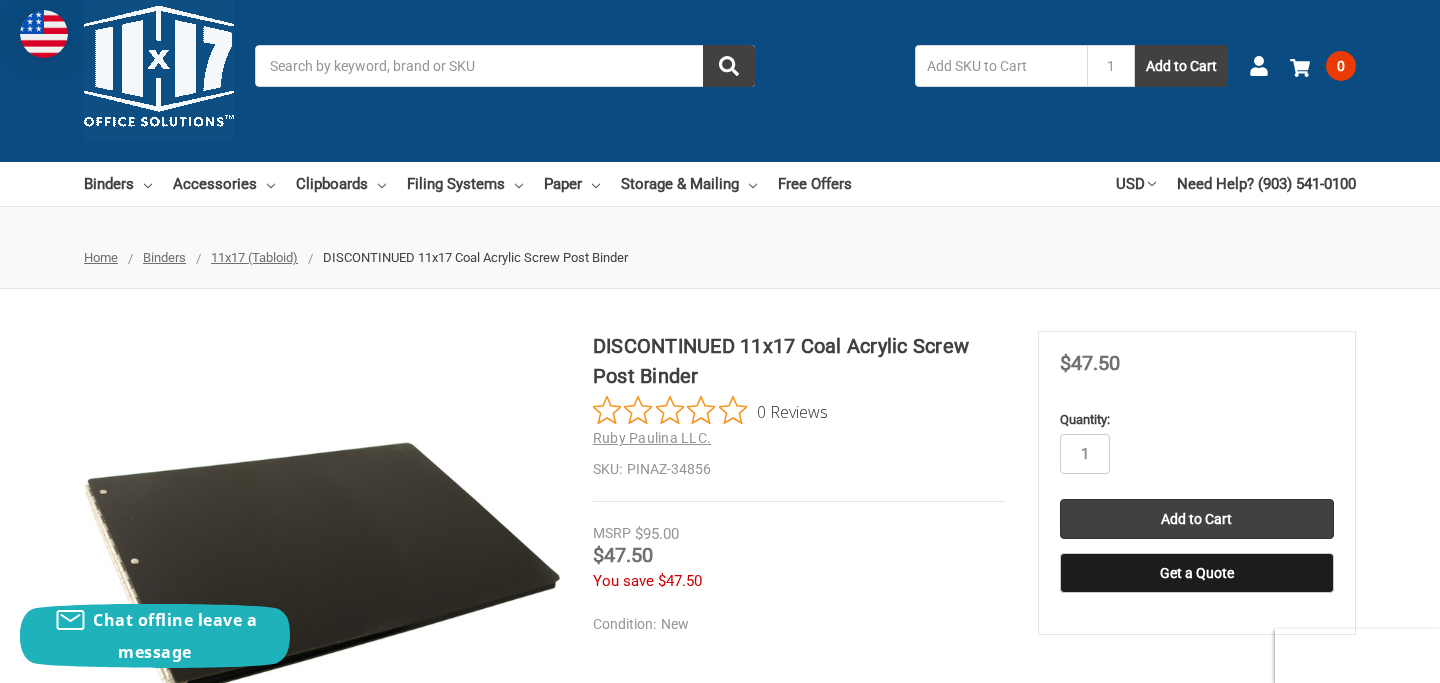 scroll, scrollTop: 29, scrollLeft: 0, axis: vertical 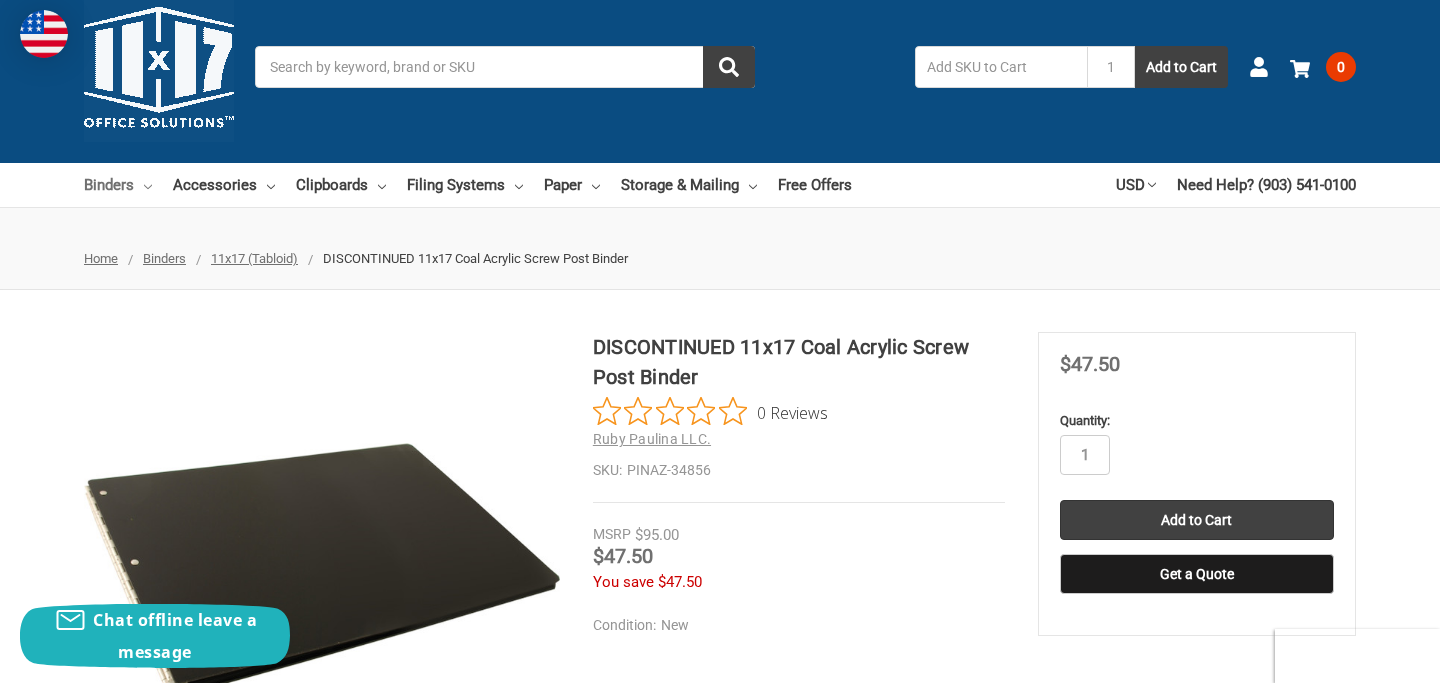 click on "Binders" at bounding box center [118, 185] 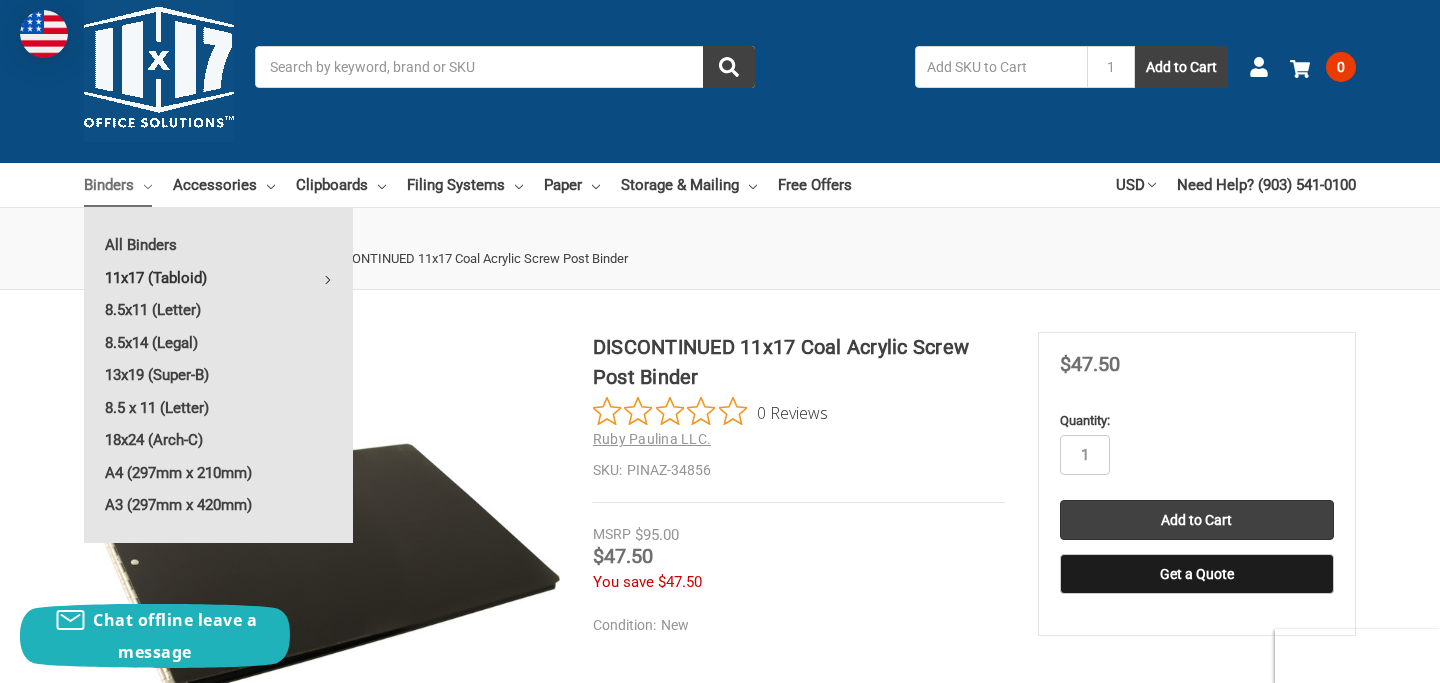 click on "11x17 (Tabloid)" at bounding box center [218, 278] 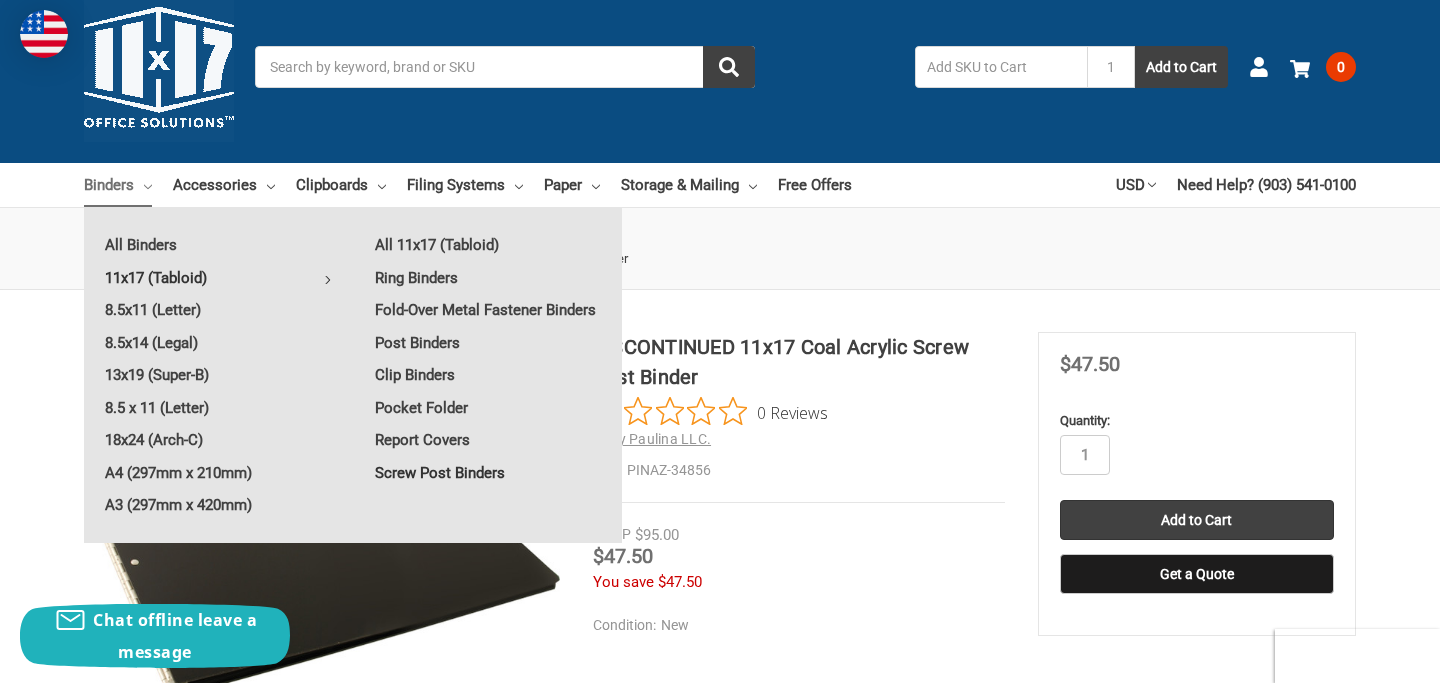 click on "Screw Post Binders" at bounding box center [488, 473] 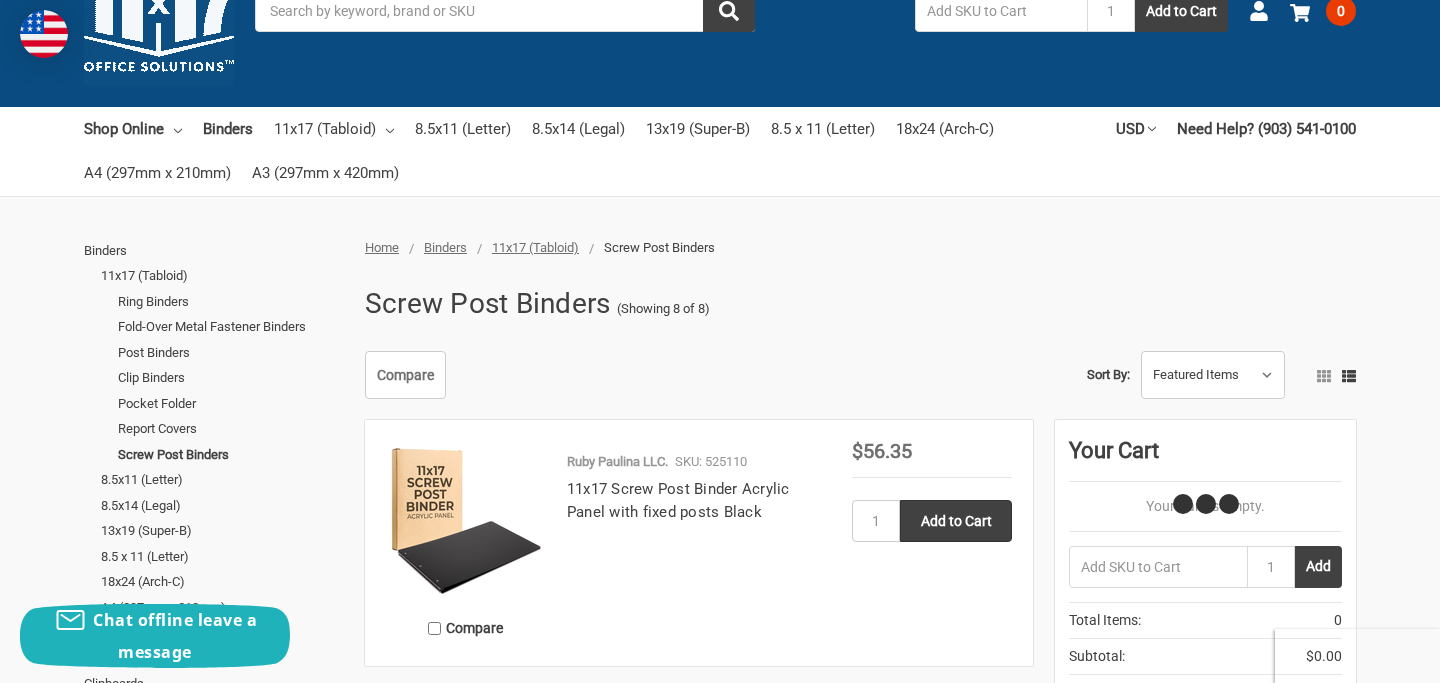 scroll, scrollTop: 0, scrollLeft: 0, axis: both 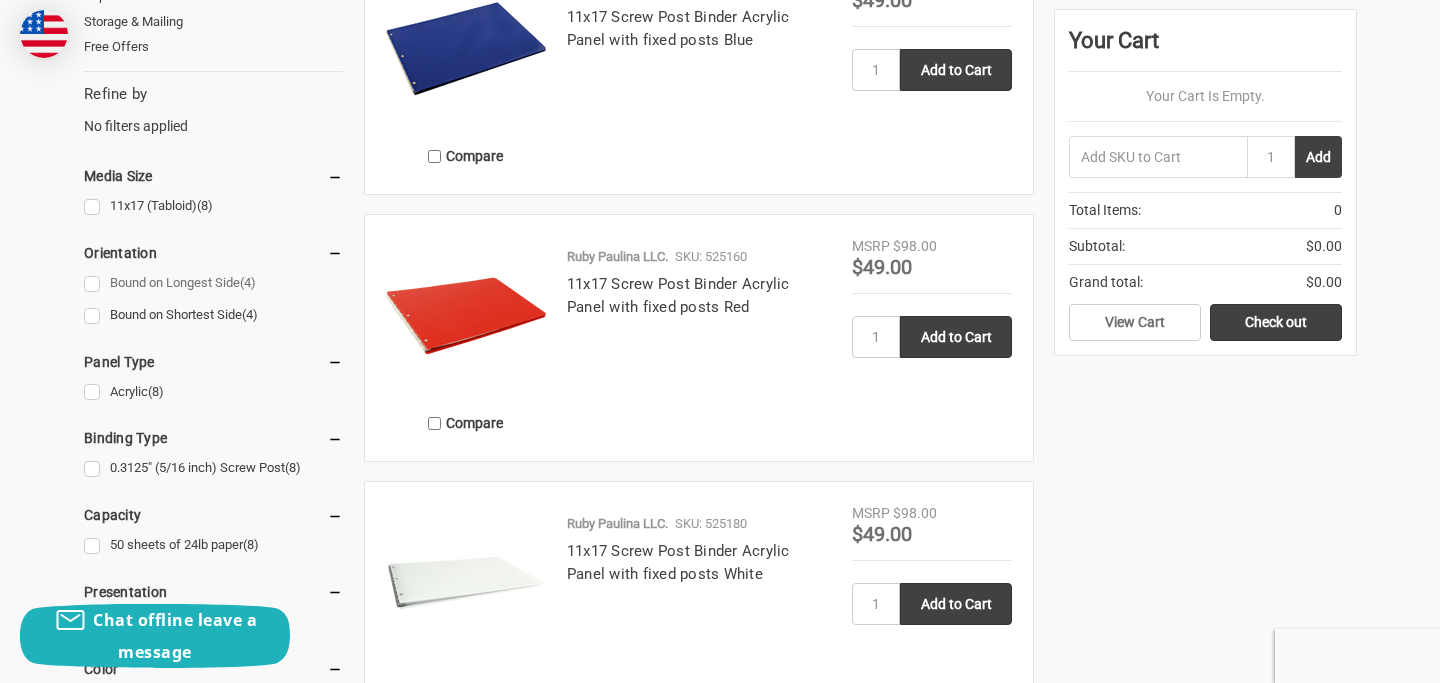 click on "Bound on Longest Side
(4)" at bounding box center [213, 283] 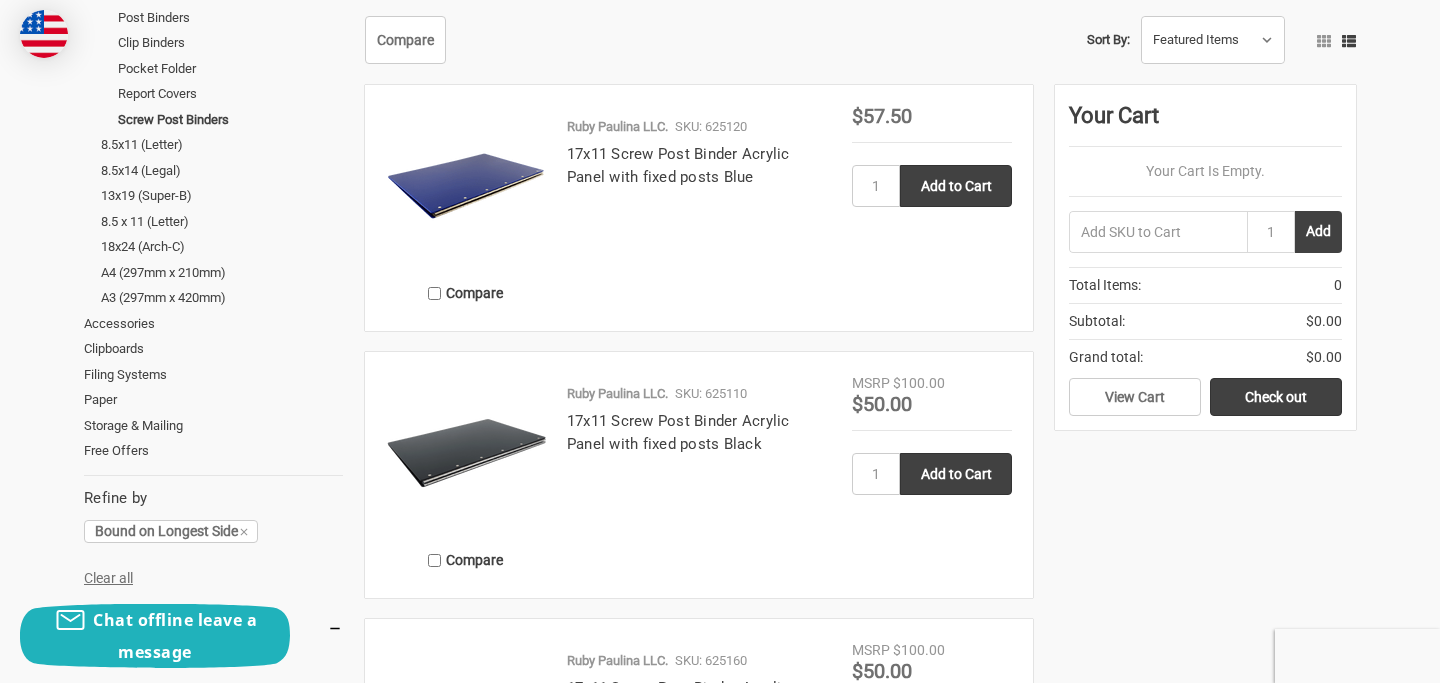 scroll, scrollTop: 417, scrollLeft: 0, axis: vertical 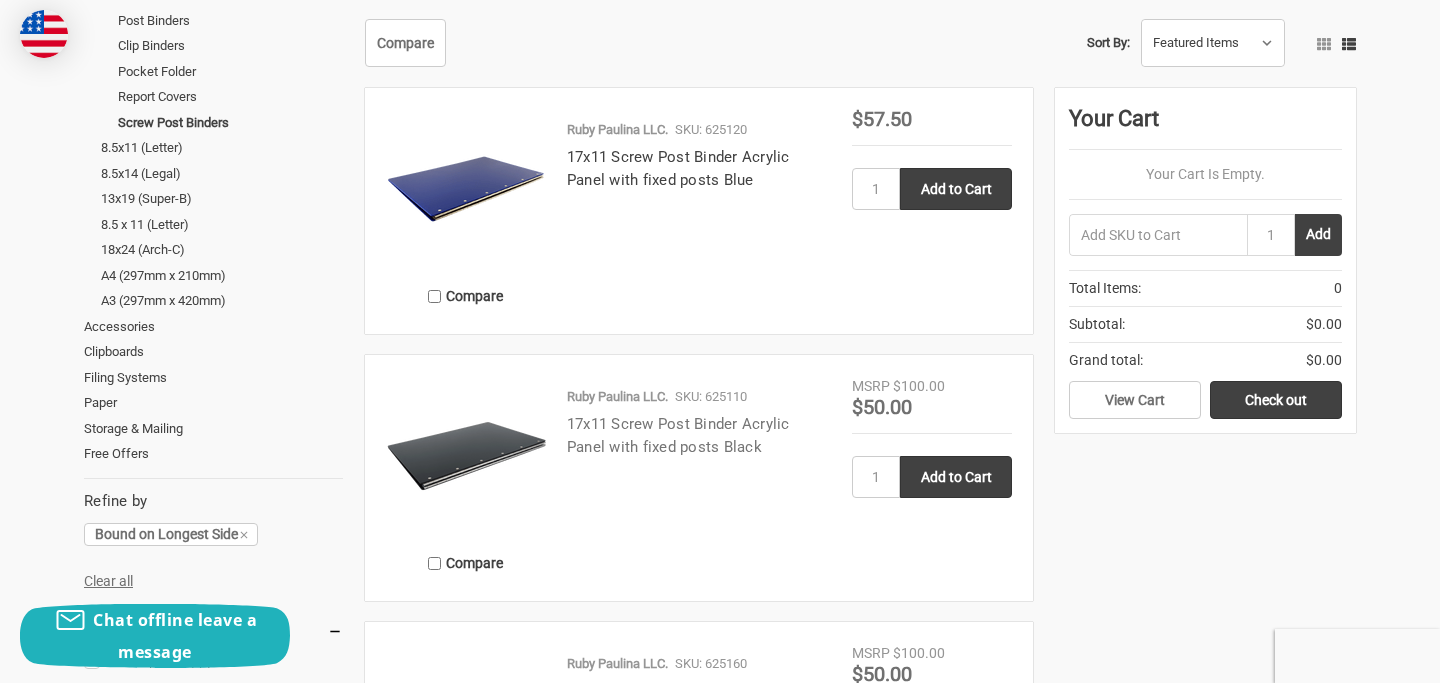 click on "17x11 Screw Post Binder Acrylic Panel with fixed posts Black" at bounding box center [678, 435] 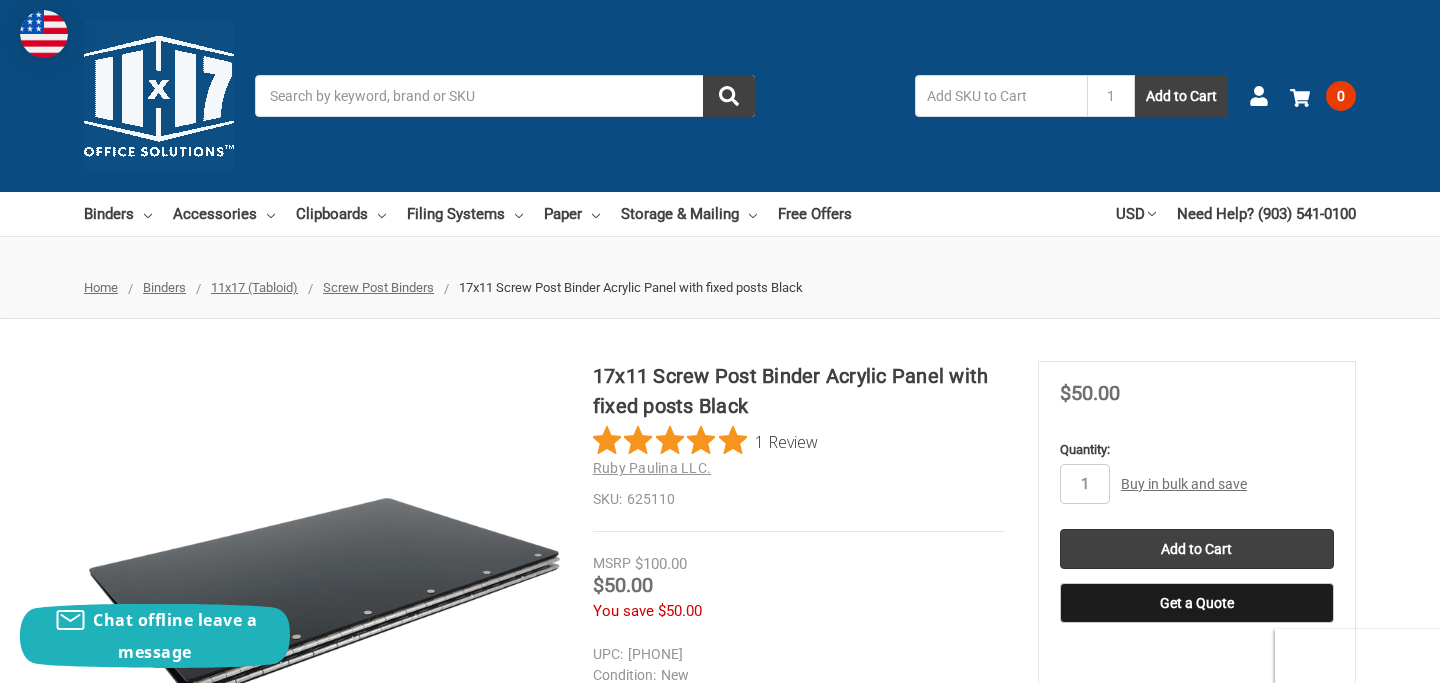 scroll, scrollTop: 0, scrollLeft: 0, axis: both 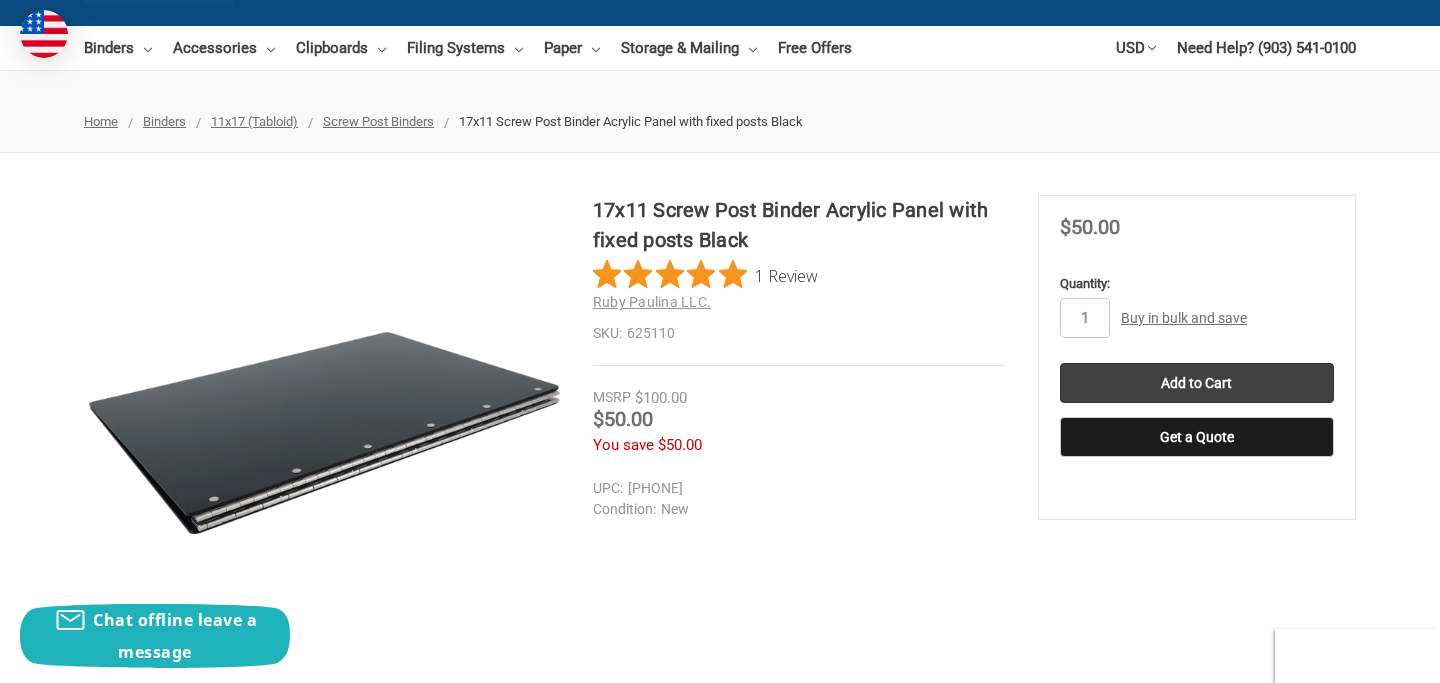 click on "Buy in bulk and save" at bounding box center (1184, 318) 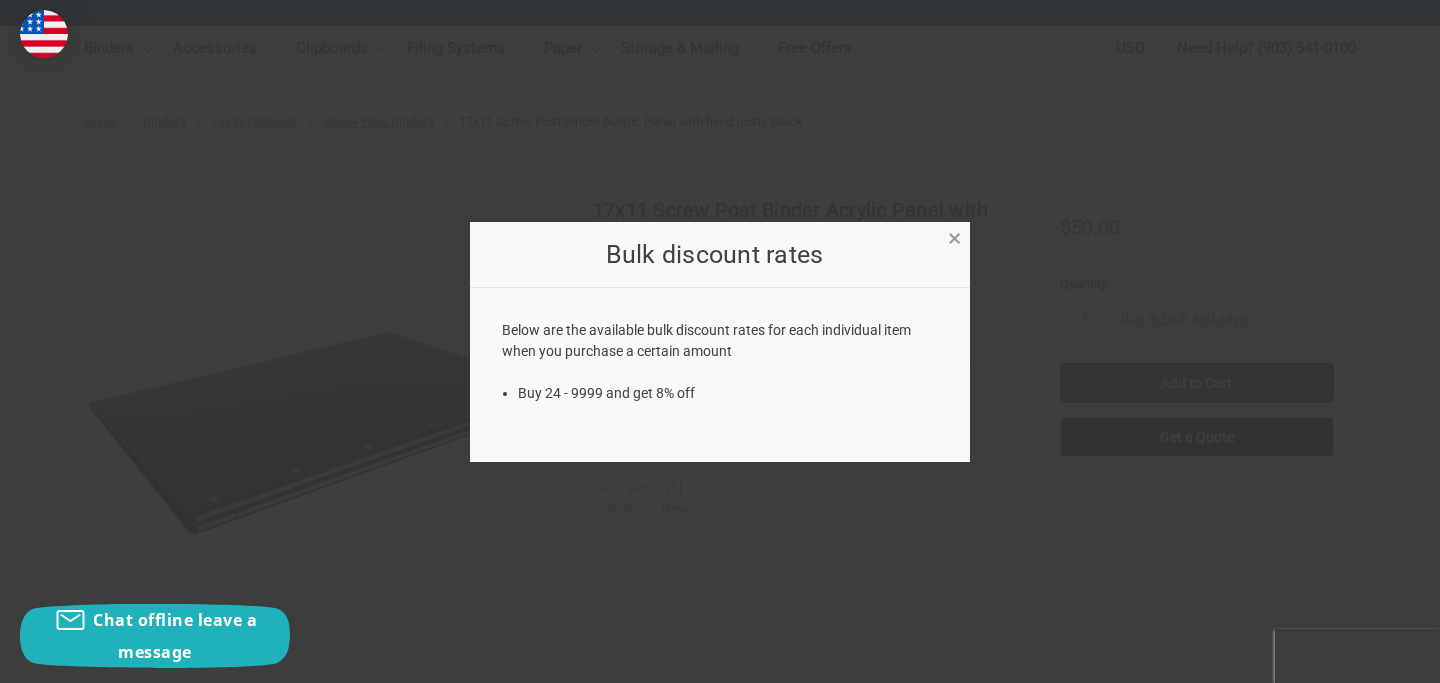 click on "×" at bounding box center [954, 238] 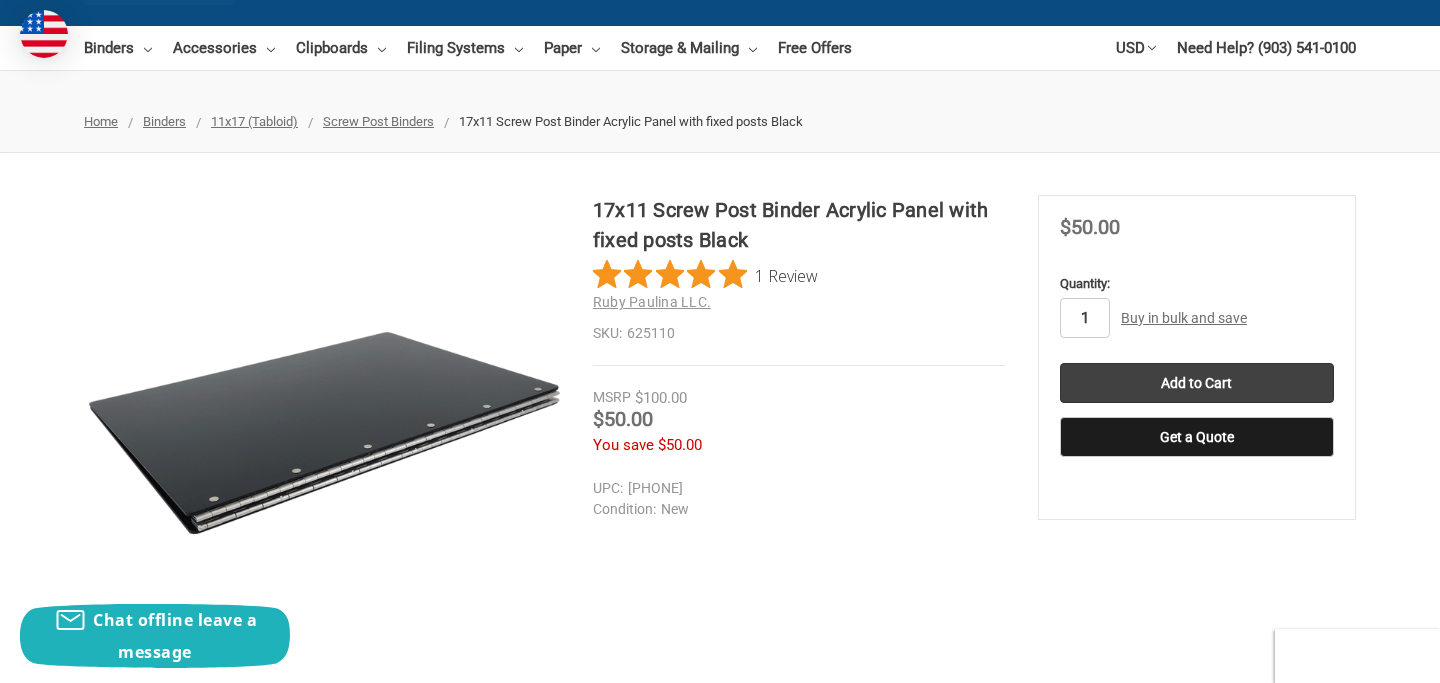 click on "1" at bounding box center (1085, 318) 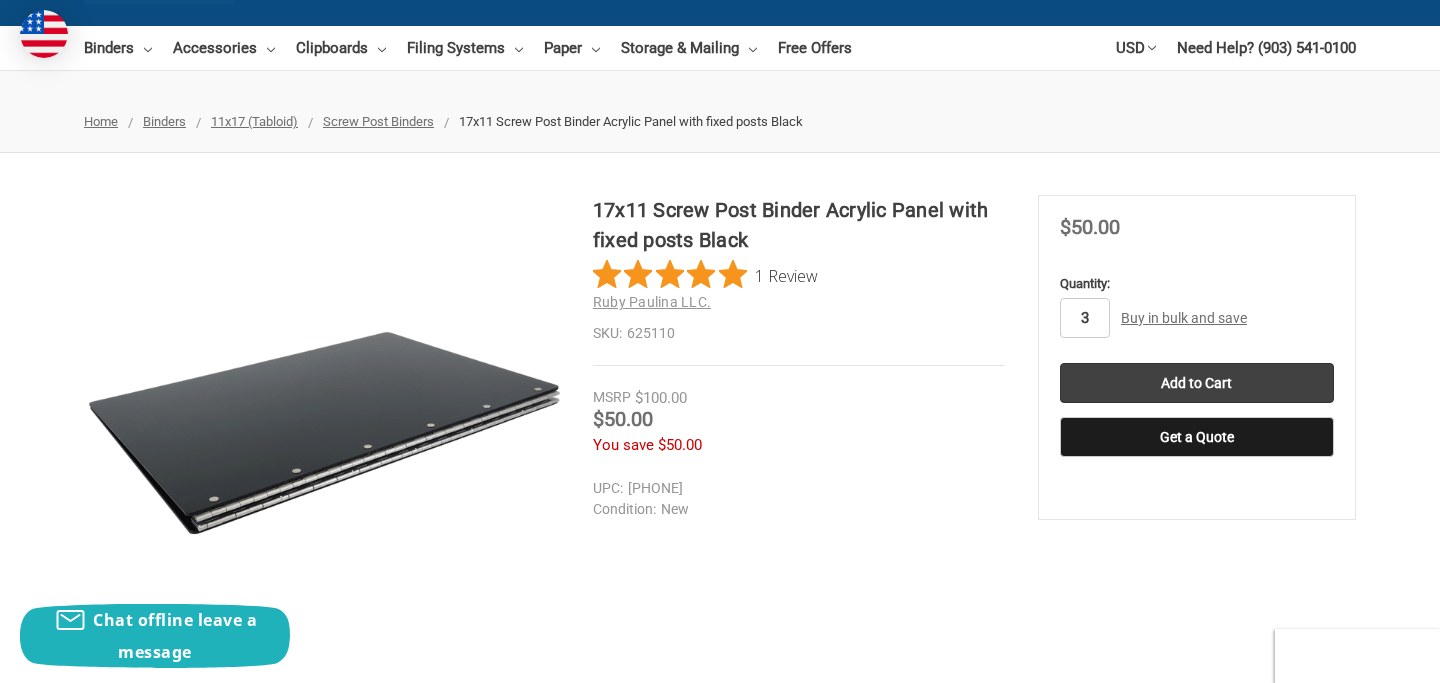scroll, scrollTop: 169, scrollLeft: 0, axis: vertical 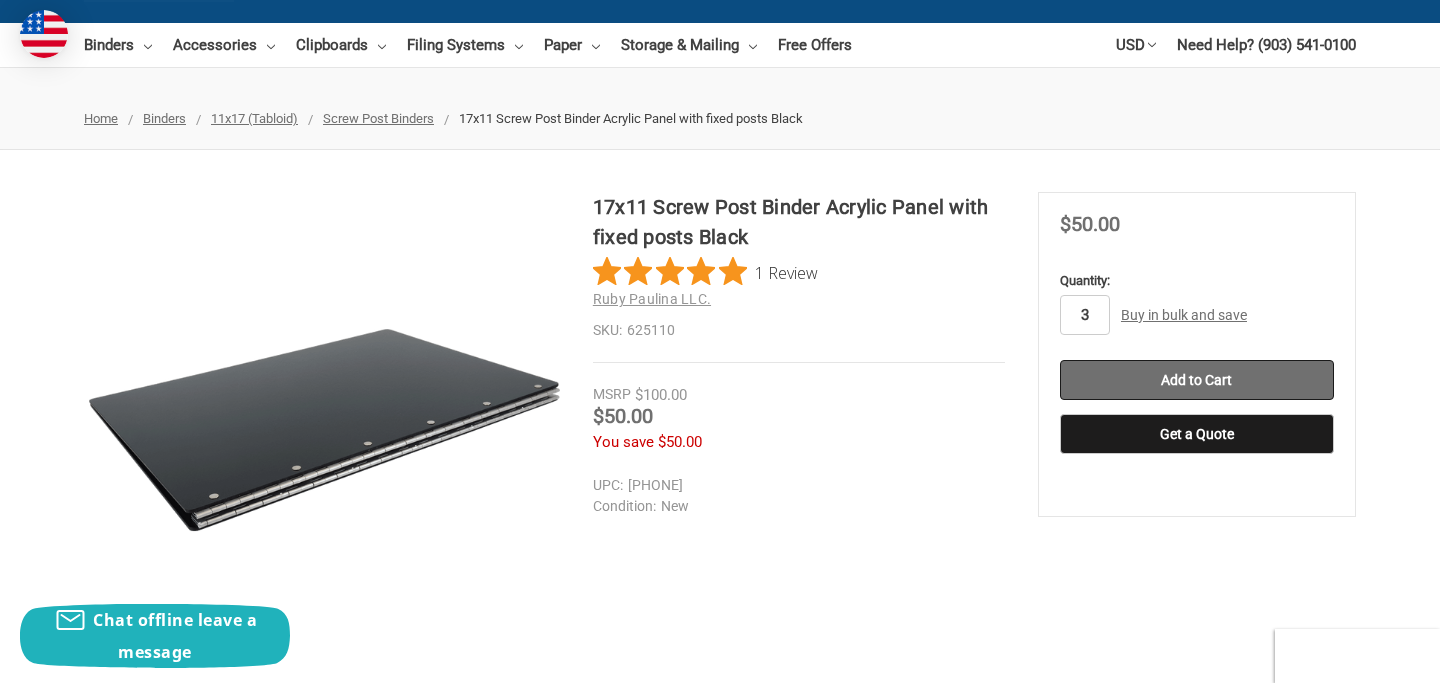 type on "3" 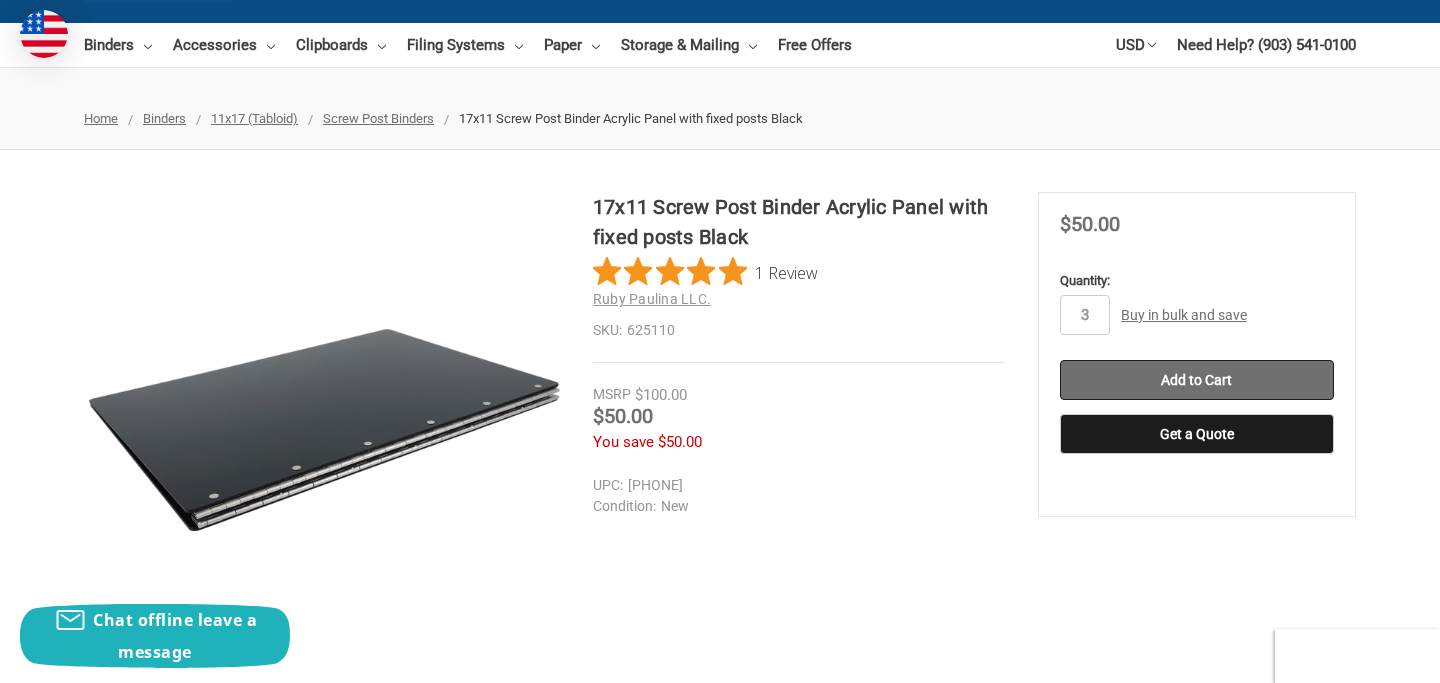 click on "Add to Cart" at bounding box center [1197, 380] 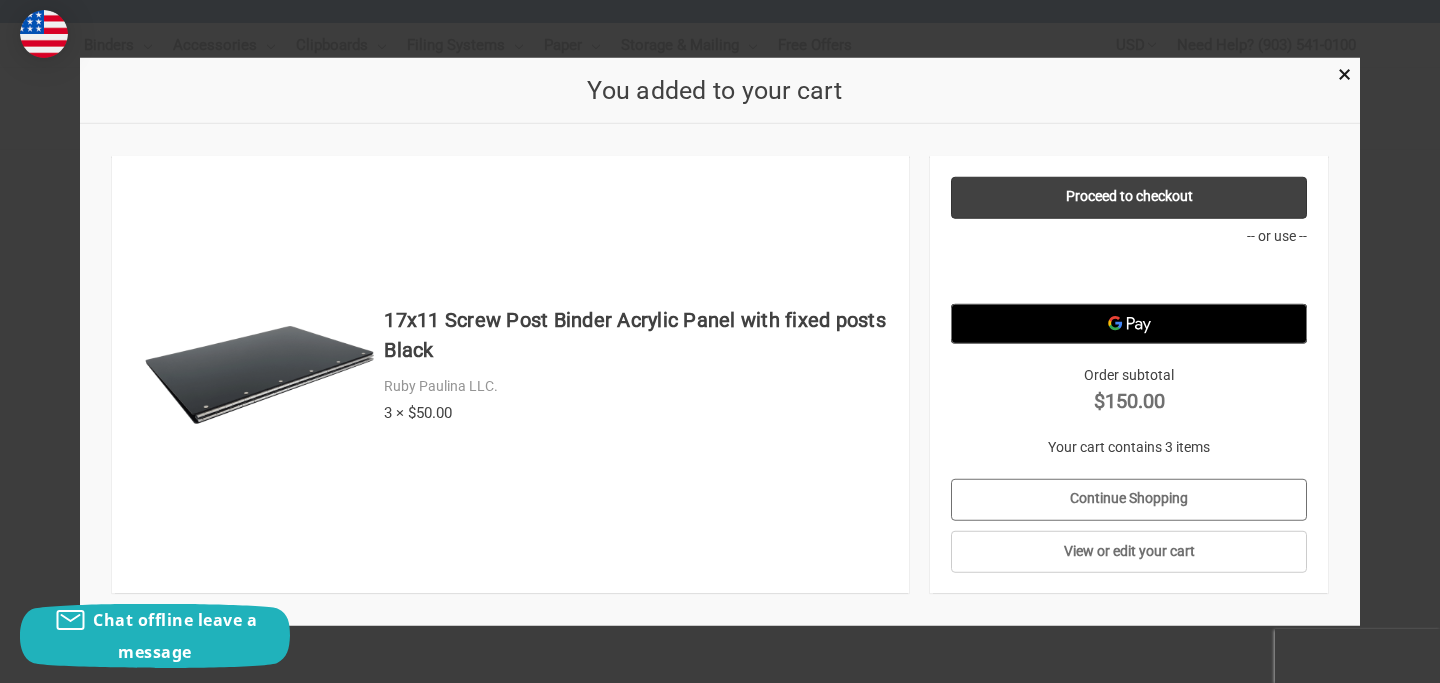 click on "Continue Shopping" at bounding box center (1129, 499) 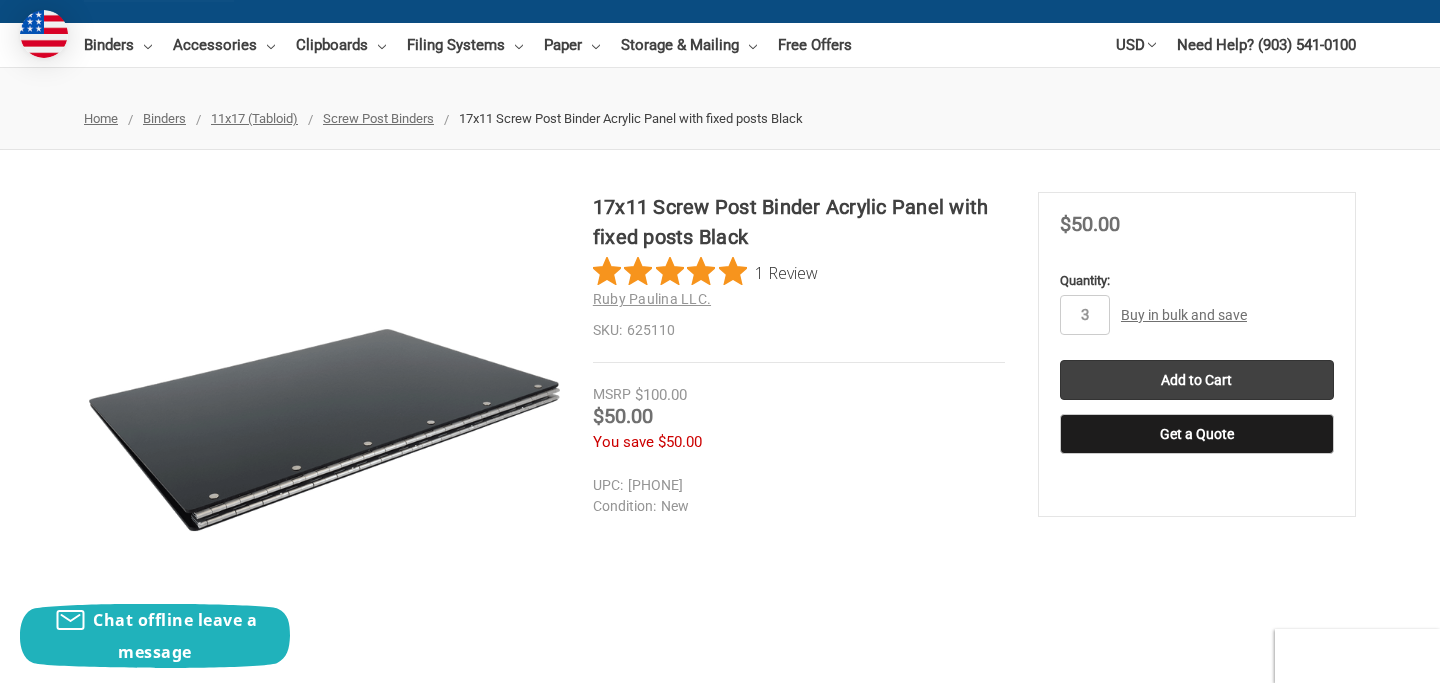 click on "New" at bounding box center [794, 506] 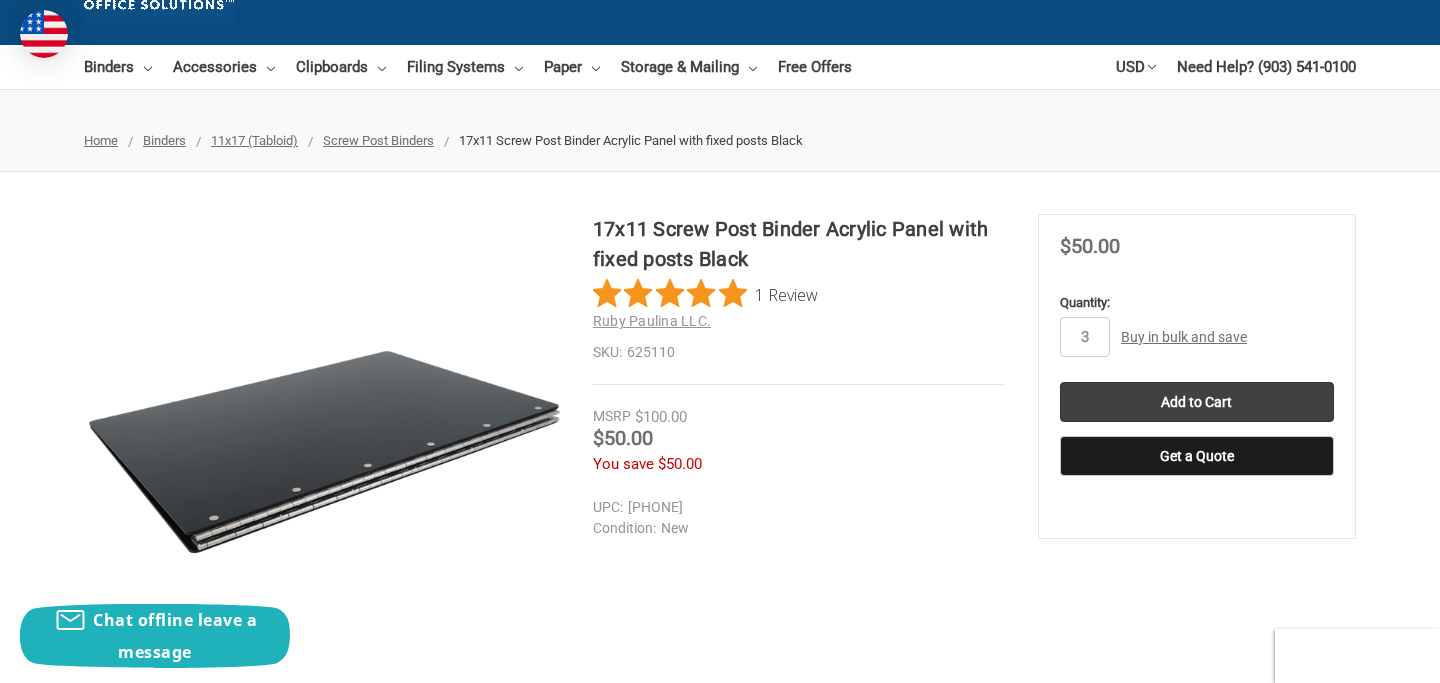 scroll, scrollTop: 137, scrollLeft: 0, axis: vertical 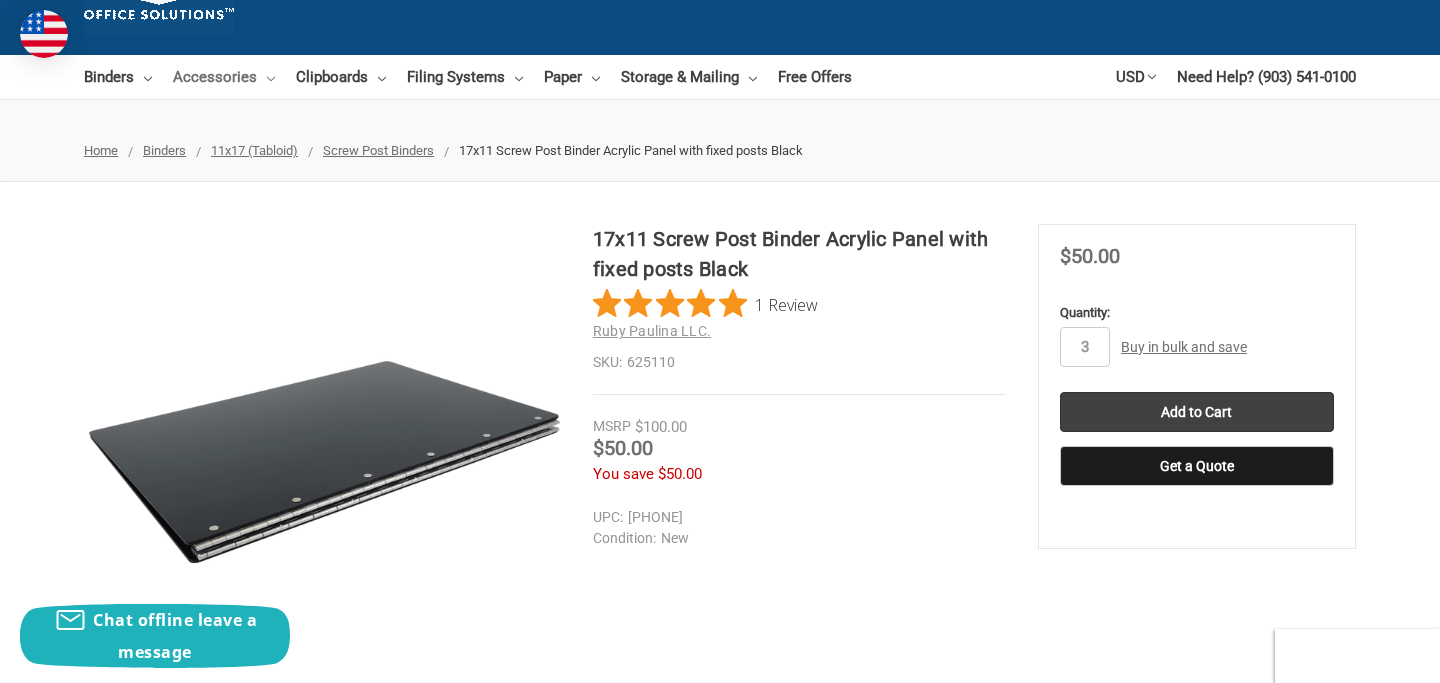 click on "Accessories" at bounding box center [224, 77] 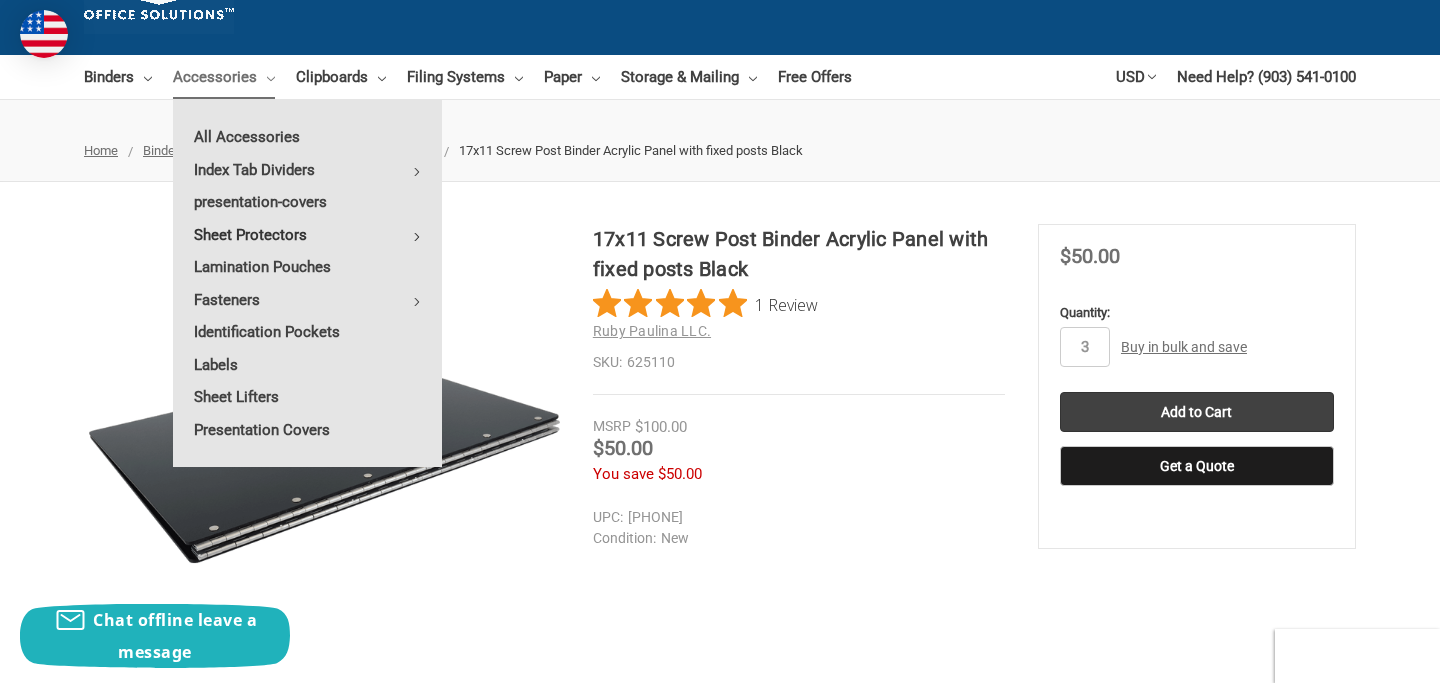 click on "Sheet Protectors" at bounding box center (307, 235) 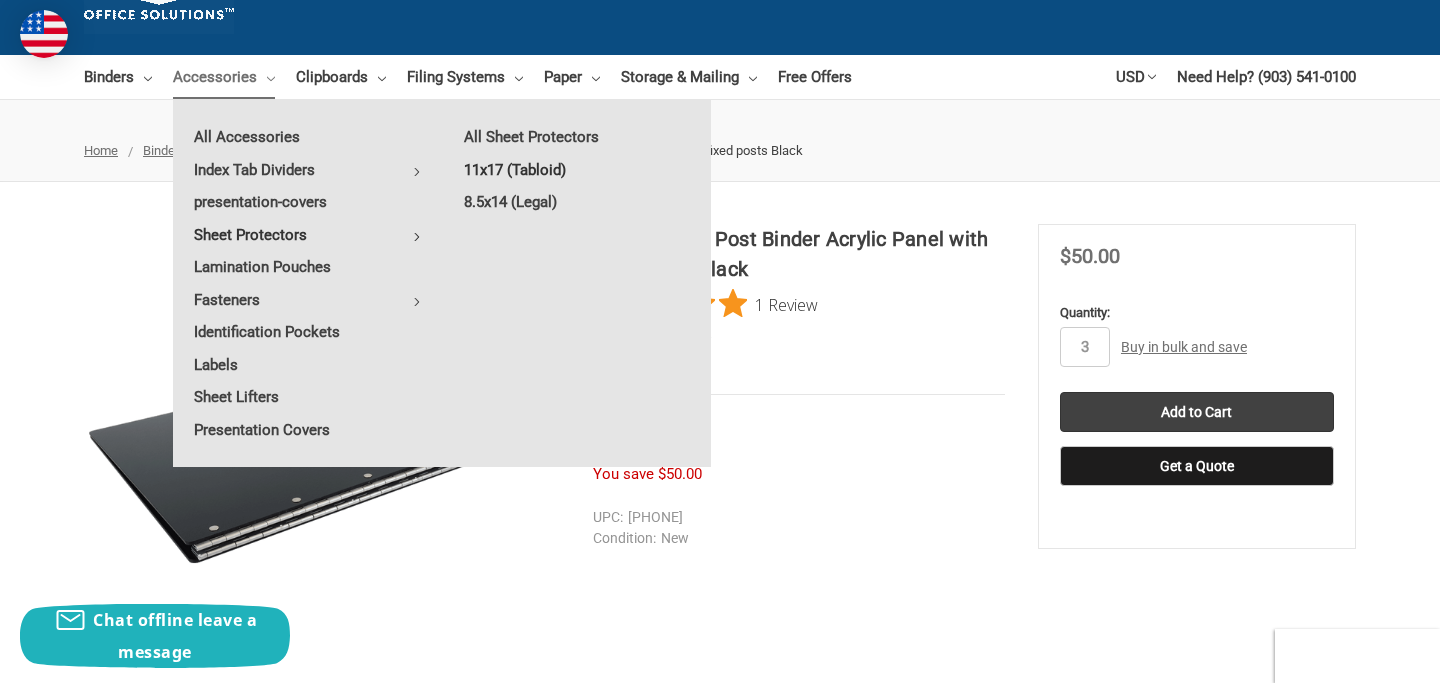 click on "11x17 (Tabloid)" at bounding box center [577, 170] 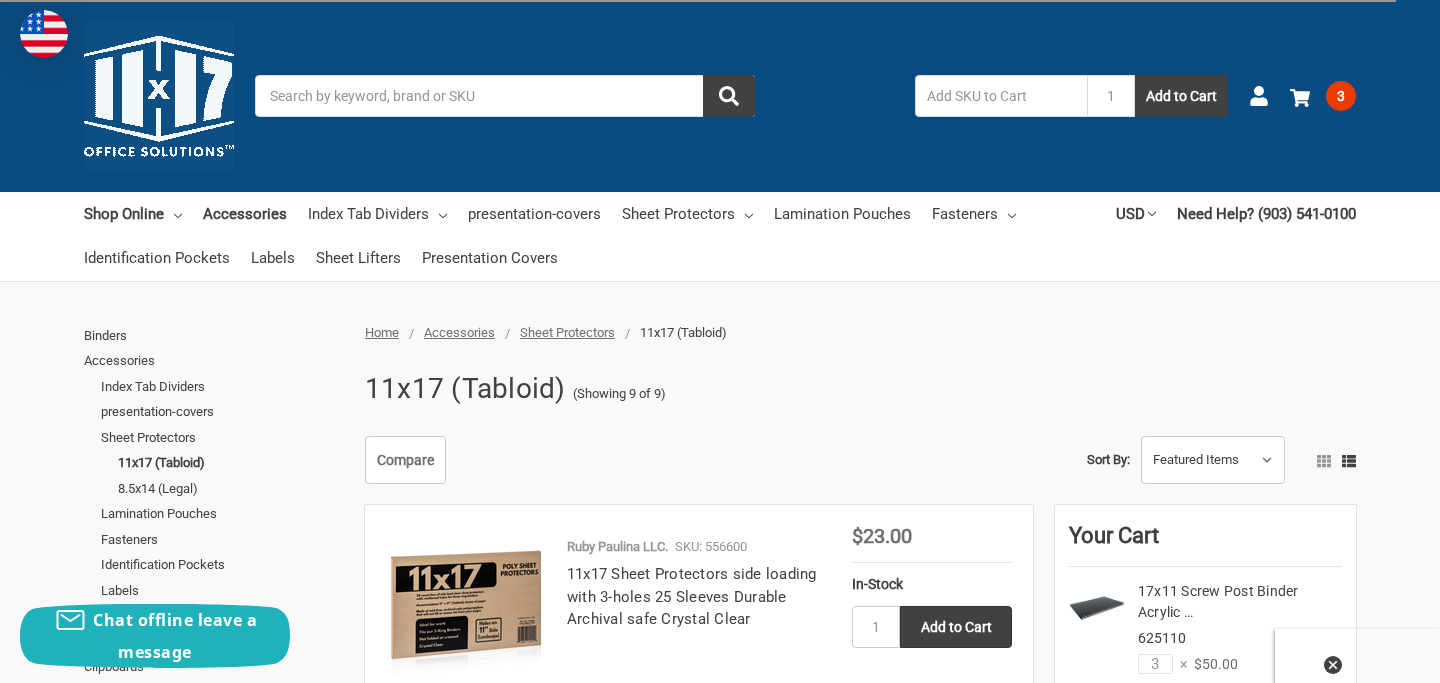 scroll, scrollTop: 0, scrollLeft: 0, axis: both 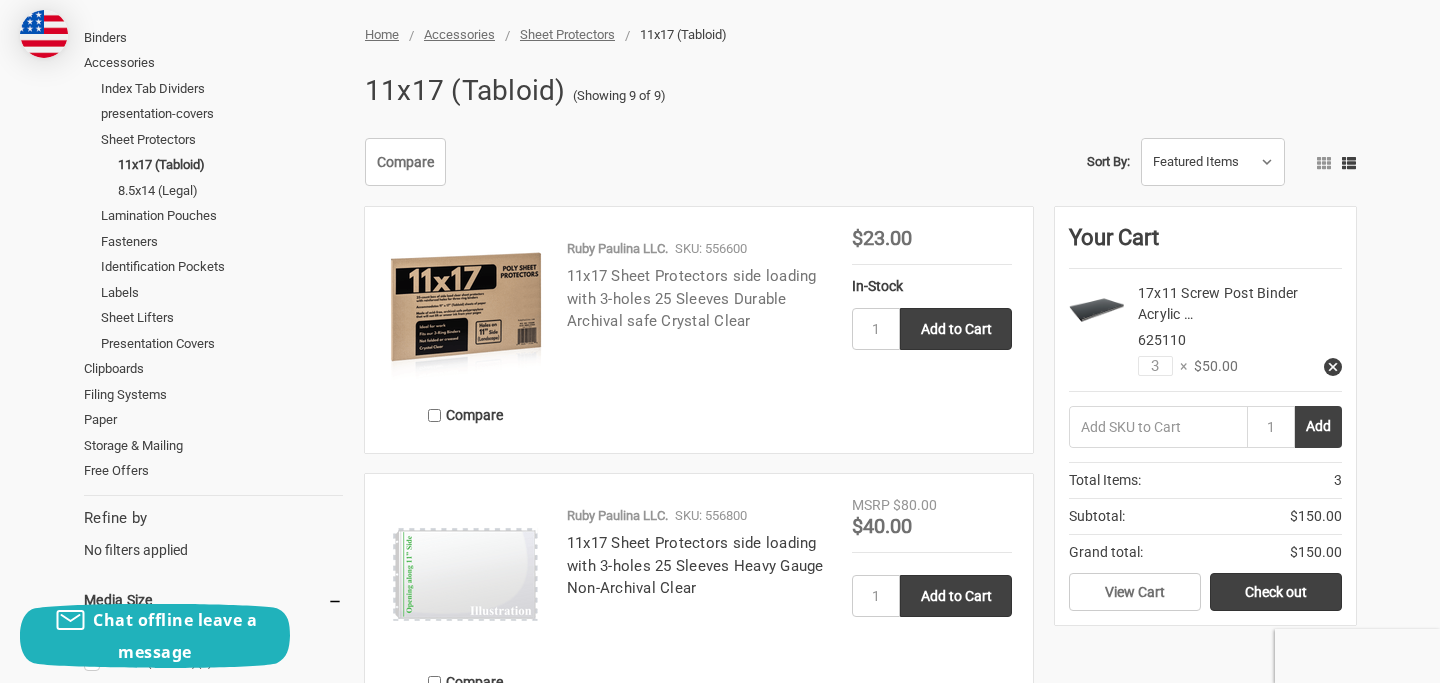 click on "11x17 Sheet Protectors side loading with 3-holes 25 Sleeves Durable Archival safe Crystal Clear" at bounding box center [692, 298] 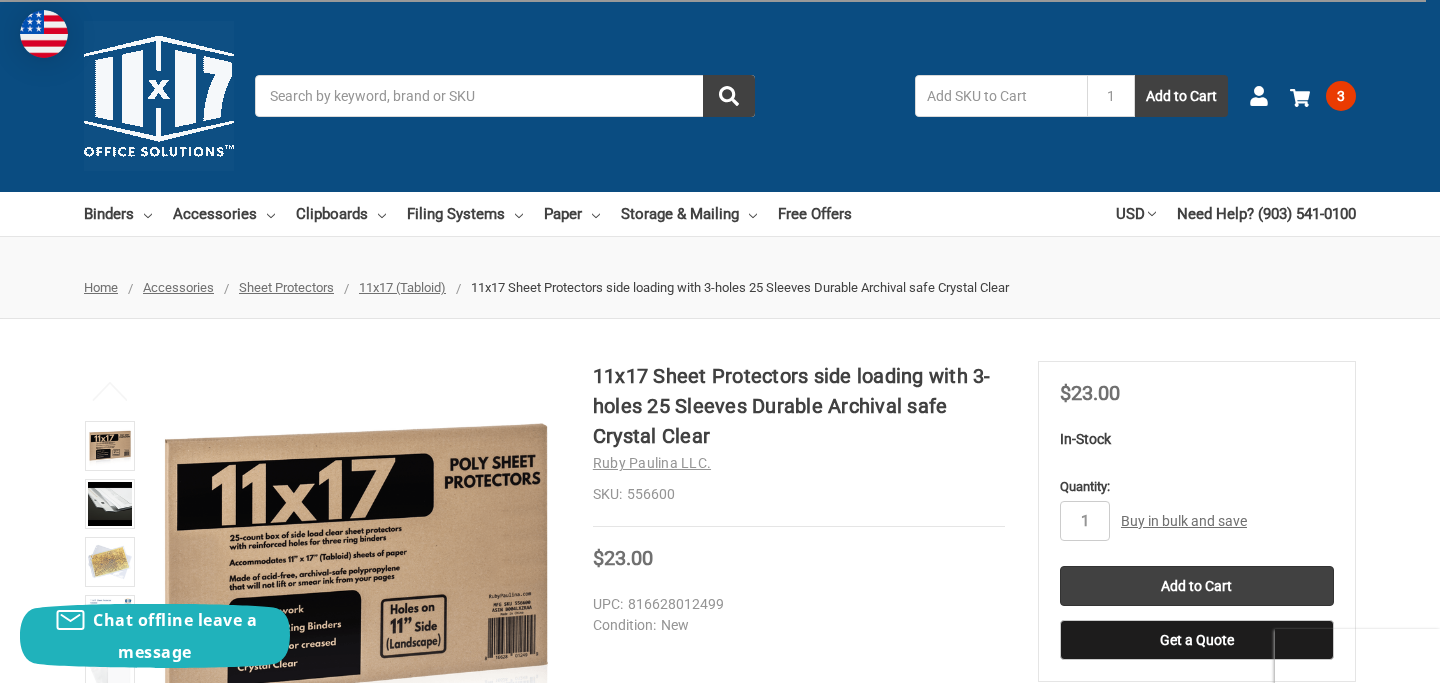 scroll, scrollTop: 0, scrollLeft: 0, axis: both 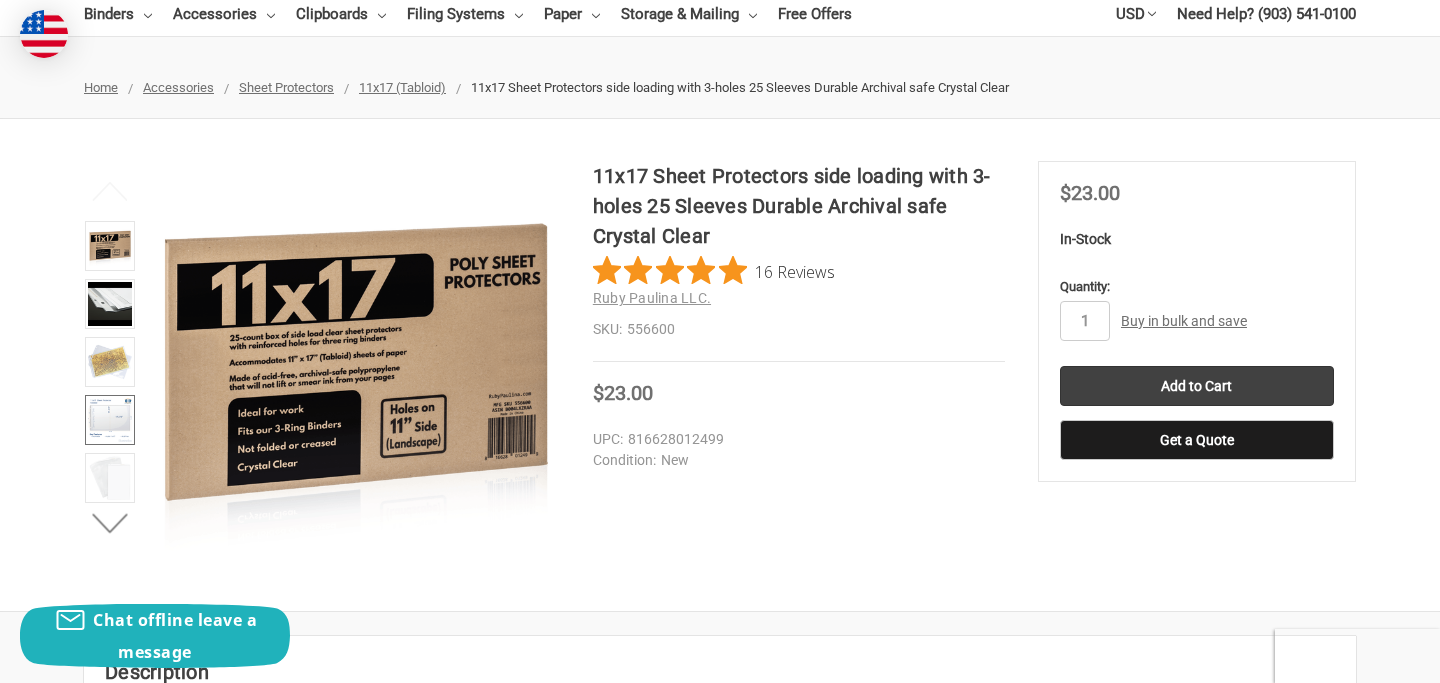 click at bounding box center [110, 420] 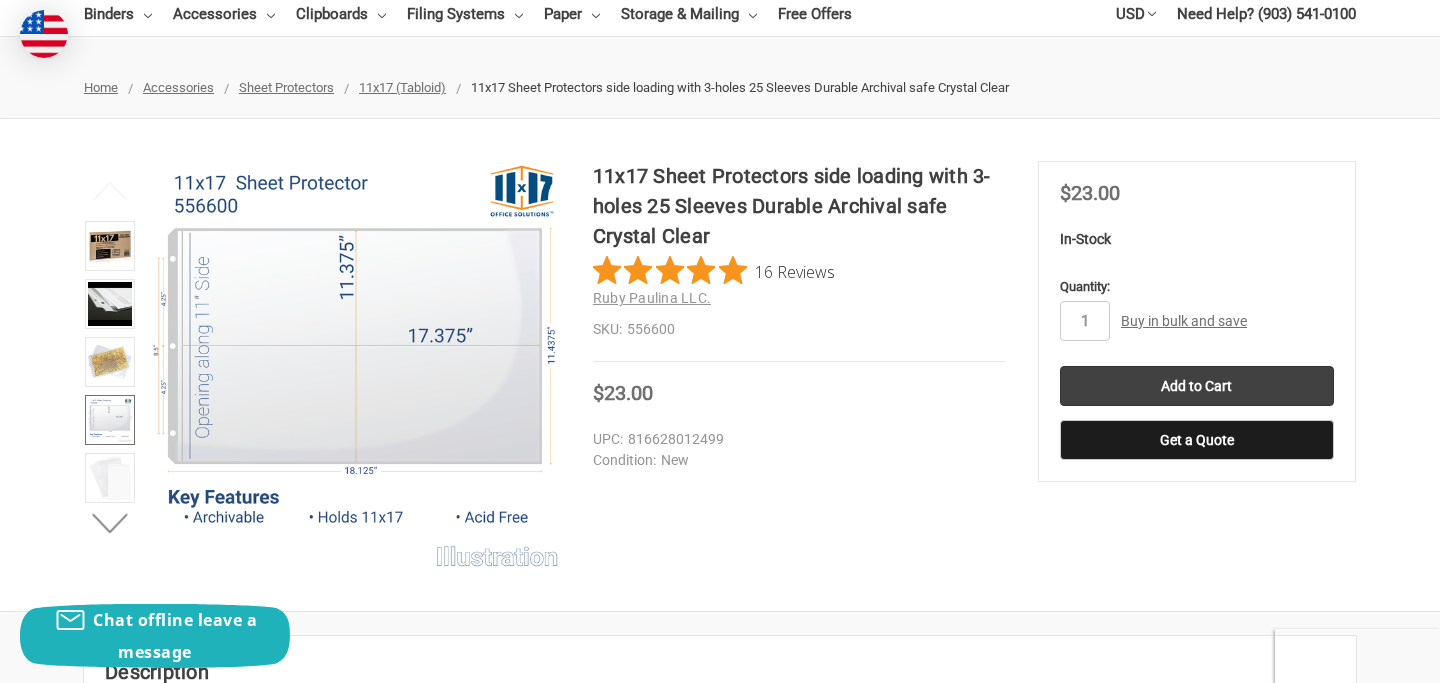 click at bounding box center (110, 420) 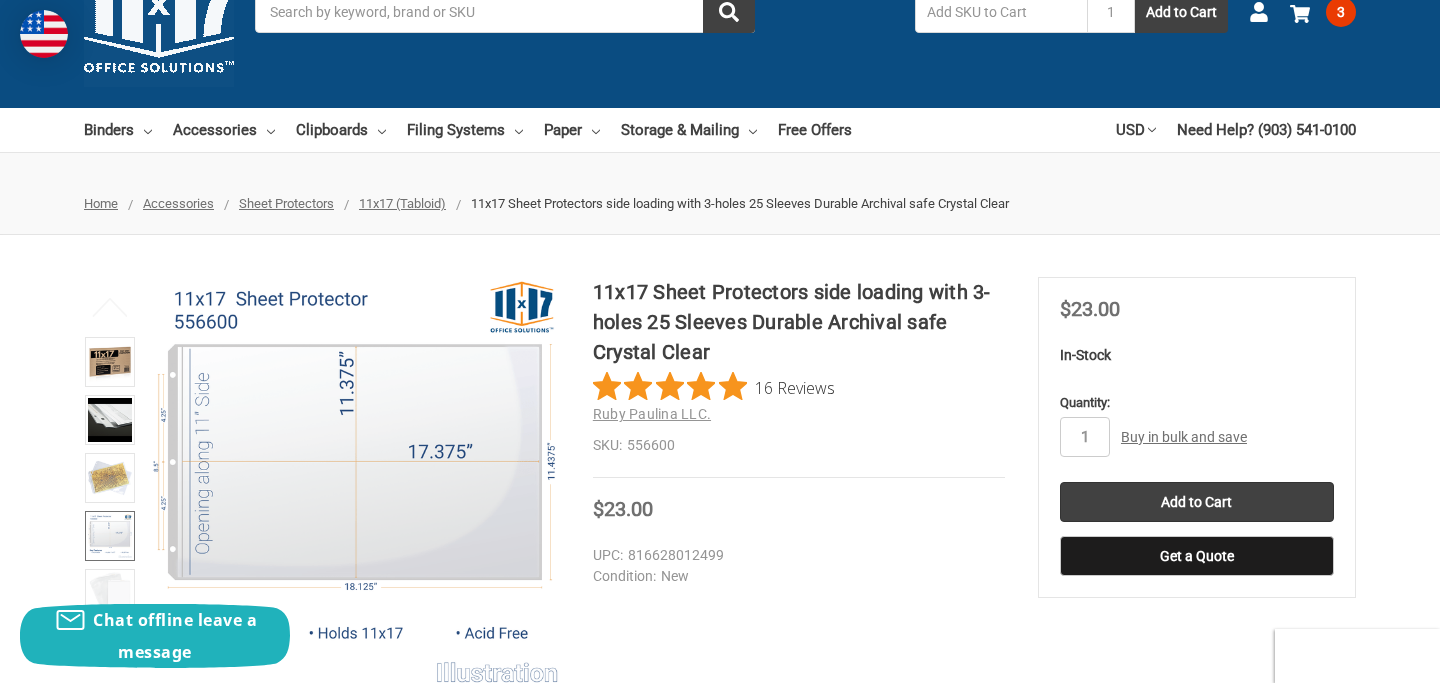 scroll, scrollTop: 85, scrollLeft: 0, axis: vertical 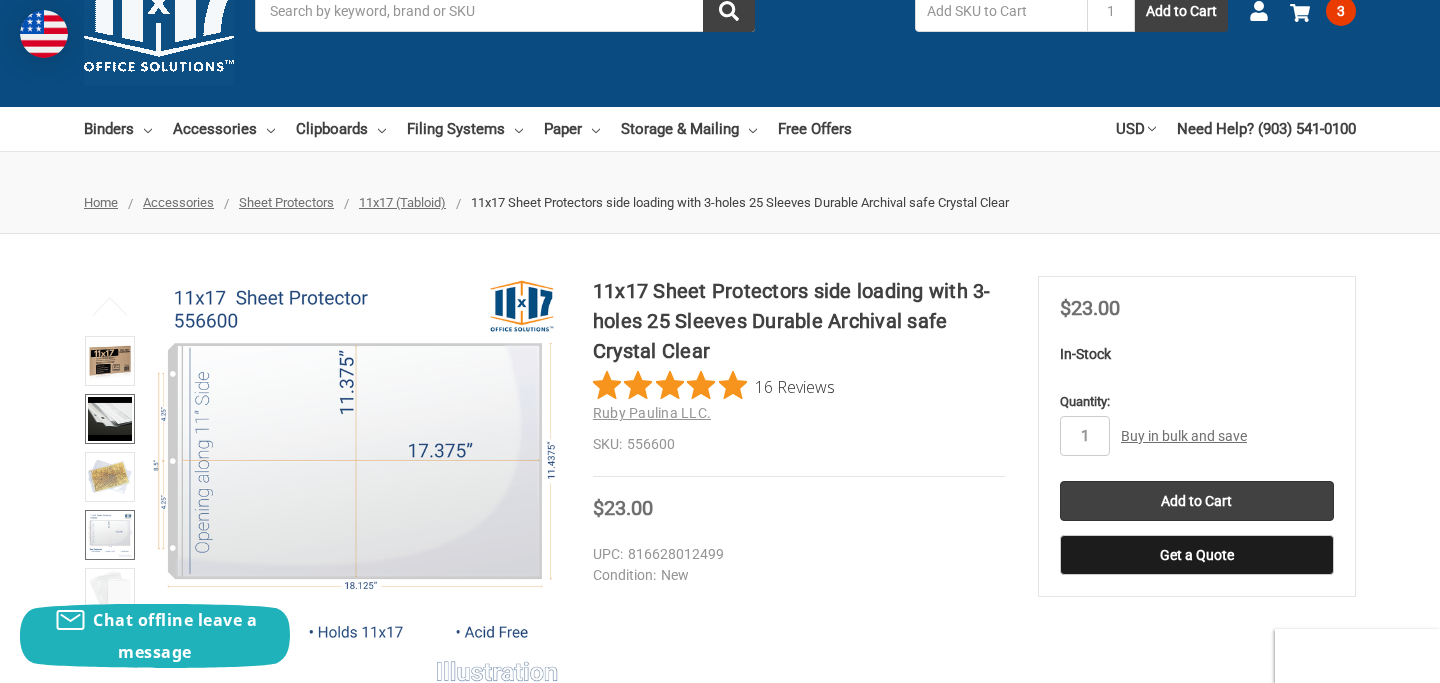 click at bounding box center (110, 419) 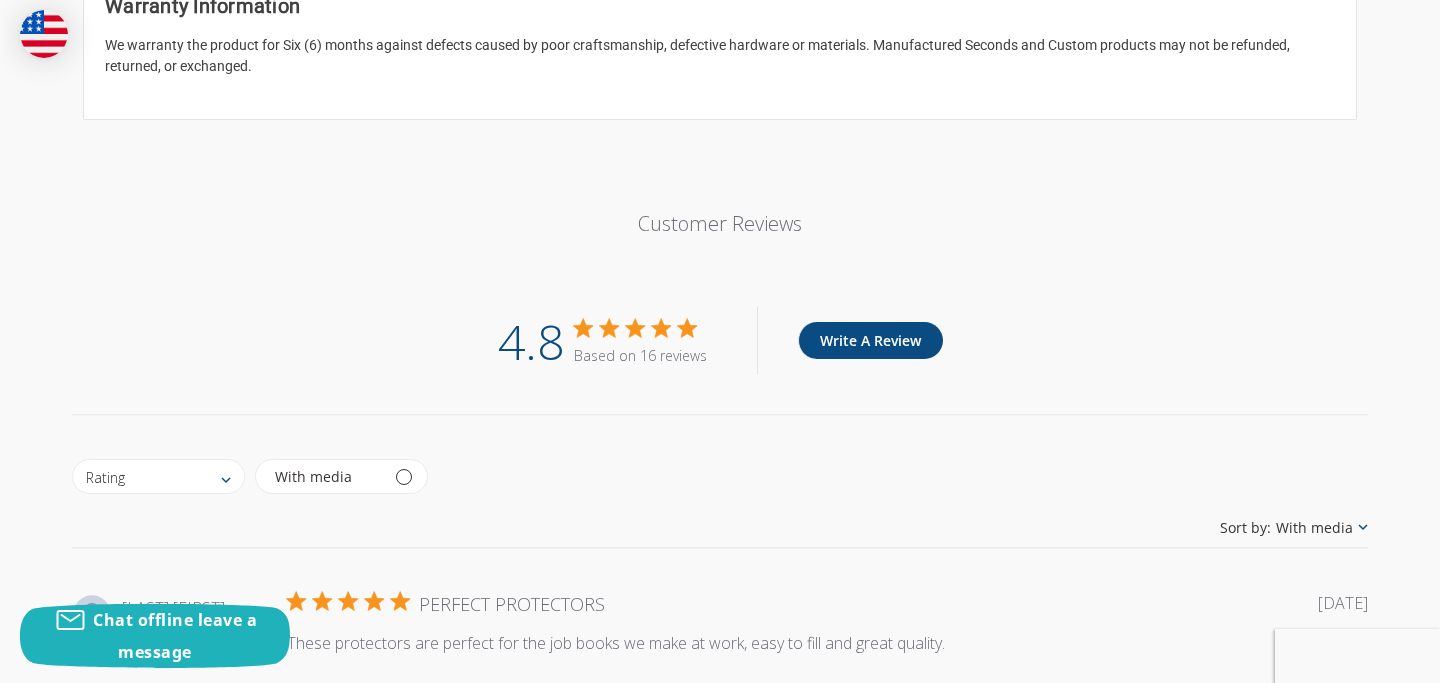 scroll, scrollTop: 2047, scrollLeft: 0, axis: vertical 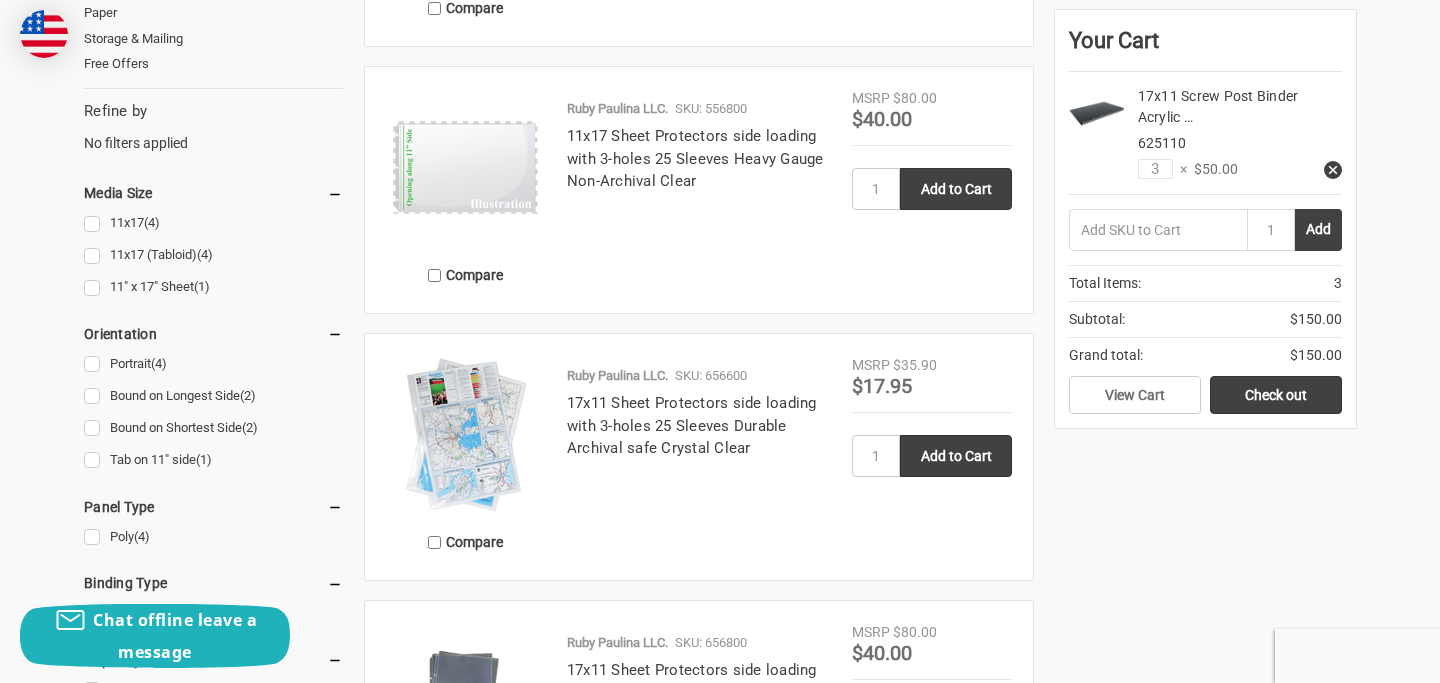 click at bounding box center (466, 435) 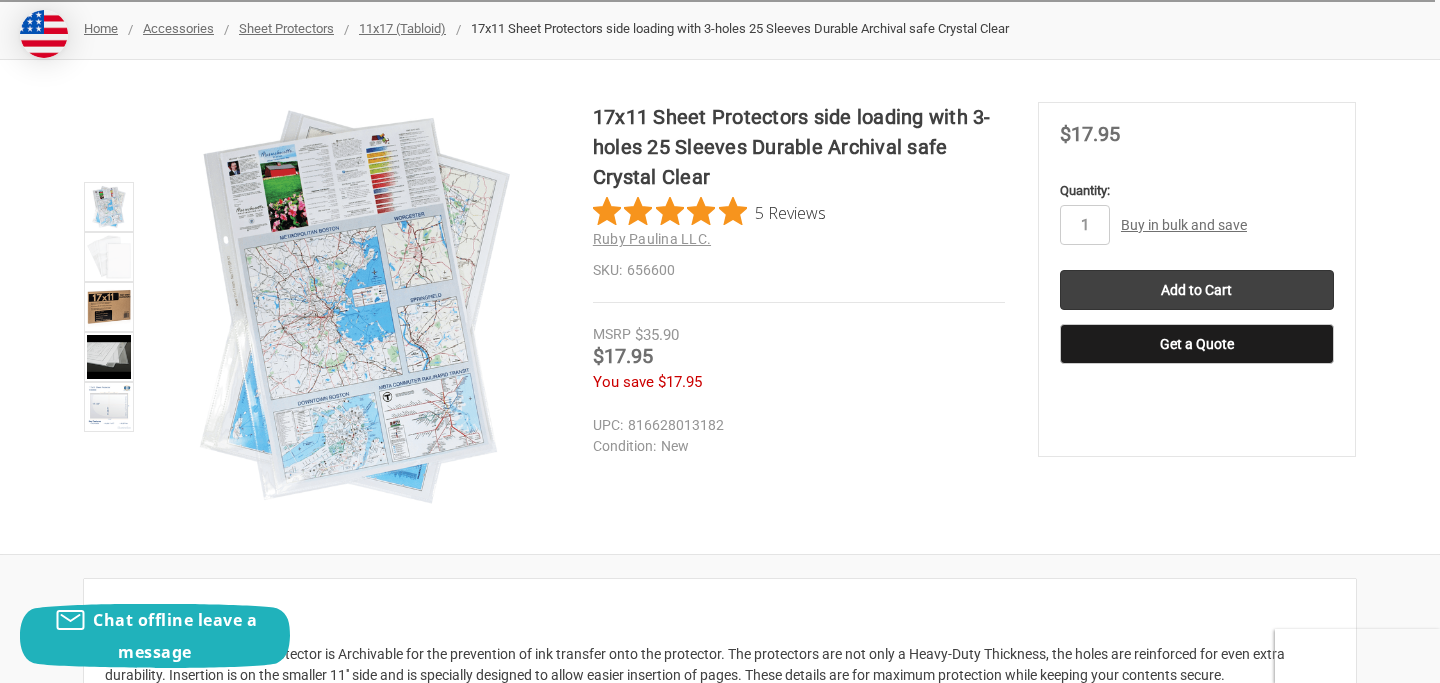 scroll, scrollTop: 0, scrollLeft: 0, axis: both 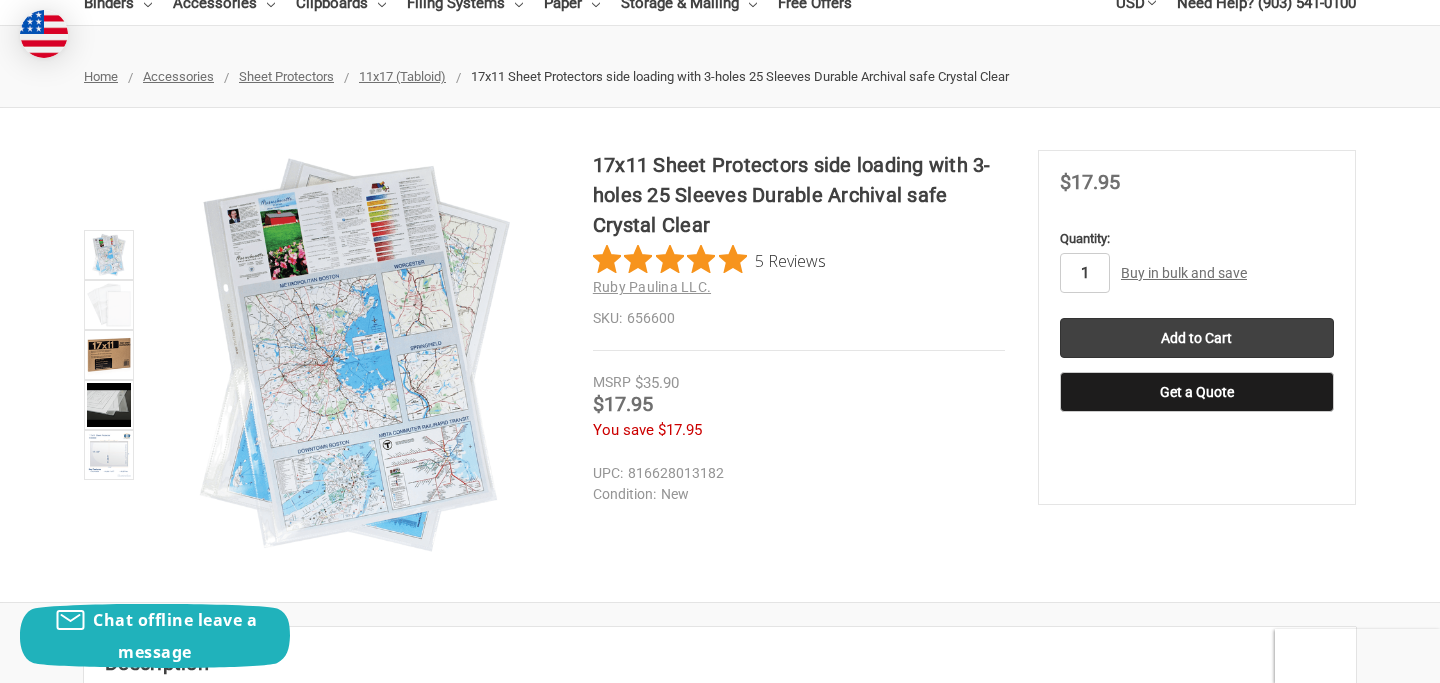 click on "1" at bounding box center (1085, 273) 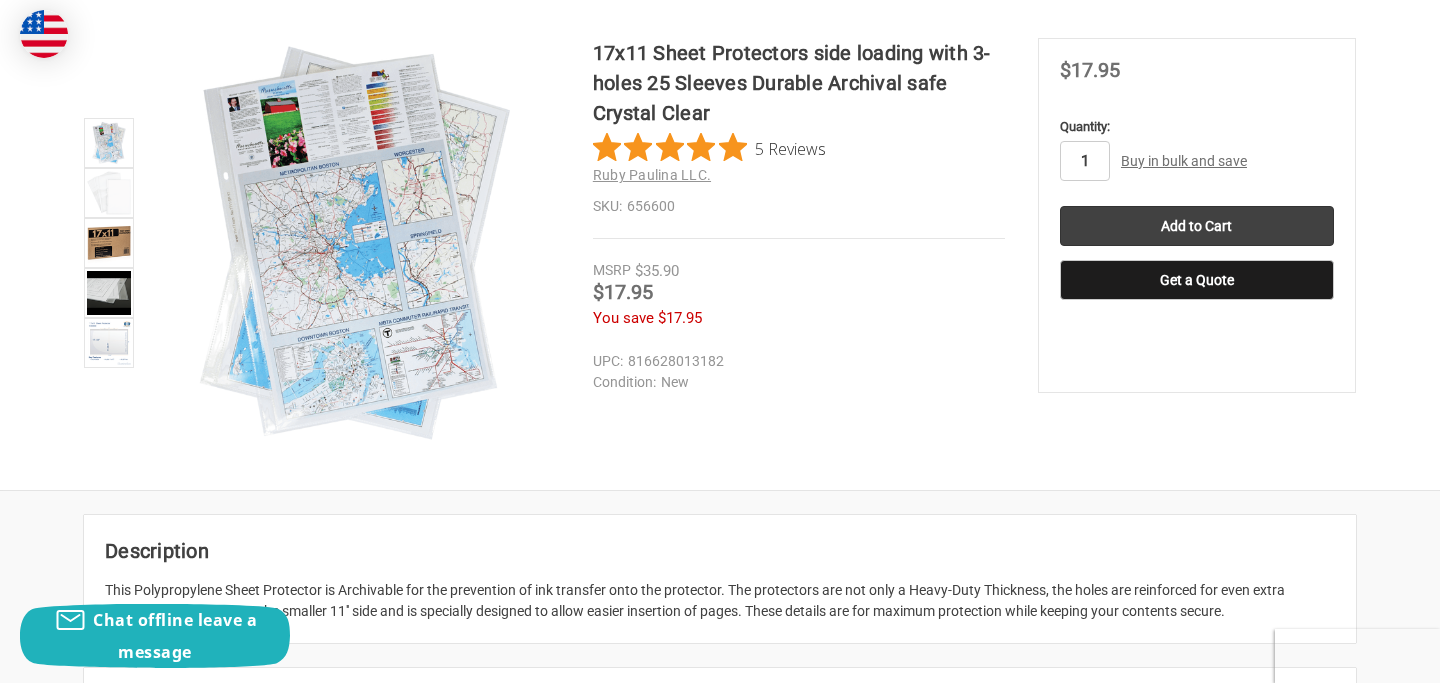 scroll, scrollTop: 0, scrollLeft: 0, axis: both 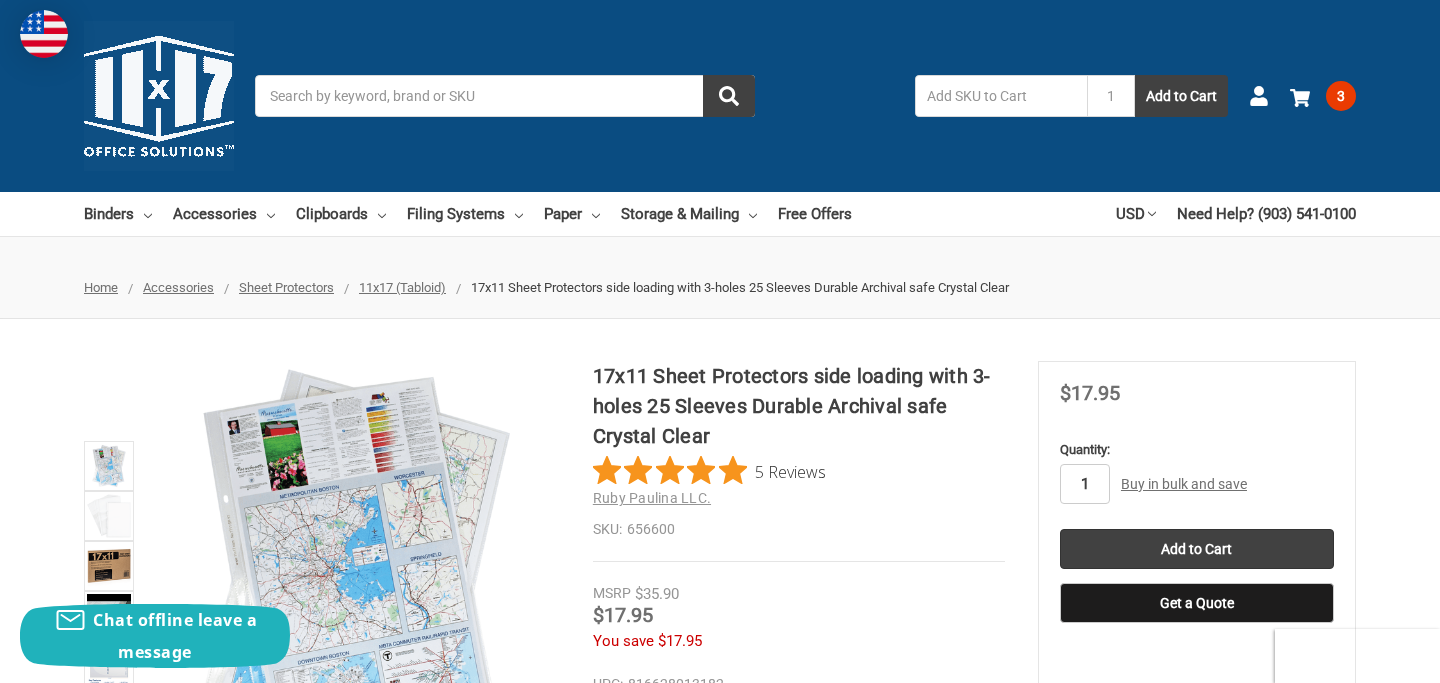 type on "6" 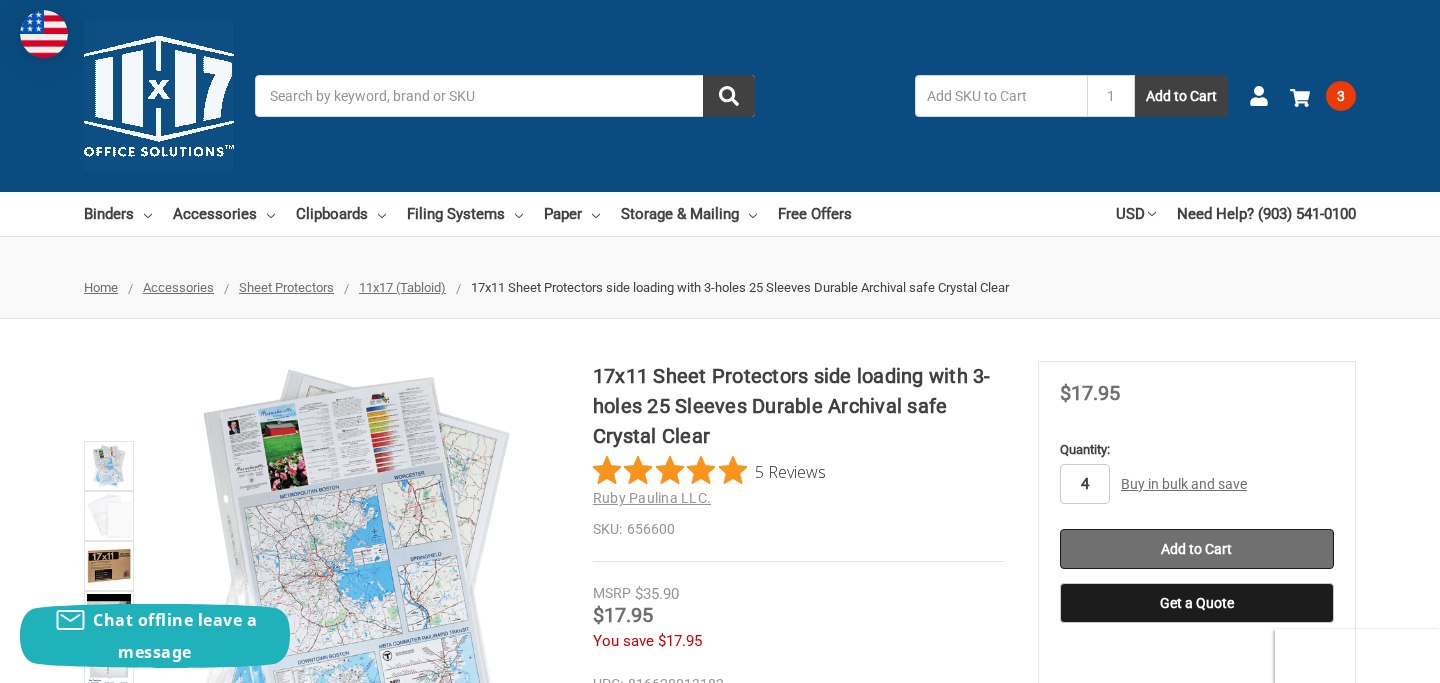 type on "4" 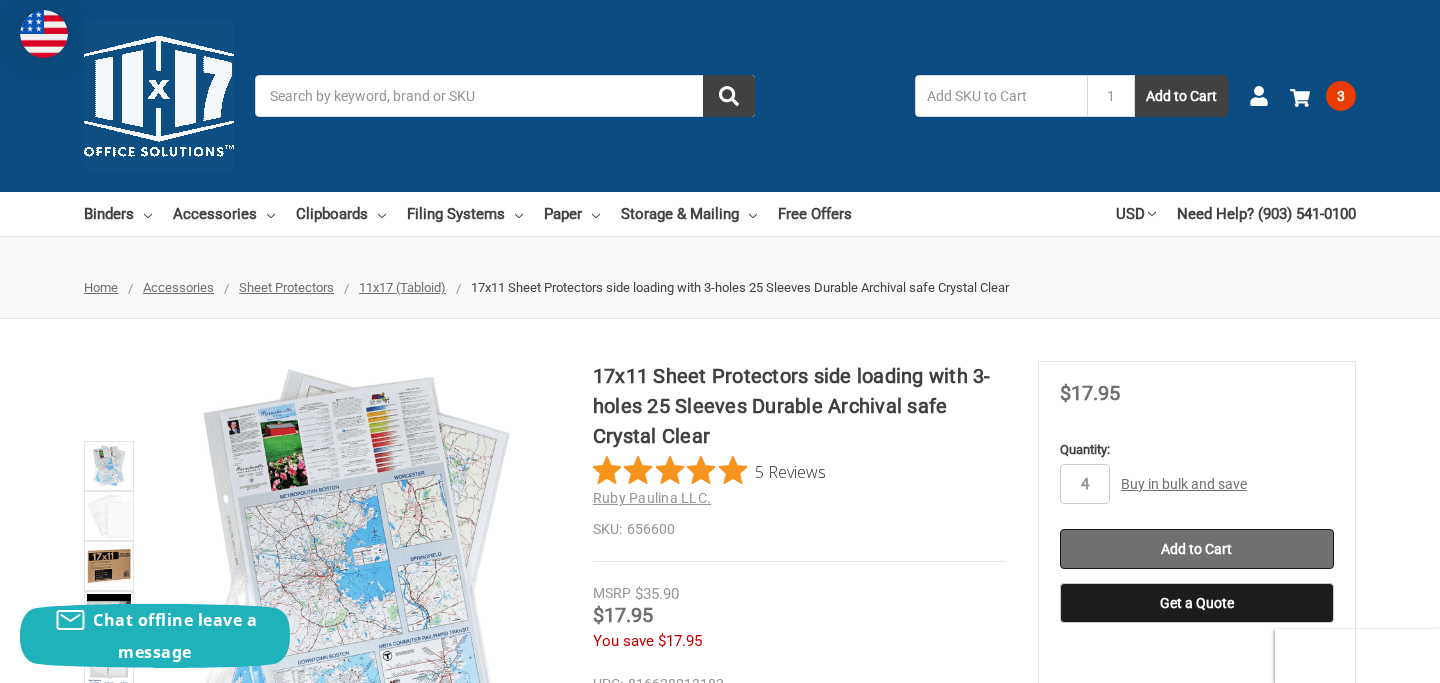 click on "Add to Cart" at bounding box center (1197, 549) 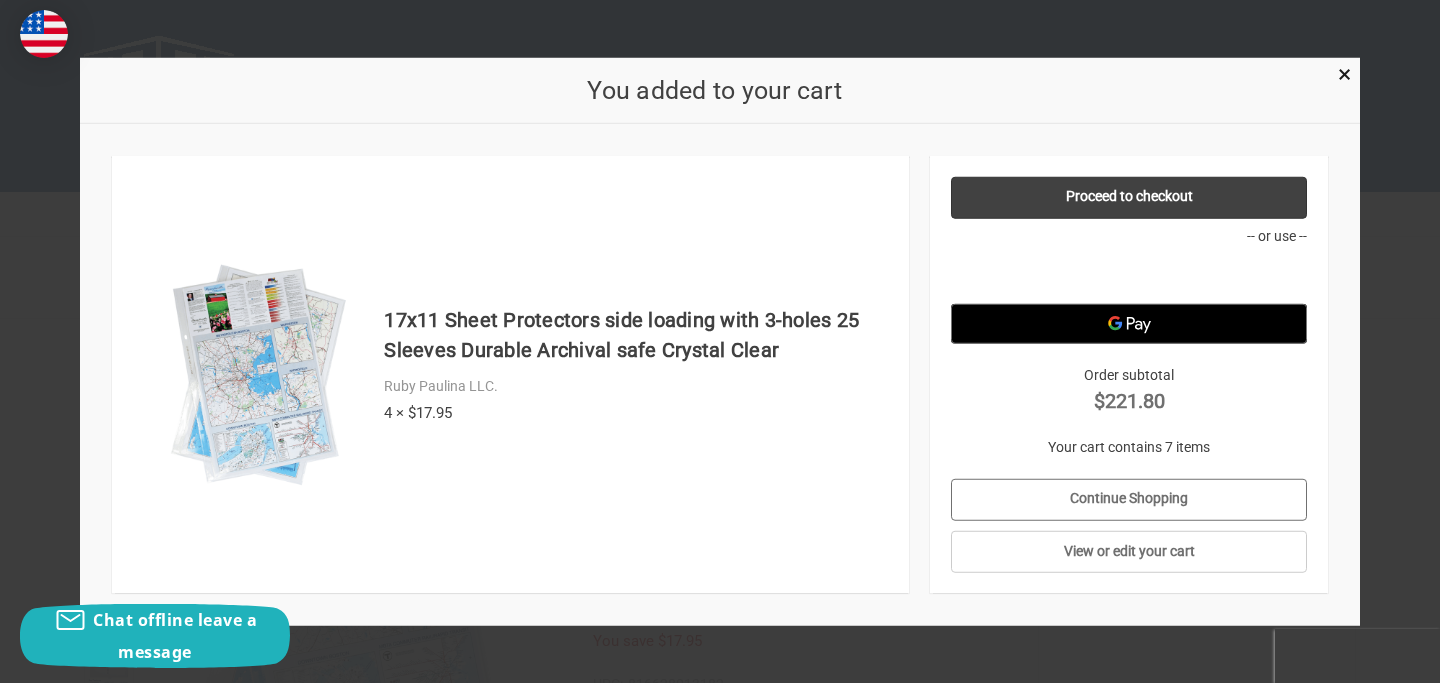click on "Continue Shopping" at bounding box center [1129, 499] 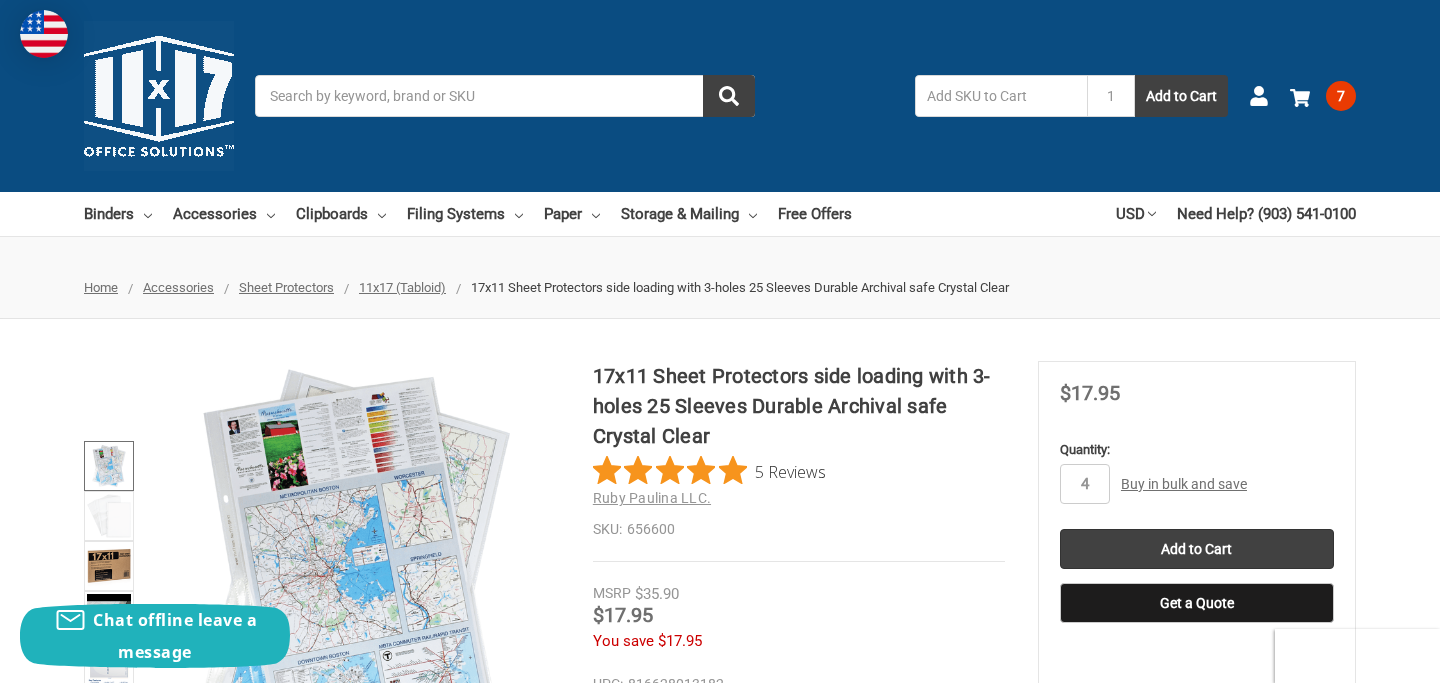 click at bounding box center (109, 466) 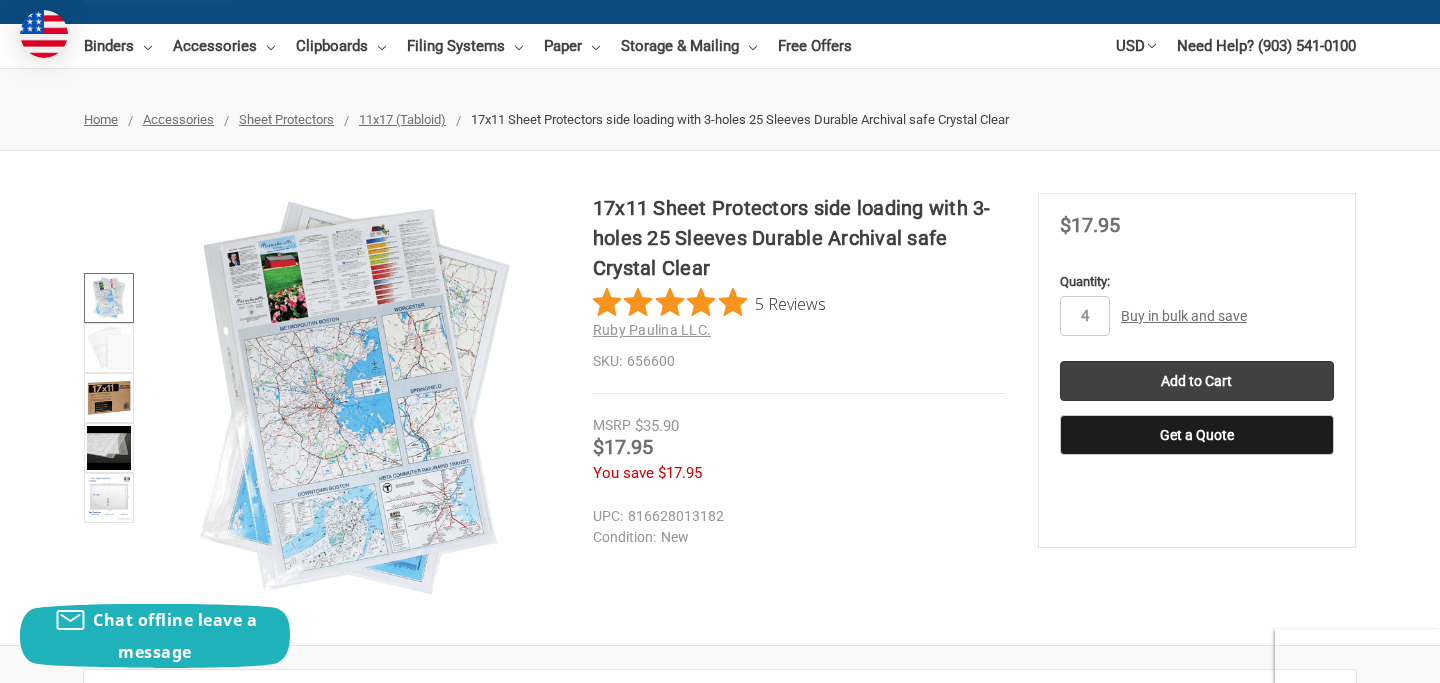 scroll, scrollTop: 308, scrollLeft: 0, axis: vertical 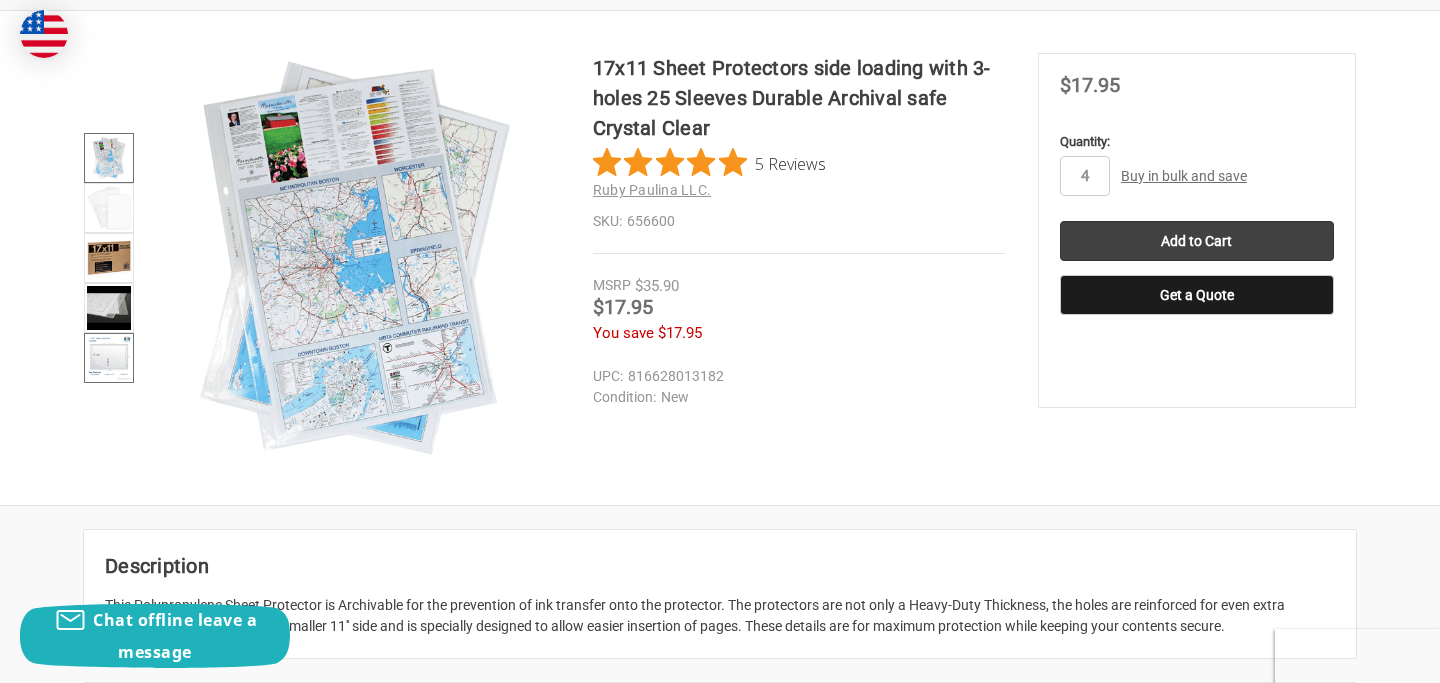 click at bounding box center [109, 358] 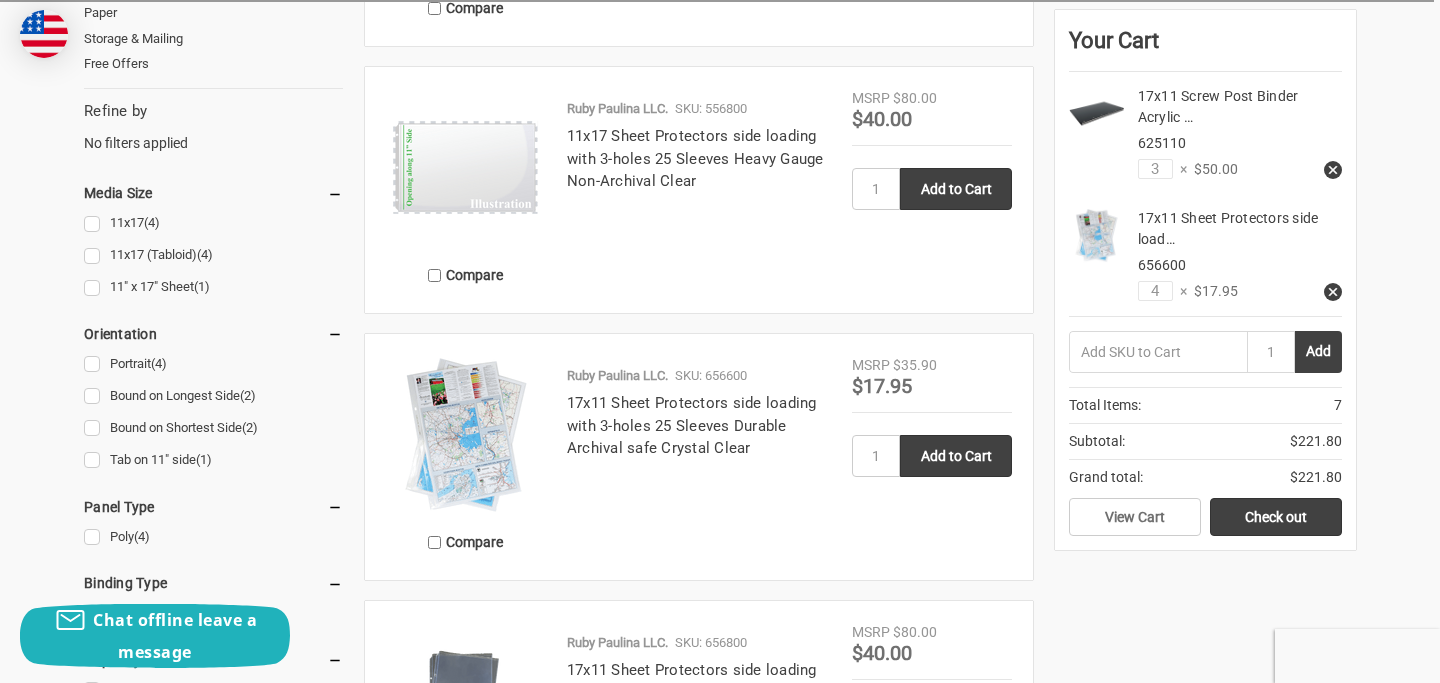 scroll, scrollTop: 705, scrollLeft: 0, axis: vertical 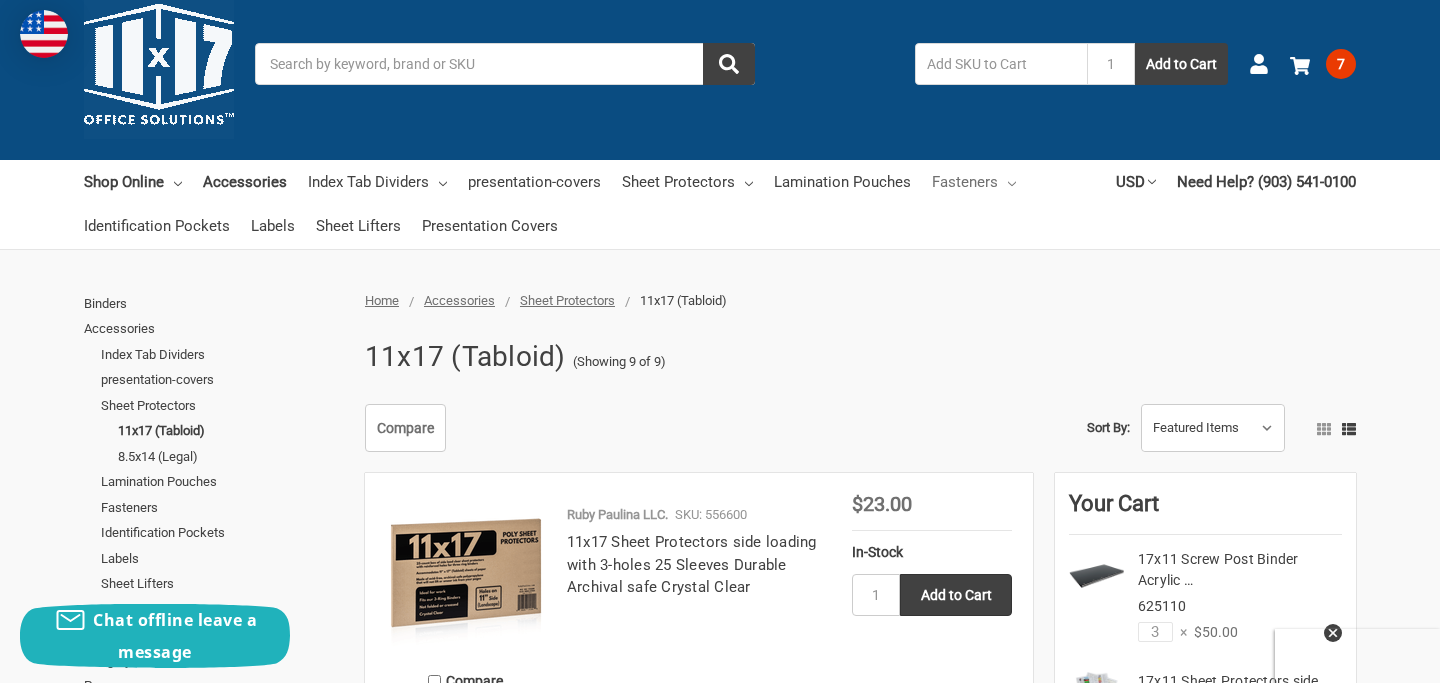 click on "Fasteners" at bounding box center [974, 182] 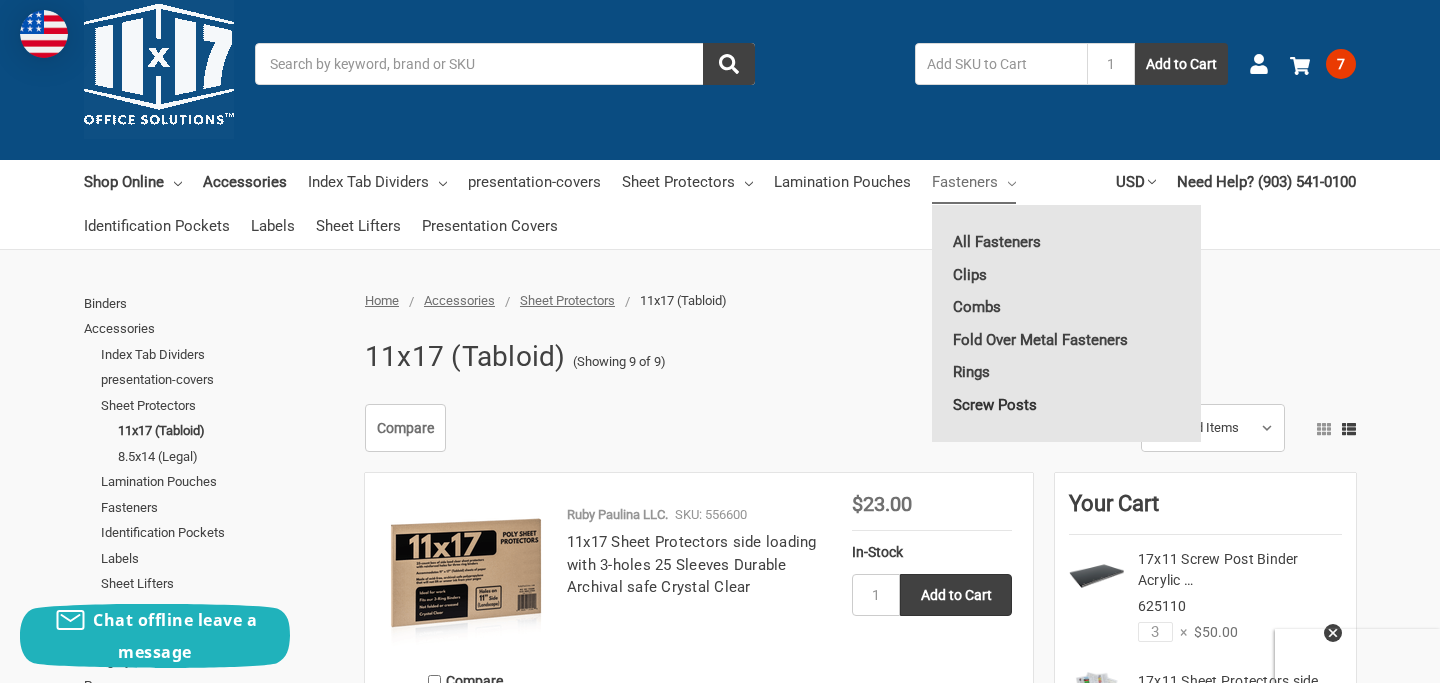 click on "Screw Posts" at bounding box center [1066, 405] 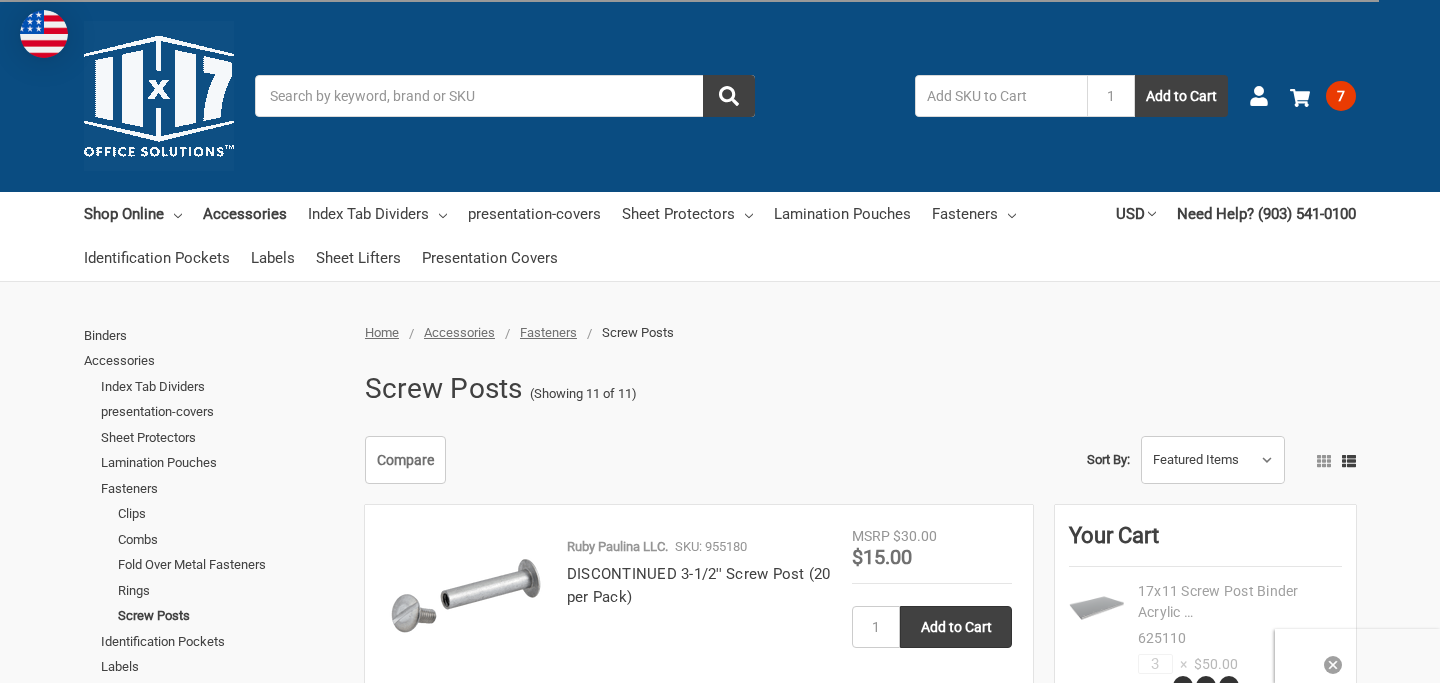 scroll, scrollTop: 0, scrollLeft: 0, axis: both 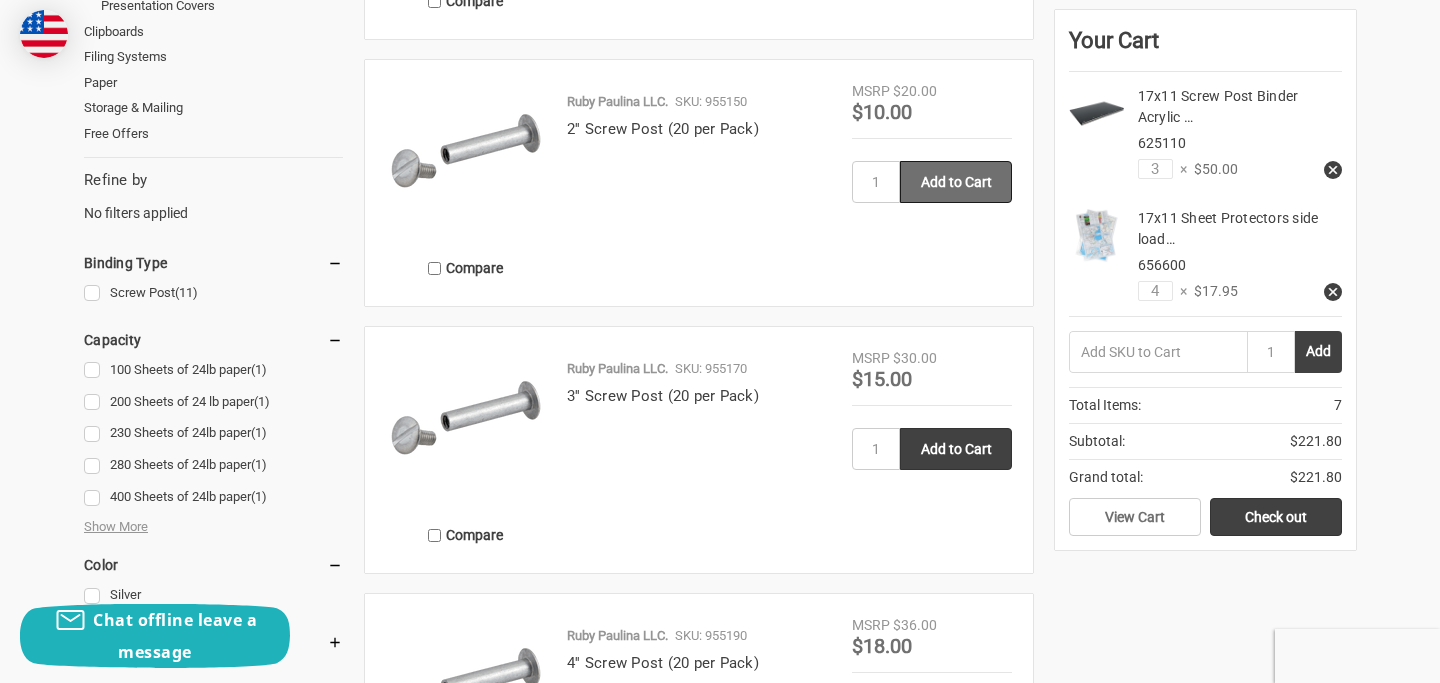 click on "Add to Cart" at bounding box center (956, 182) 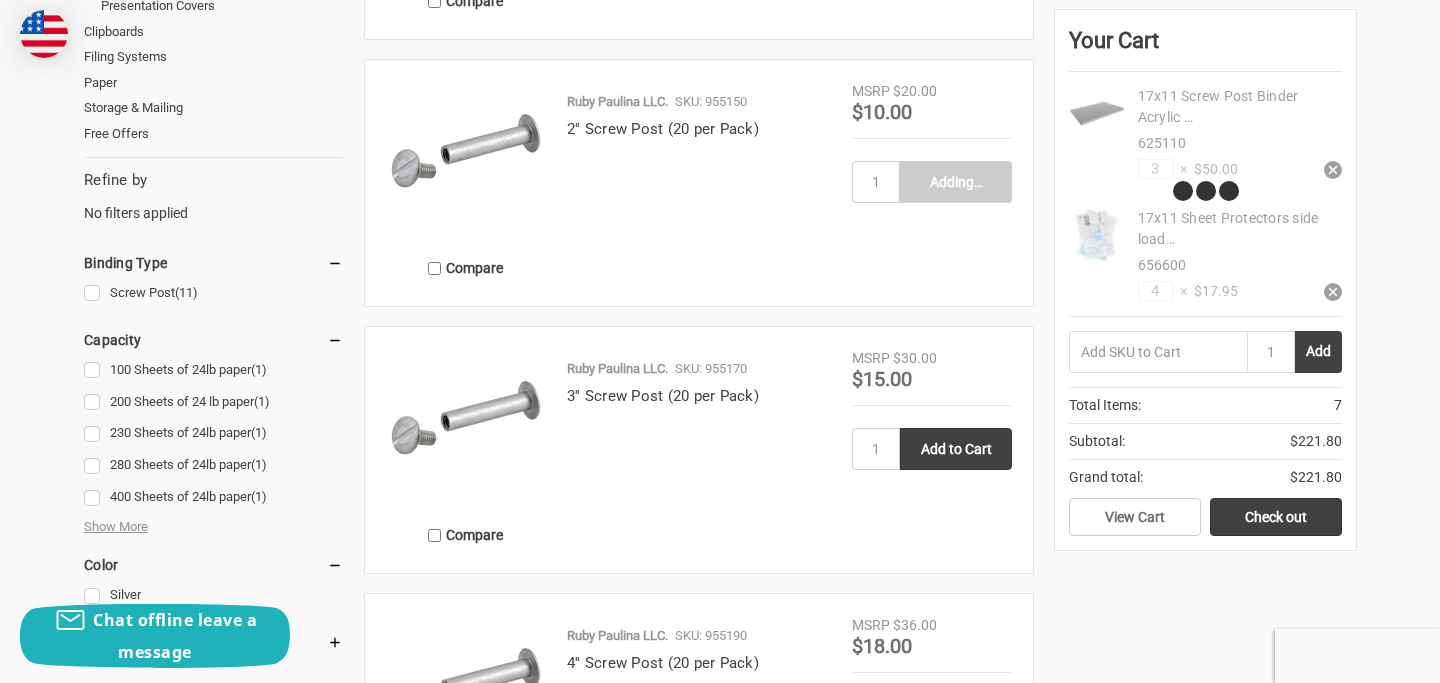 type on "Add to Cart" 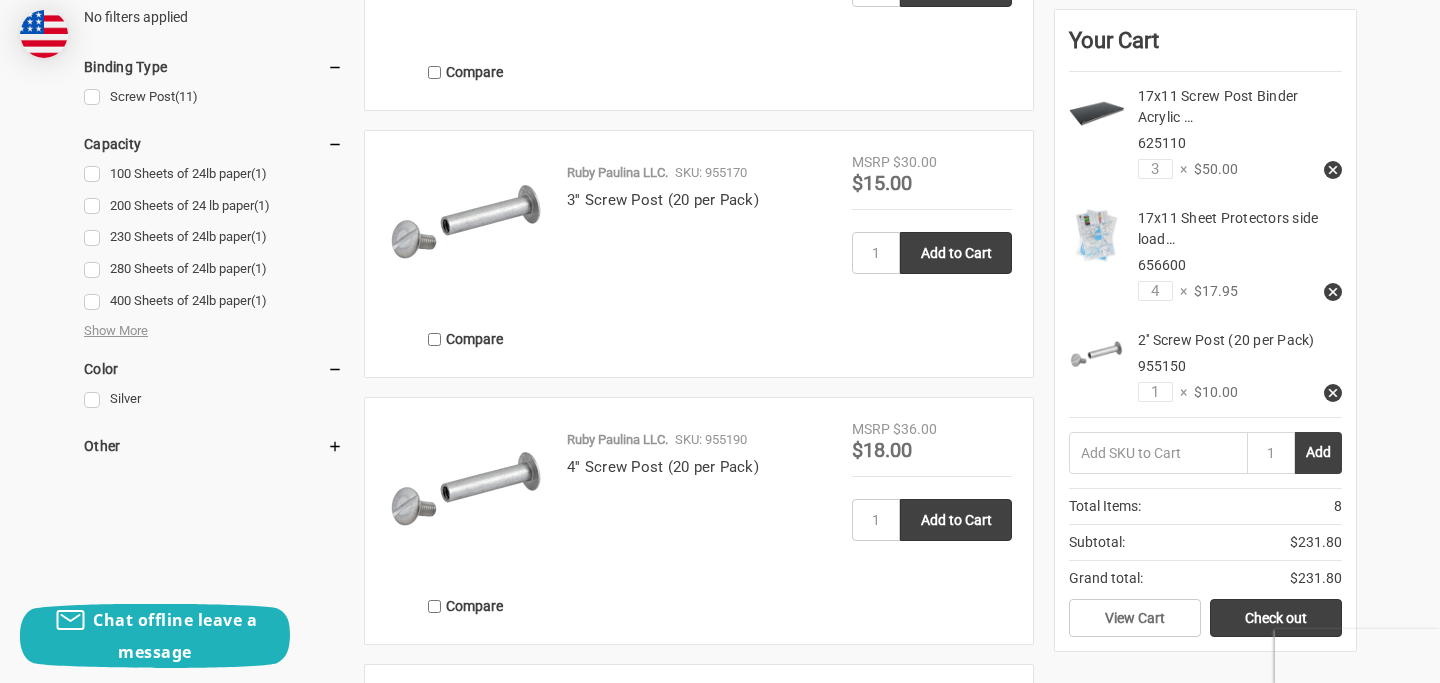 scroll, scrollTop: 909, scrollLeft: 0, axis: vertical 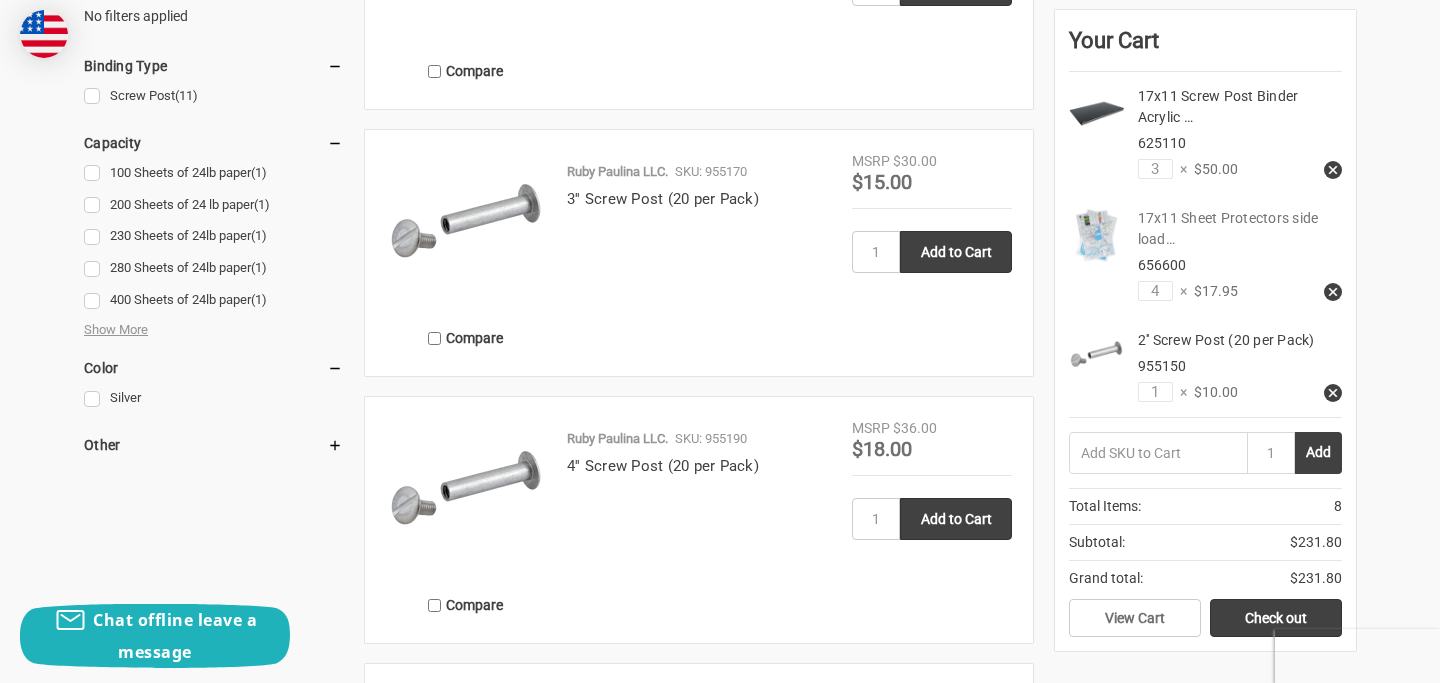 click on "17x11 Sheet Protectors side load…" at bounding box center (1228, 228) 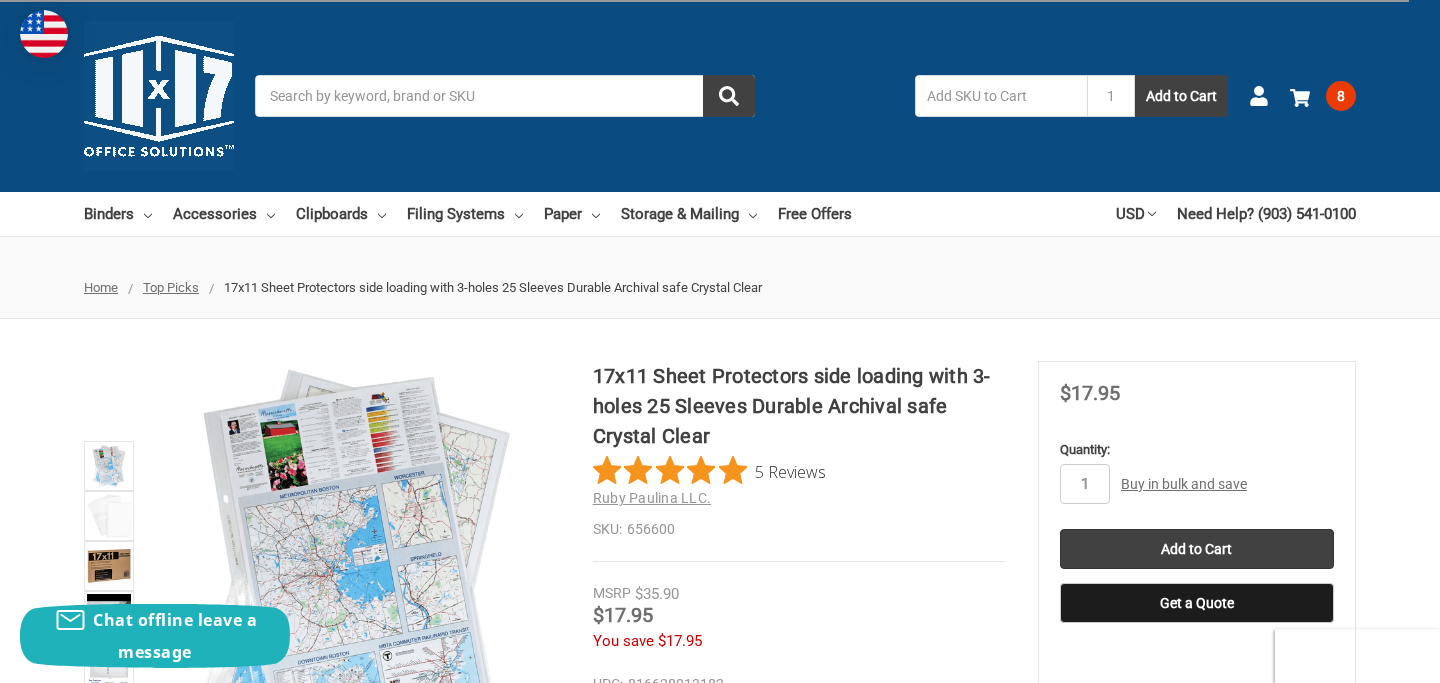scroll, scrollTop: 0, scrollLeft: 0, axis: both 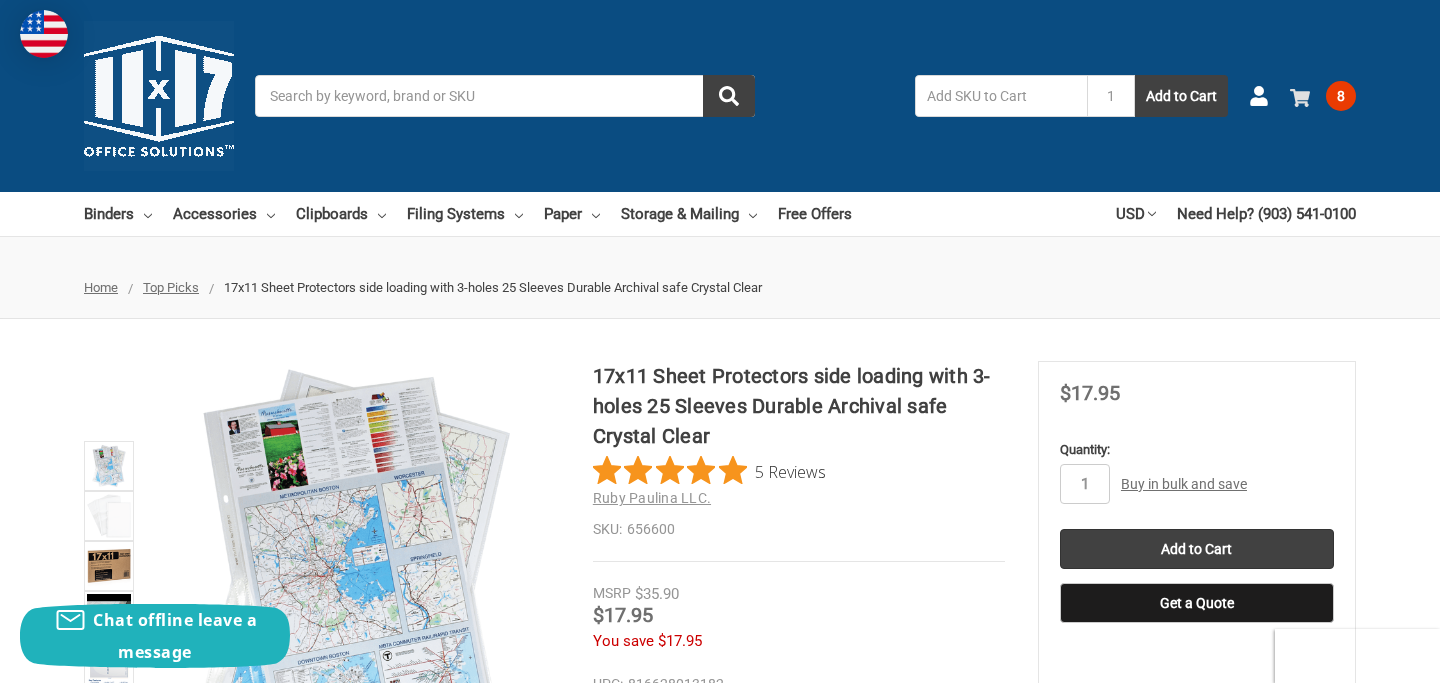 click on "8" at bounding box center (1341, 96) 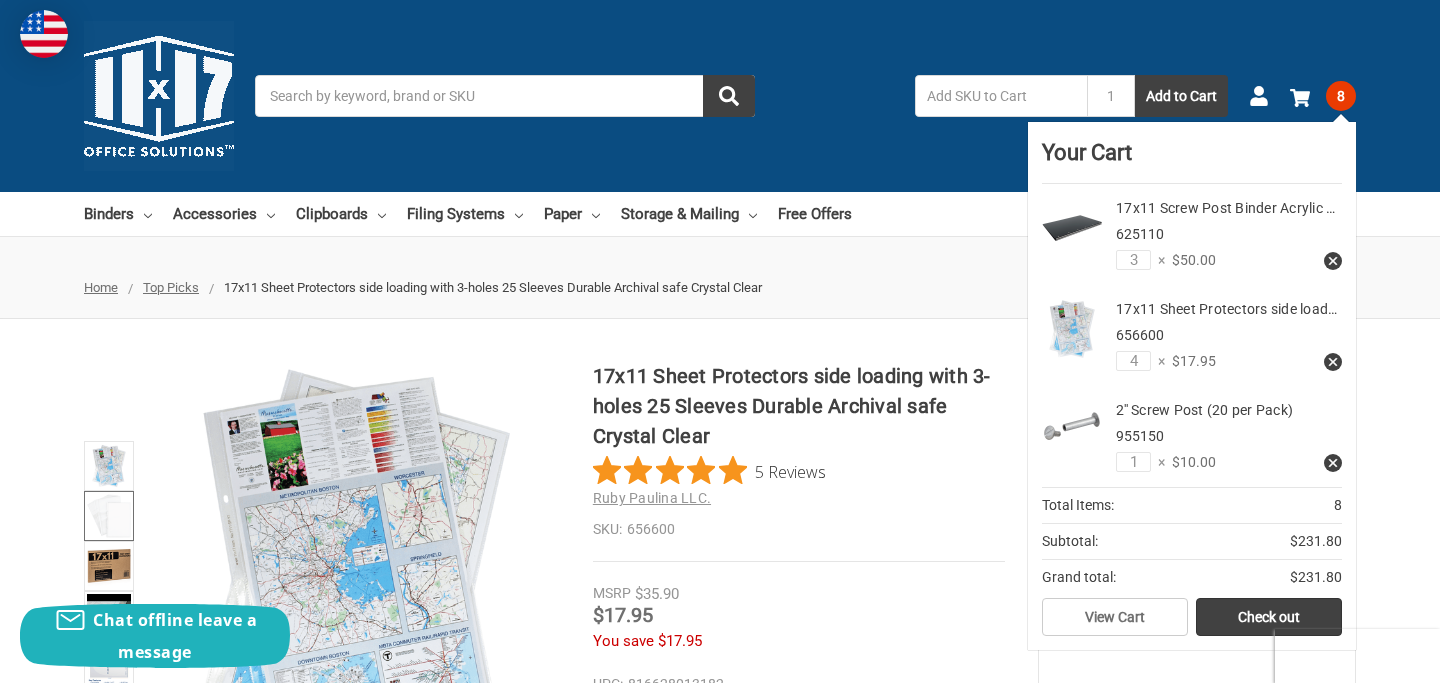 click at bounding box center [109, 516] 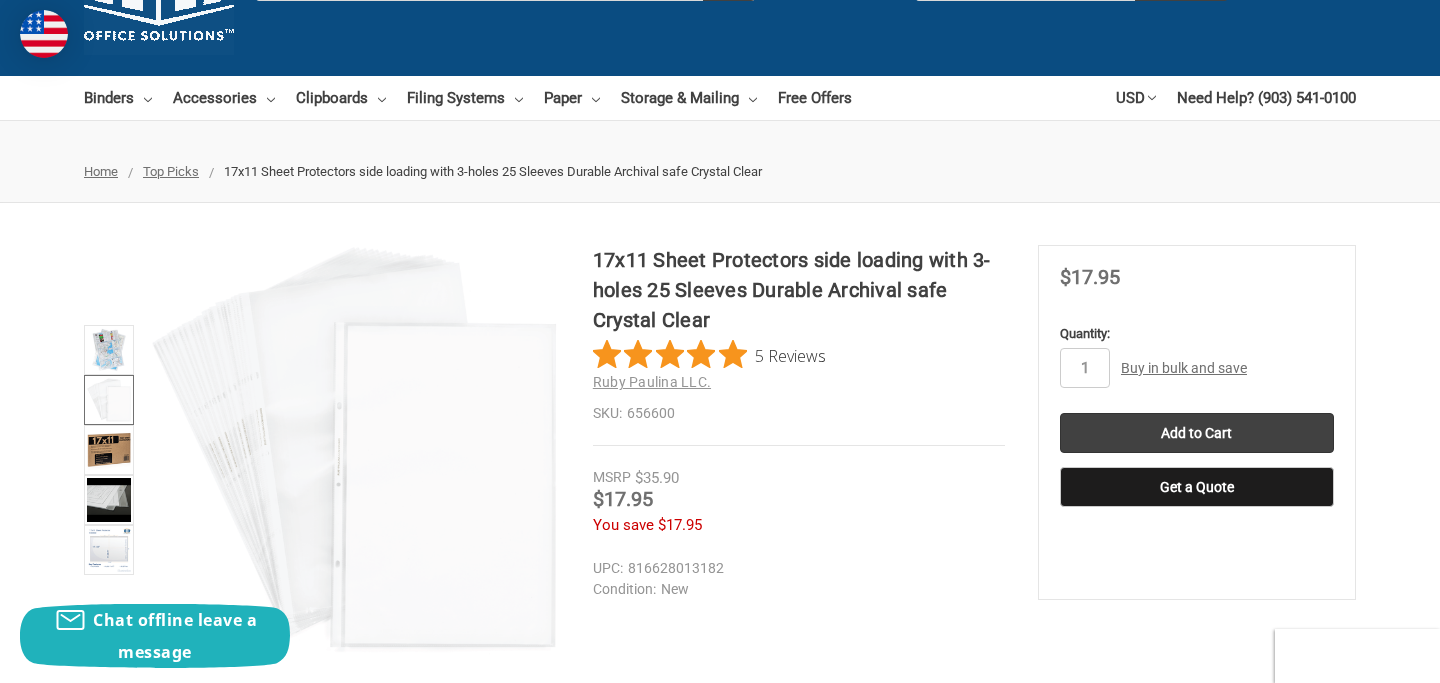 scroll, scrollTop: 0, scrollLeft: 0, axis: both 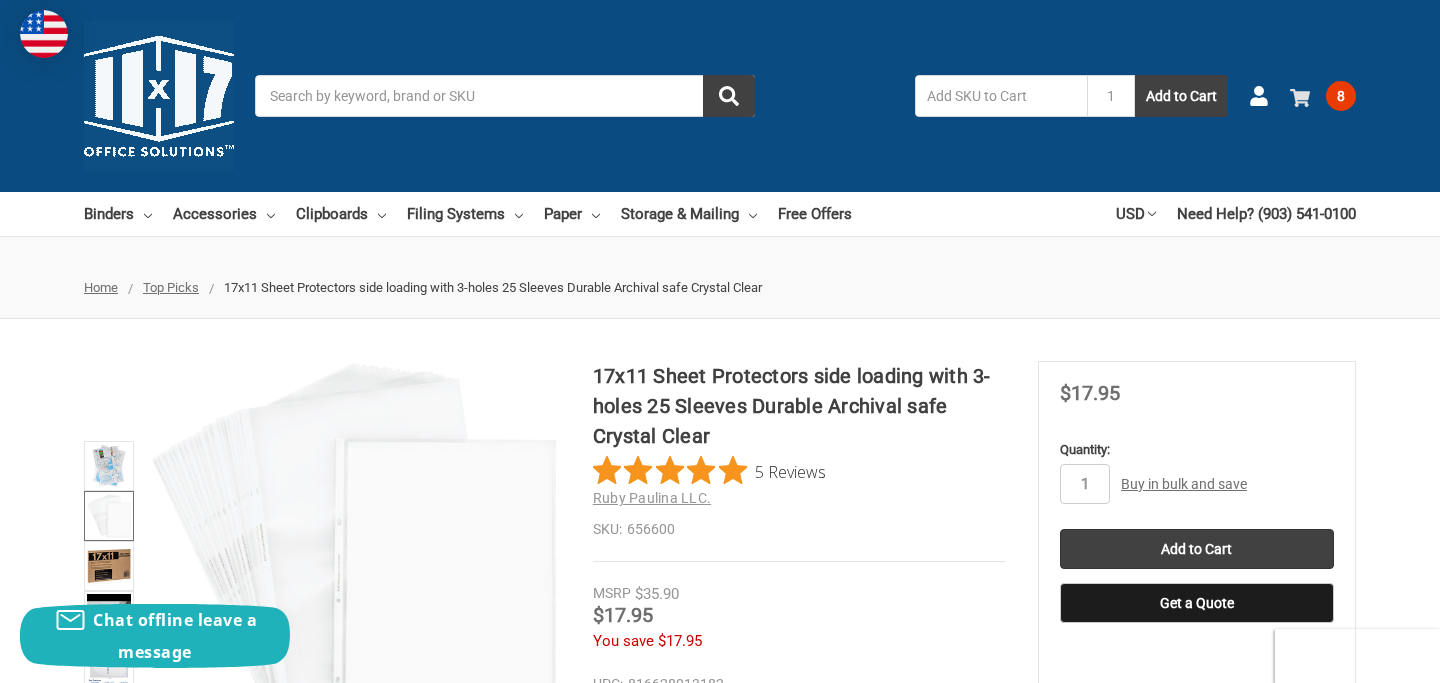 click on "8" at bounding box center (1341, 96) 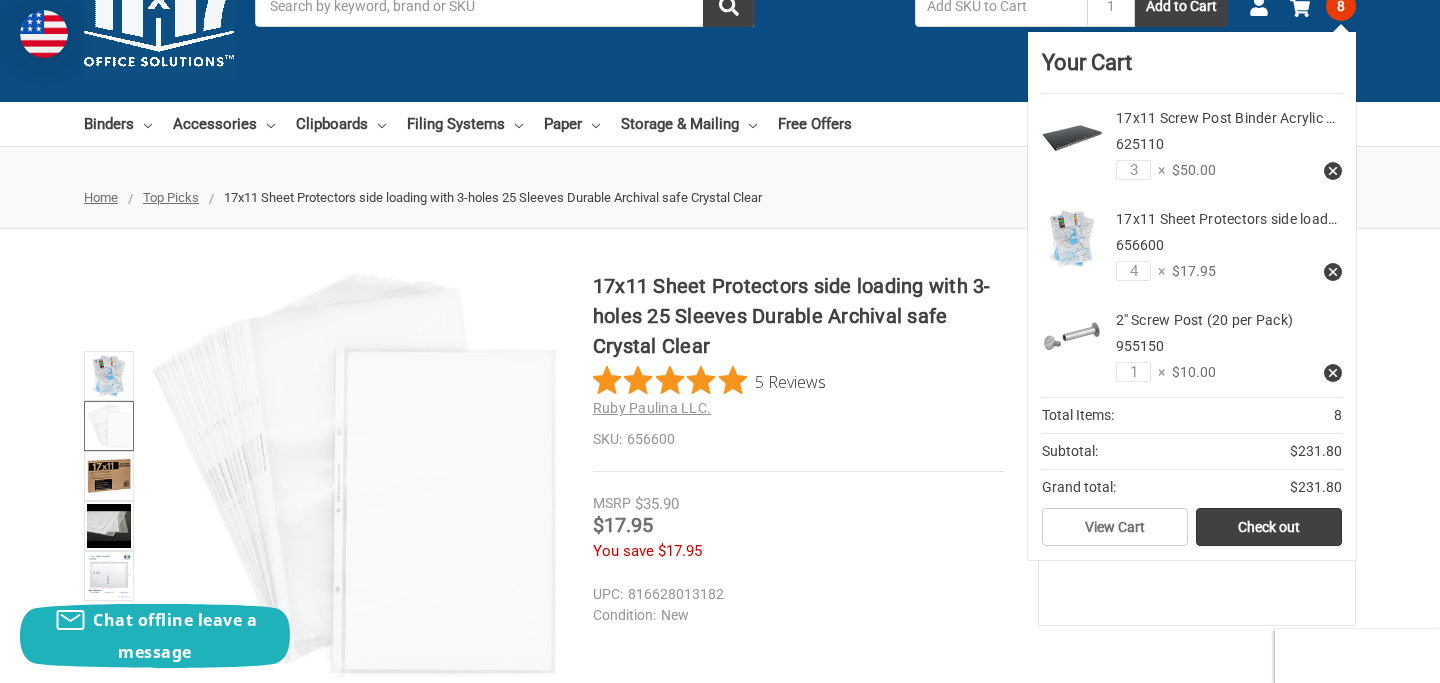 scroll, scrollTop: 105, scrollLeft: 0, axis: vertical 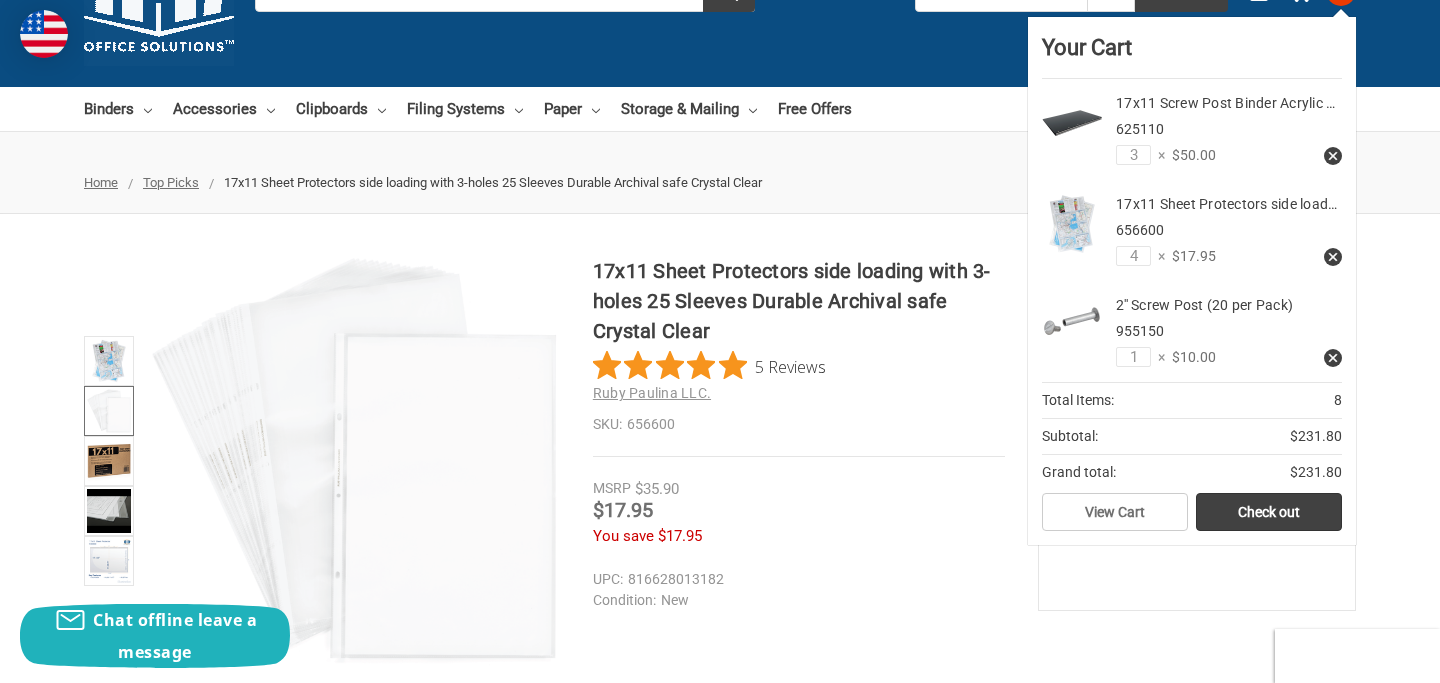 click on "You save
$17.95" at bounding box center [799, 536] 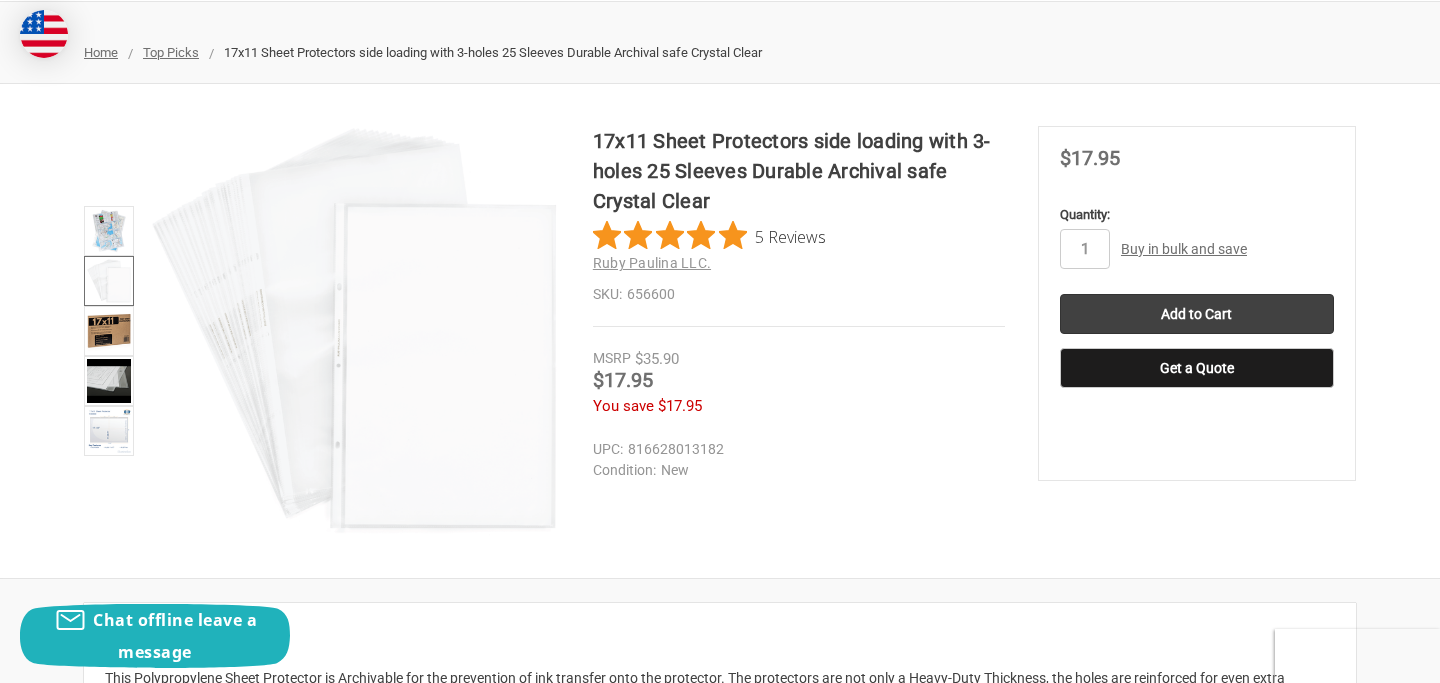 scroll, scrollTop: 0, scrollLeft: 0, axis: both 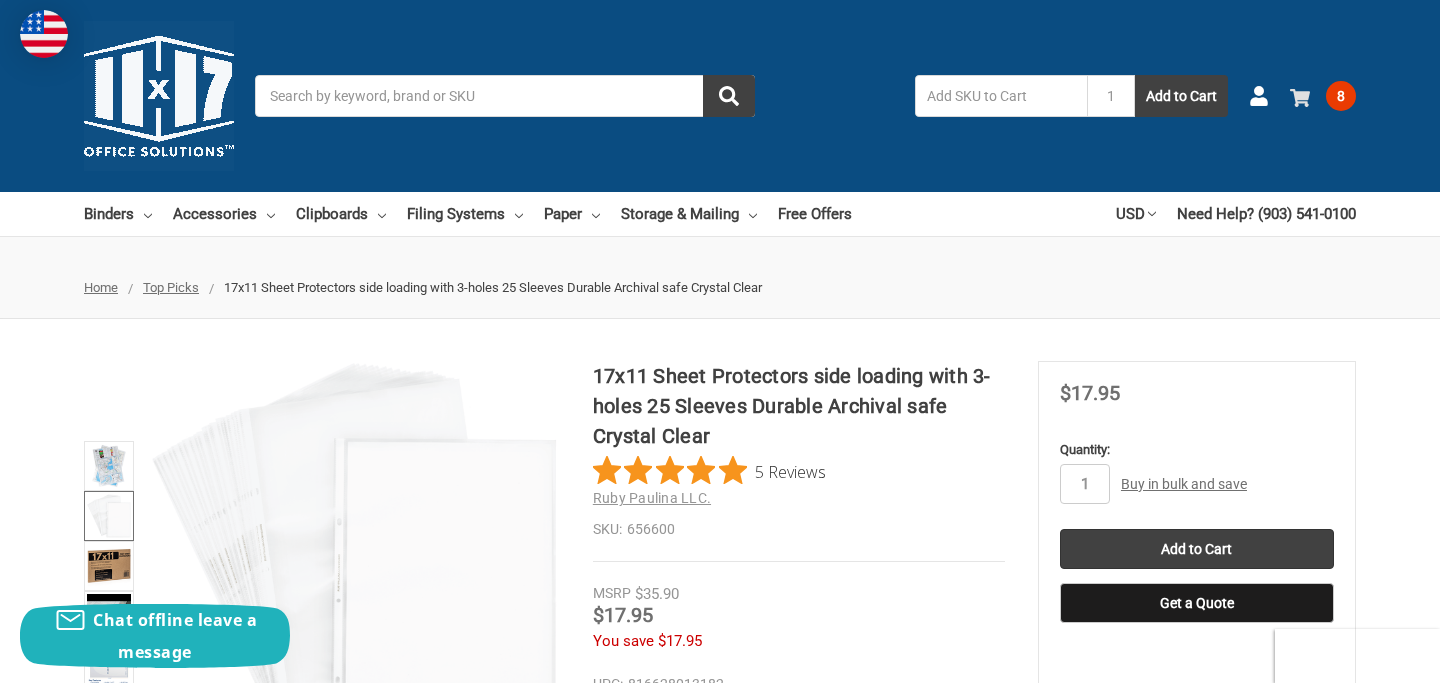 click on "8" at bounding box center (1341, 96) 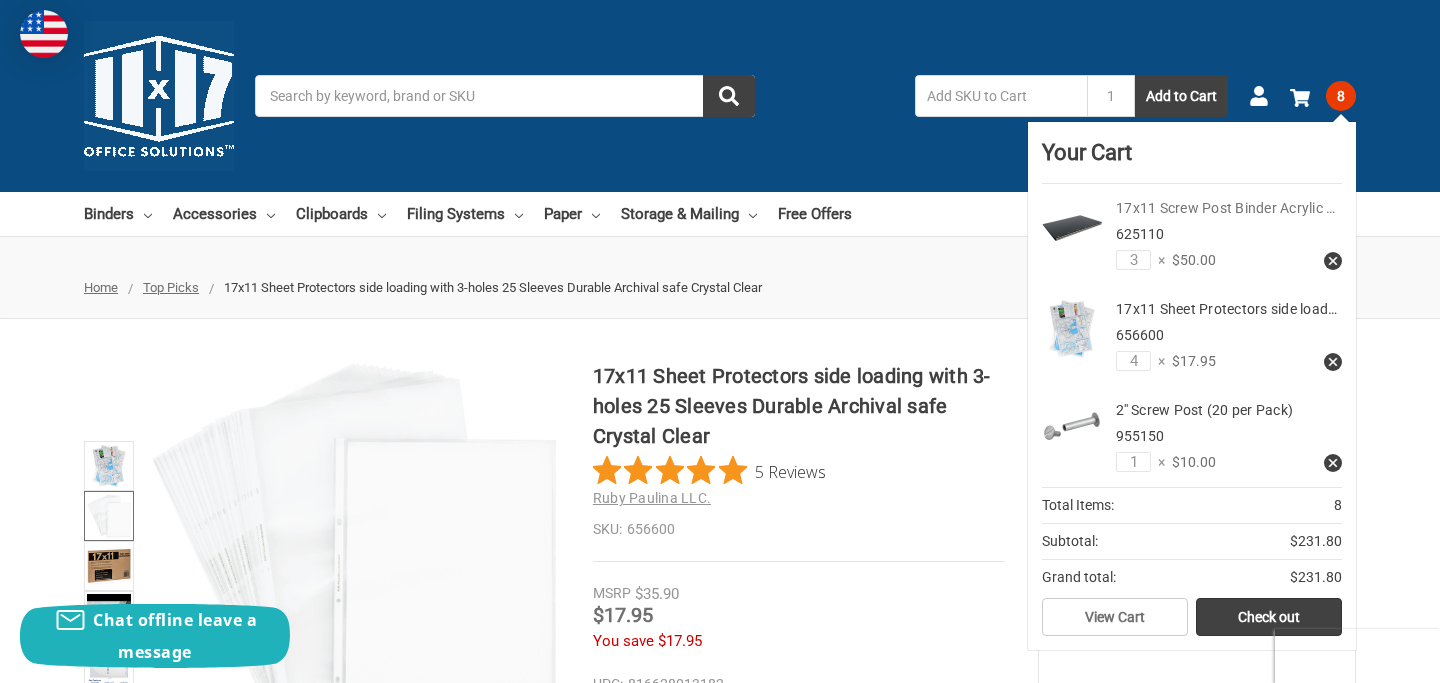 click on "17x11 Screw Post Binder Acrylic …" at bounding box center (1225, 208) 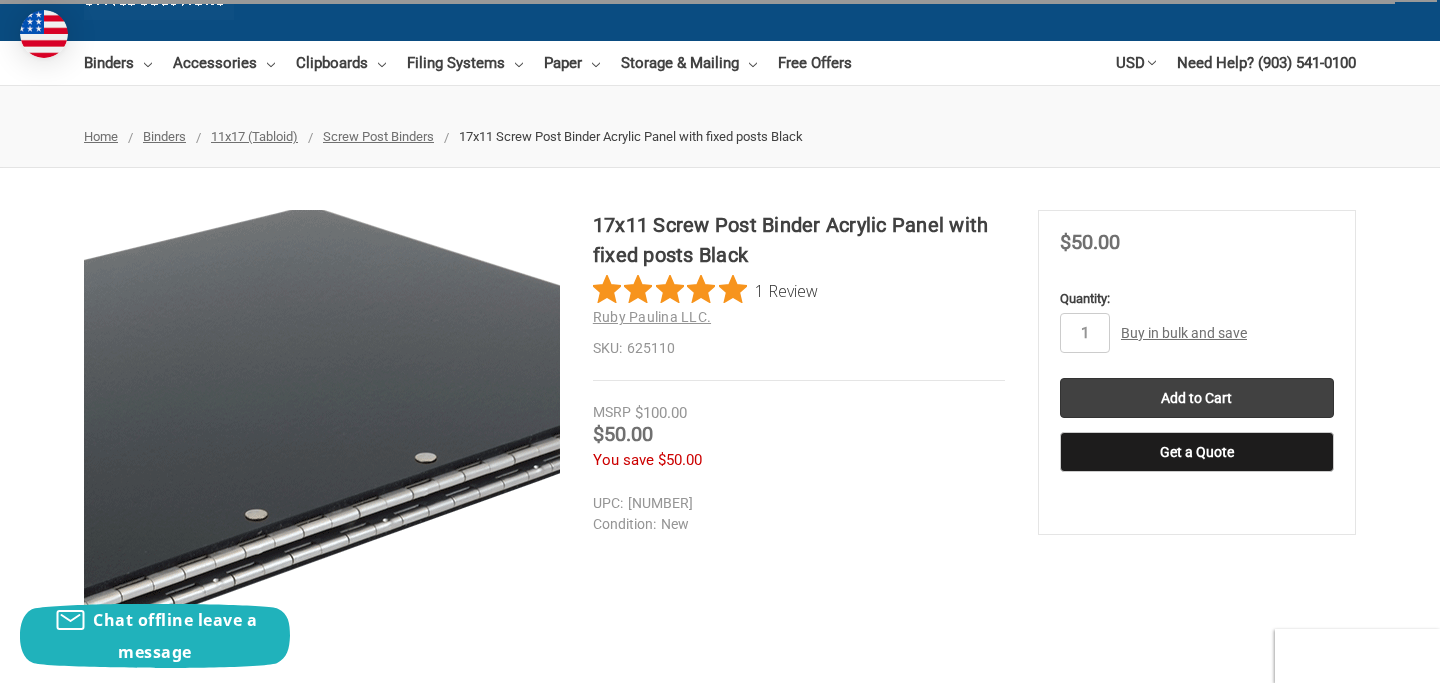 scroll, scrollTop: 151, scrollLeft: 0, axis: vertical 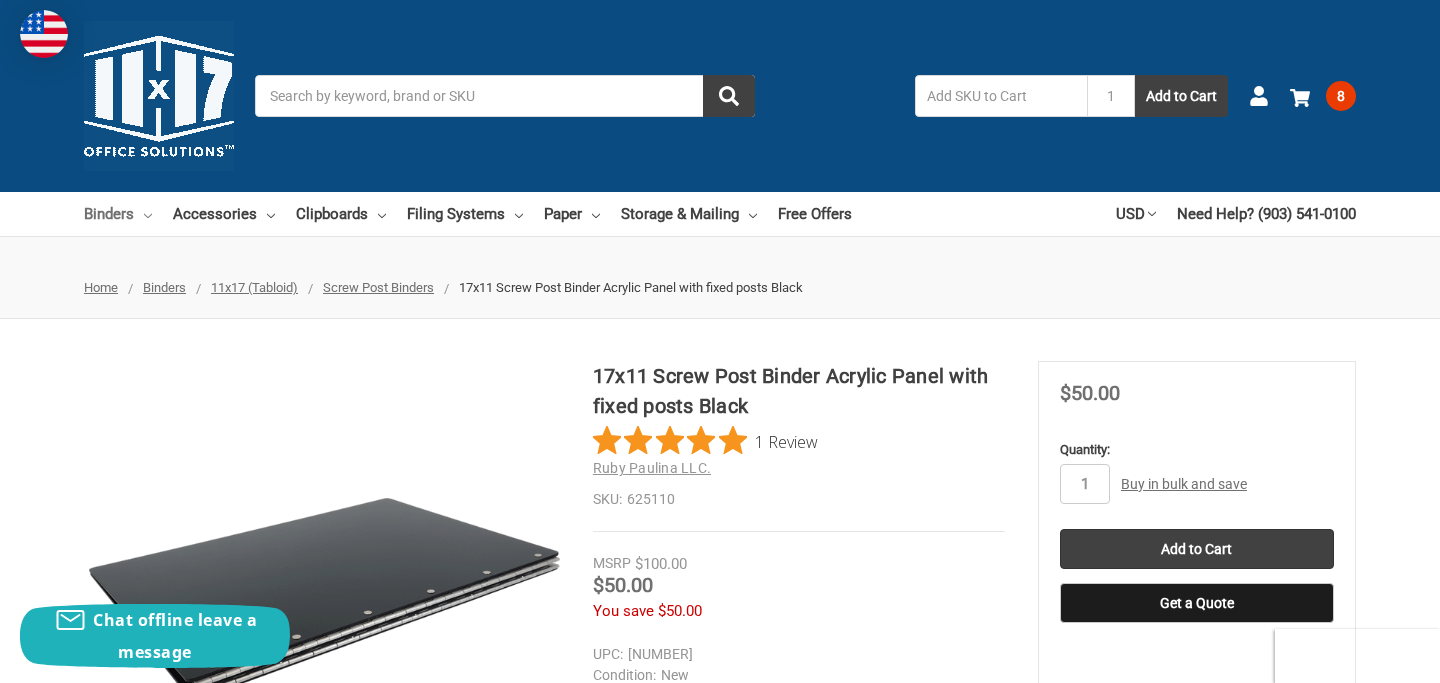 click on "Binders" at bounding box center (118, 214) 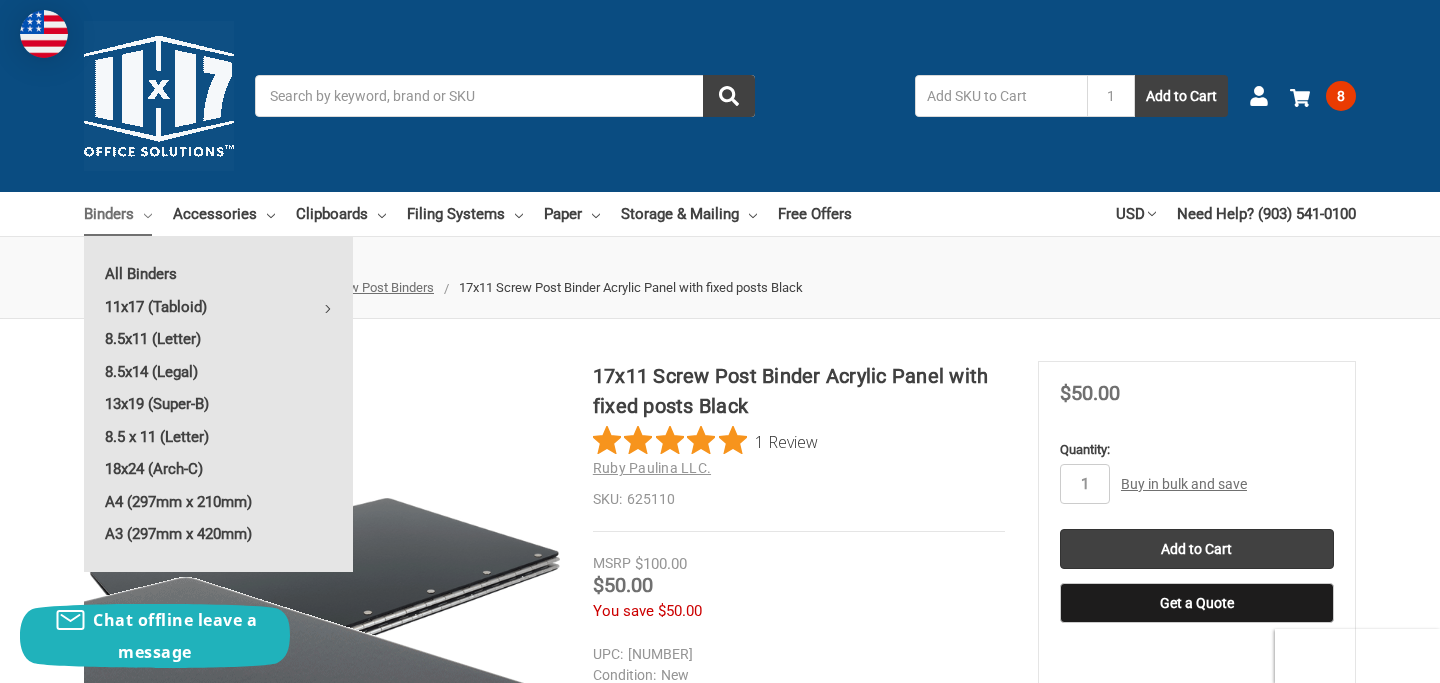 click at bounding box center (11, 849) 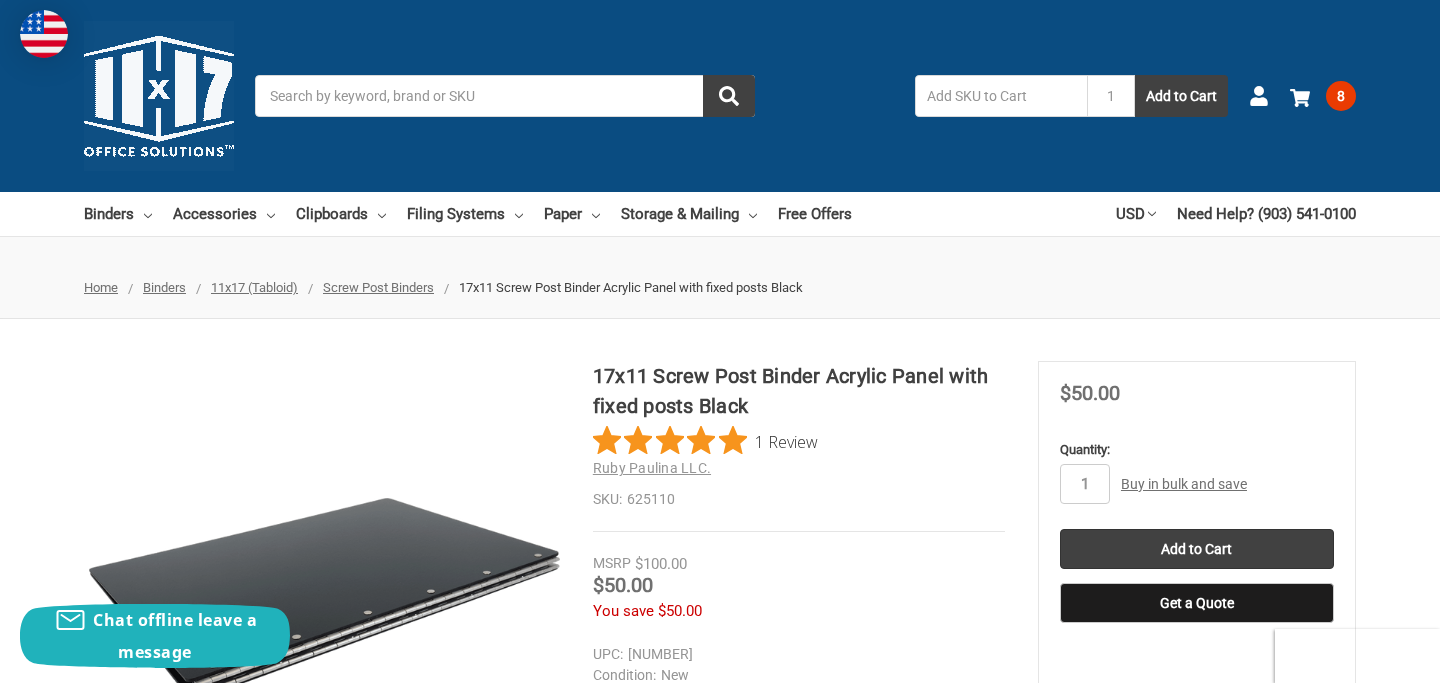 click on "Screw Post Binders" at bounding box center (378, 287) 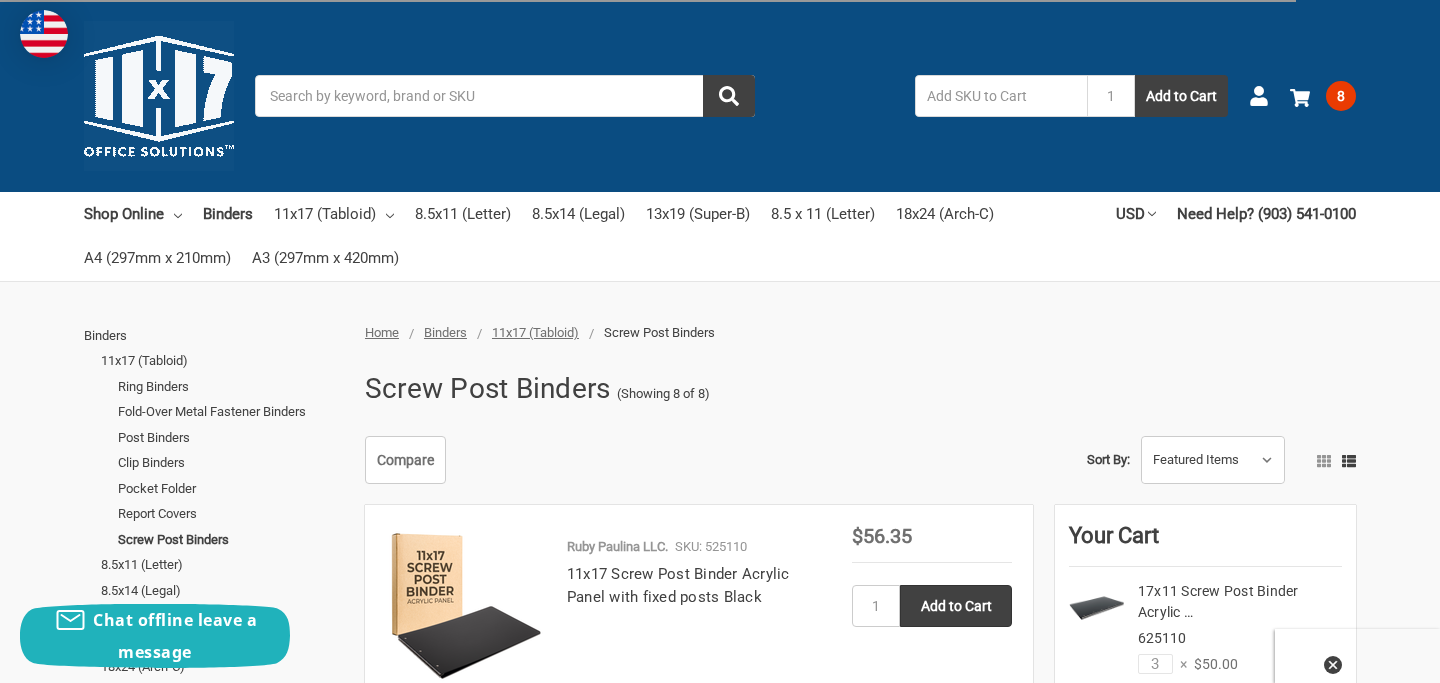 scroll, scrollTop: 0, scrollLeft: 0, axis: both 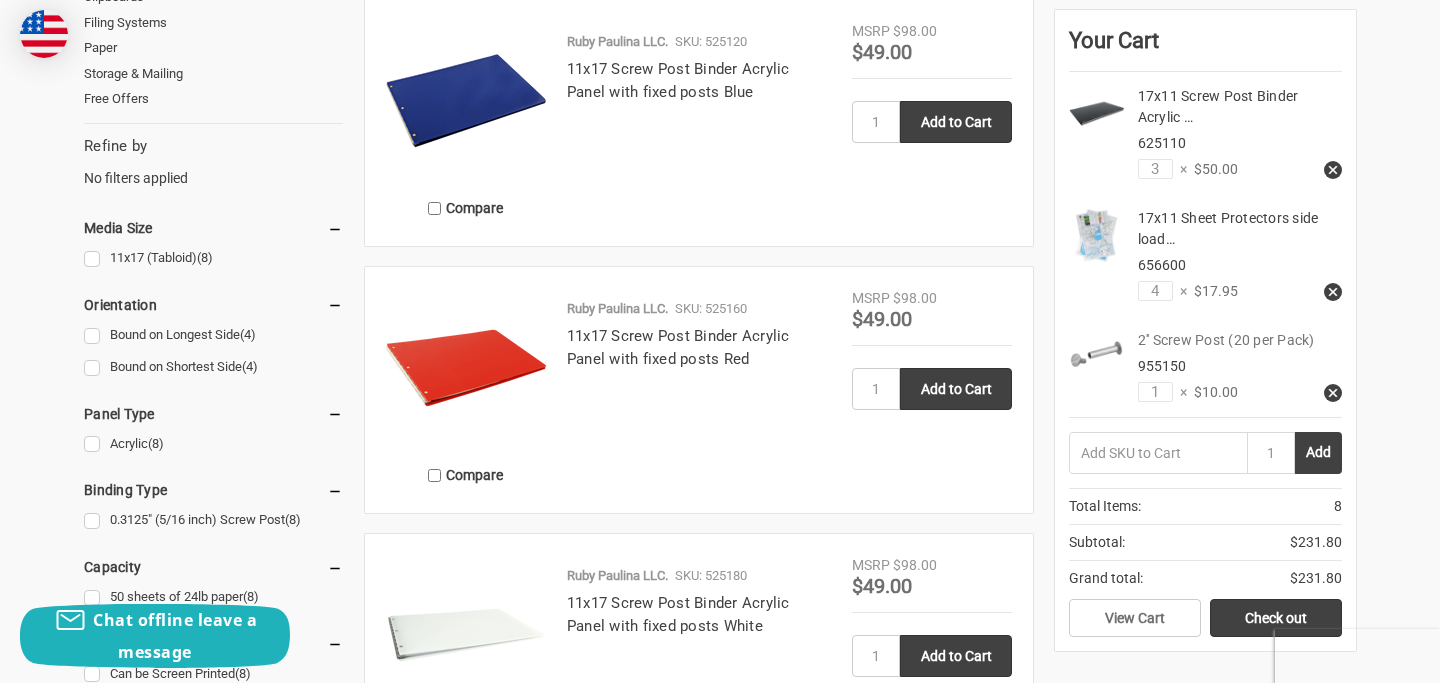 click on "2'' Screw Post (20 per Pack)" at bounding box center [1226, 340] 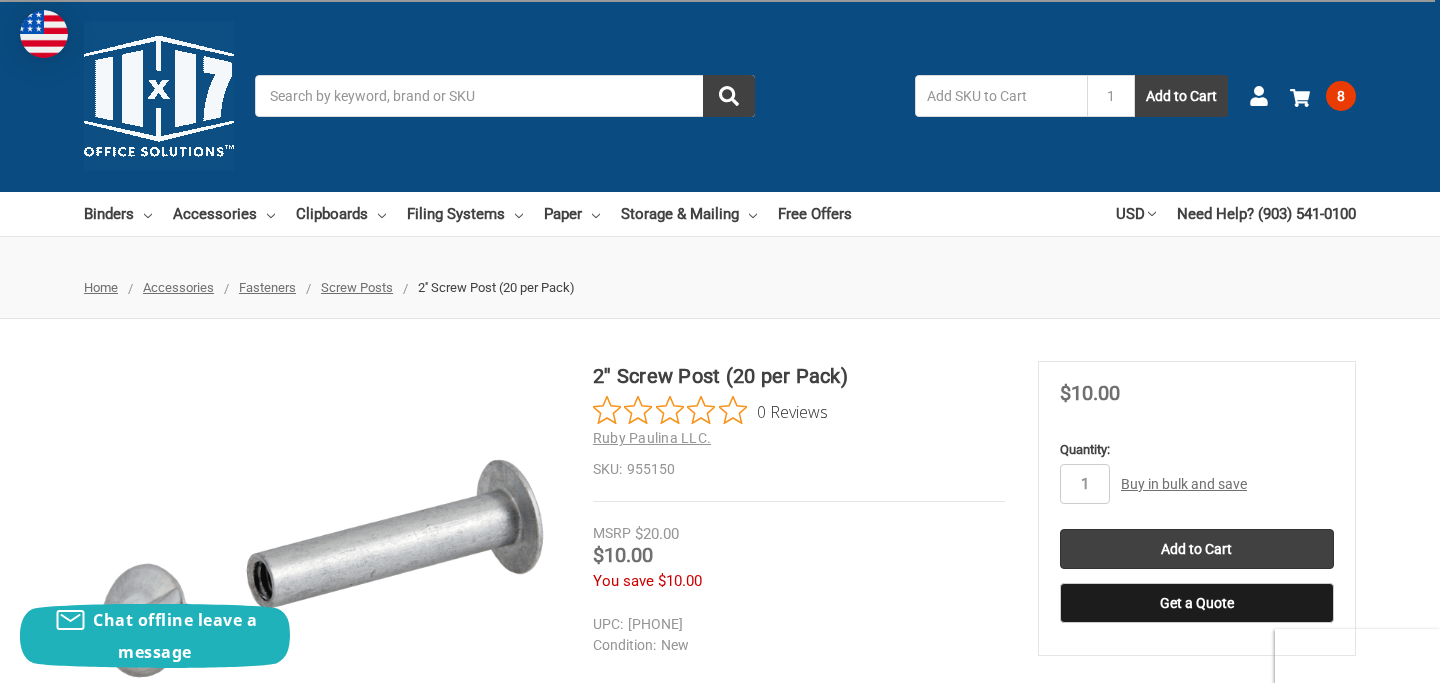 scroll, scrollTop: 0, scrollLeft: 0, axis: both 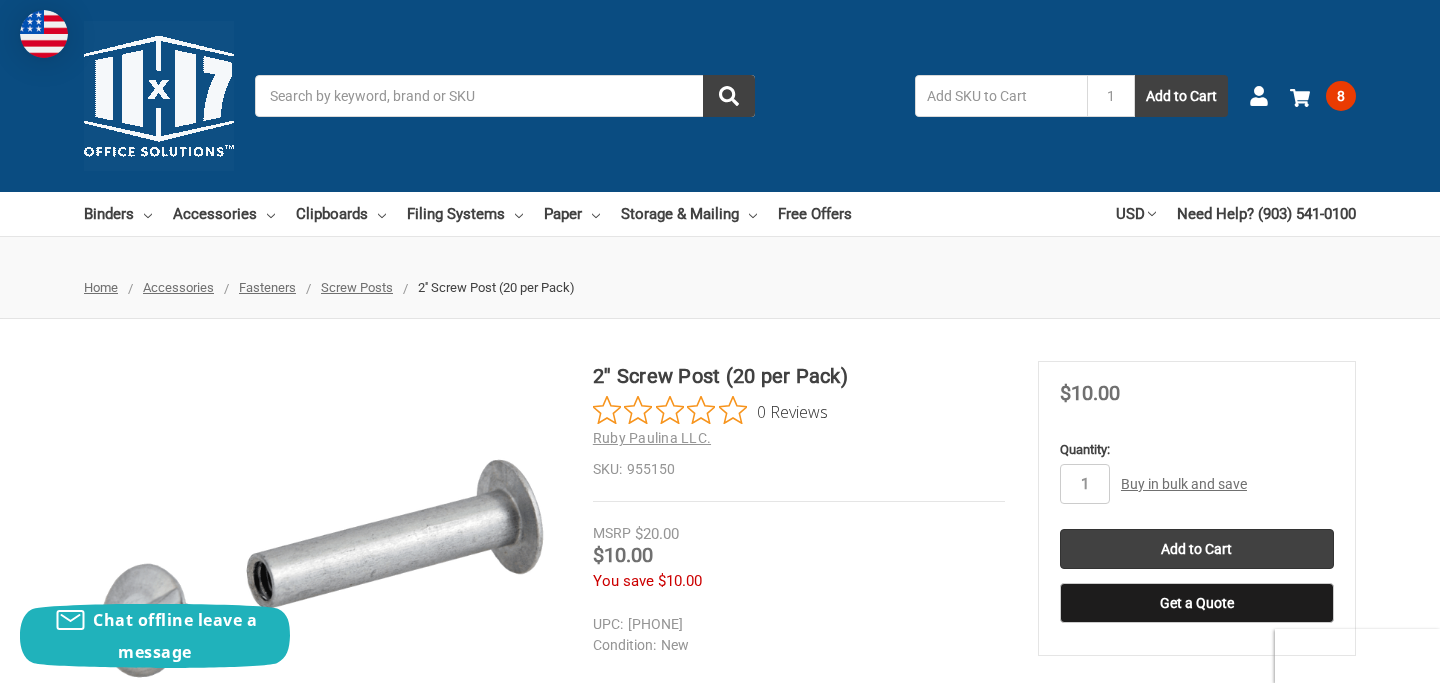 click on "Search" at bounding box center (505, 96) 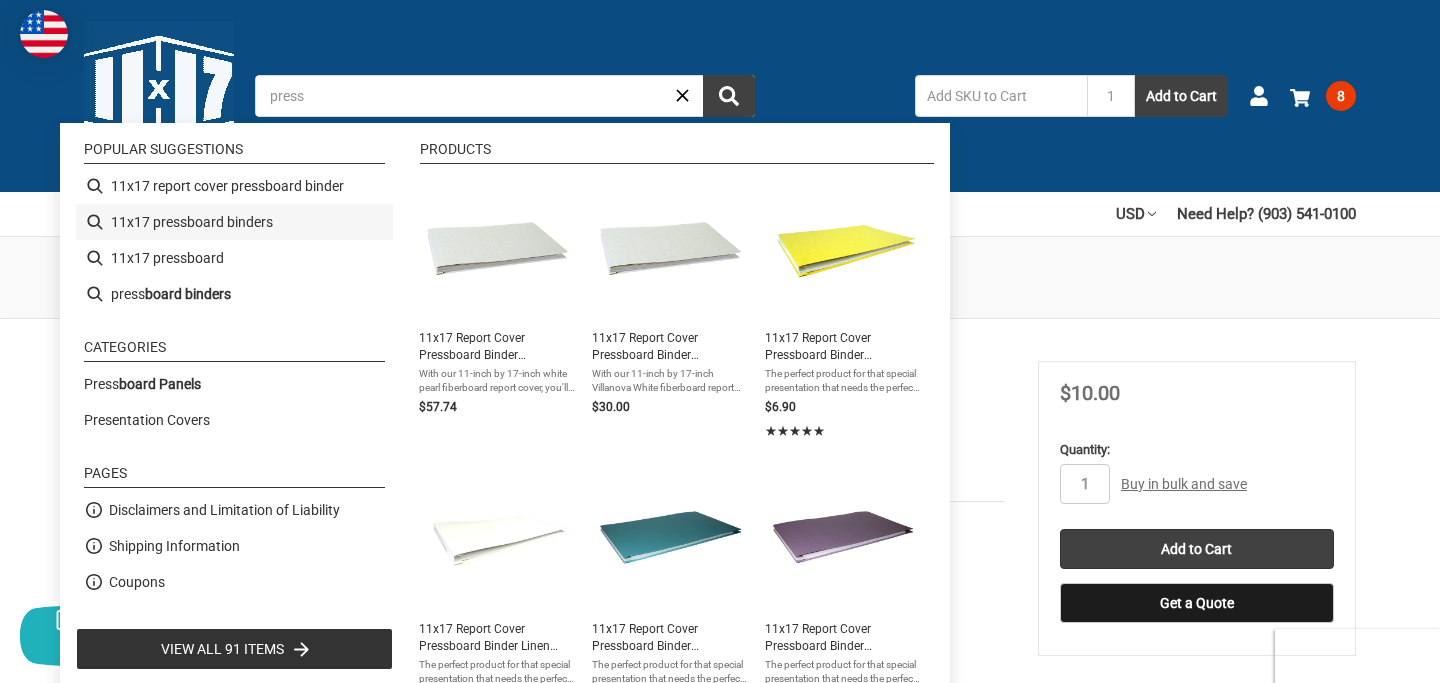 click on "11x17 pressboard binders" at bounding box center [234, 222] 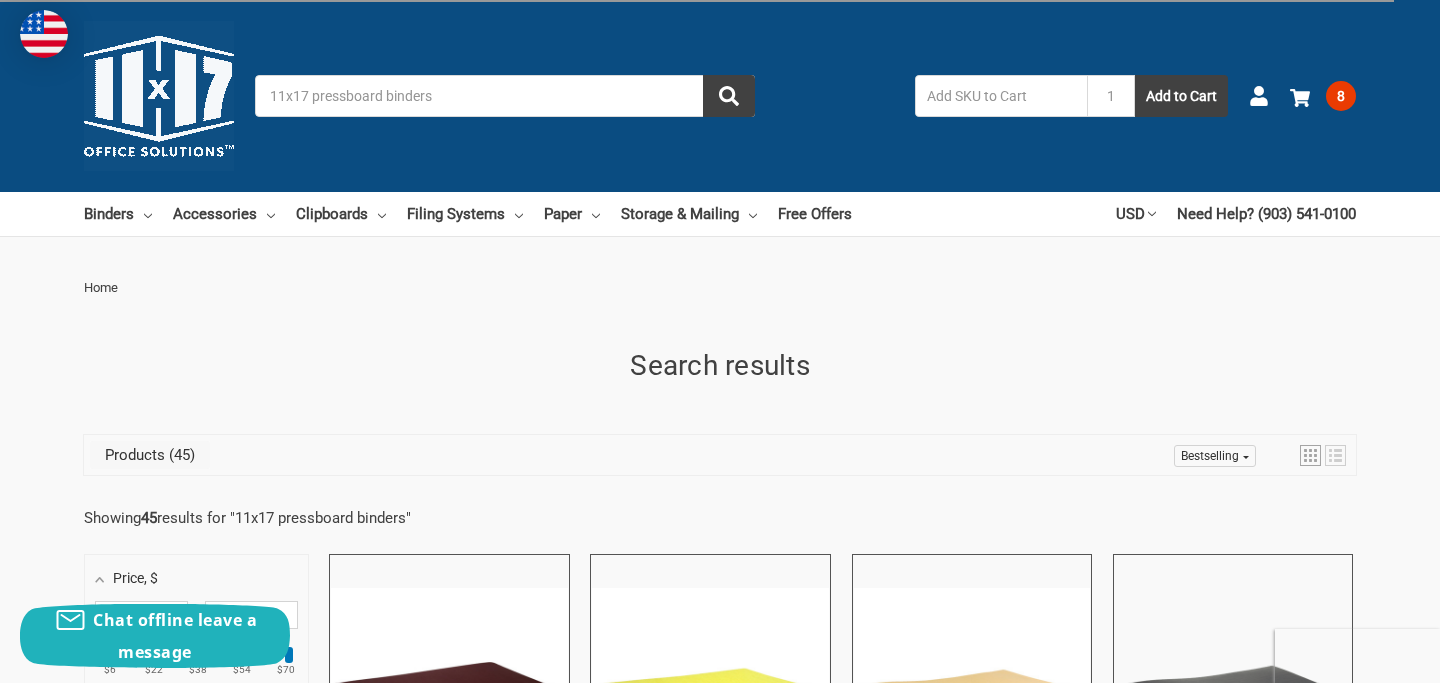 scroll, scrollTop: 0, scrollLeft: 0, axis: both 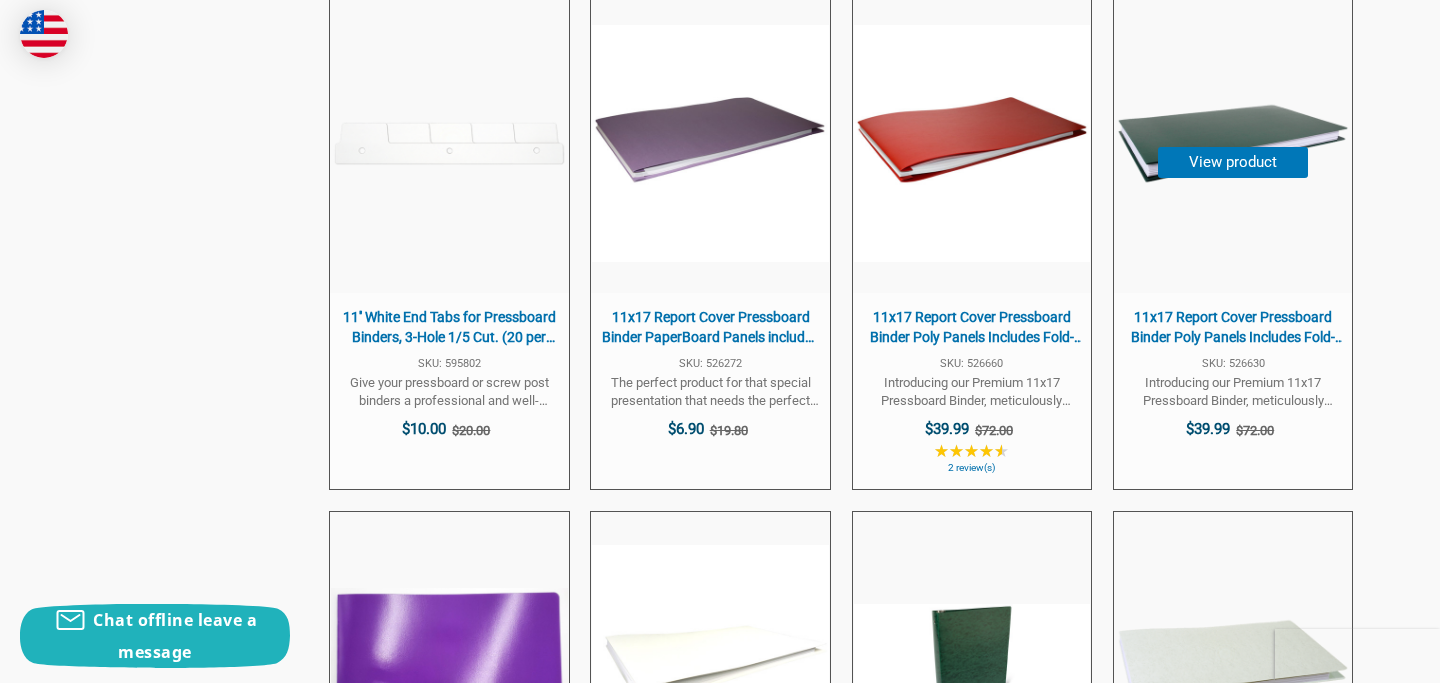 click on "11x17 Report Cover Pressboard Binder Poly Panels Includes Fold-over Metal Fasteners Green Package of 6" at bounding box center [1233, 327] 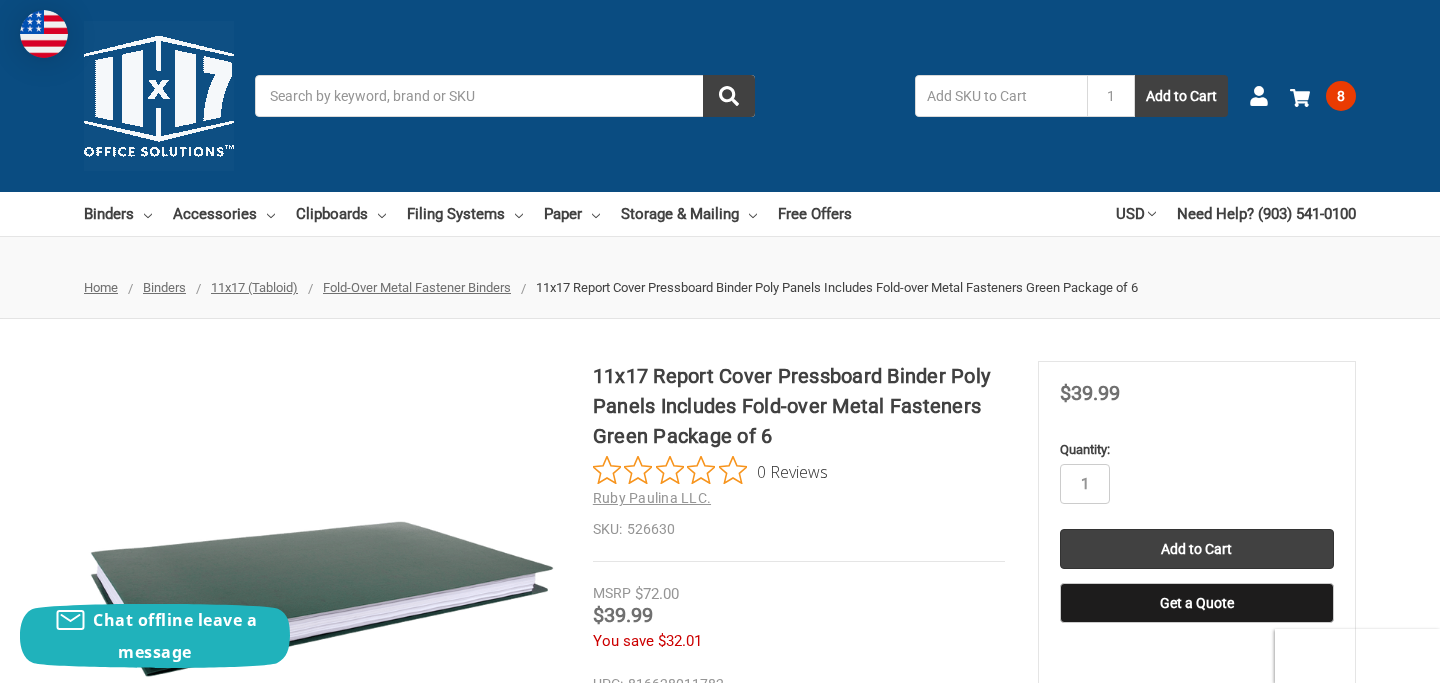 scroll, scrollTop: 0, scrollLeft: 0, axis: both 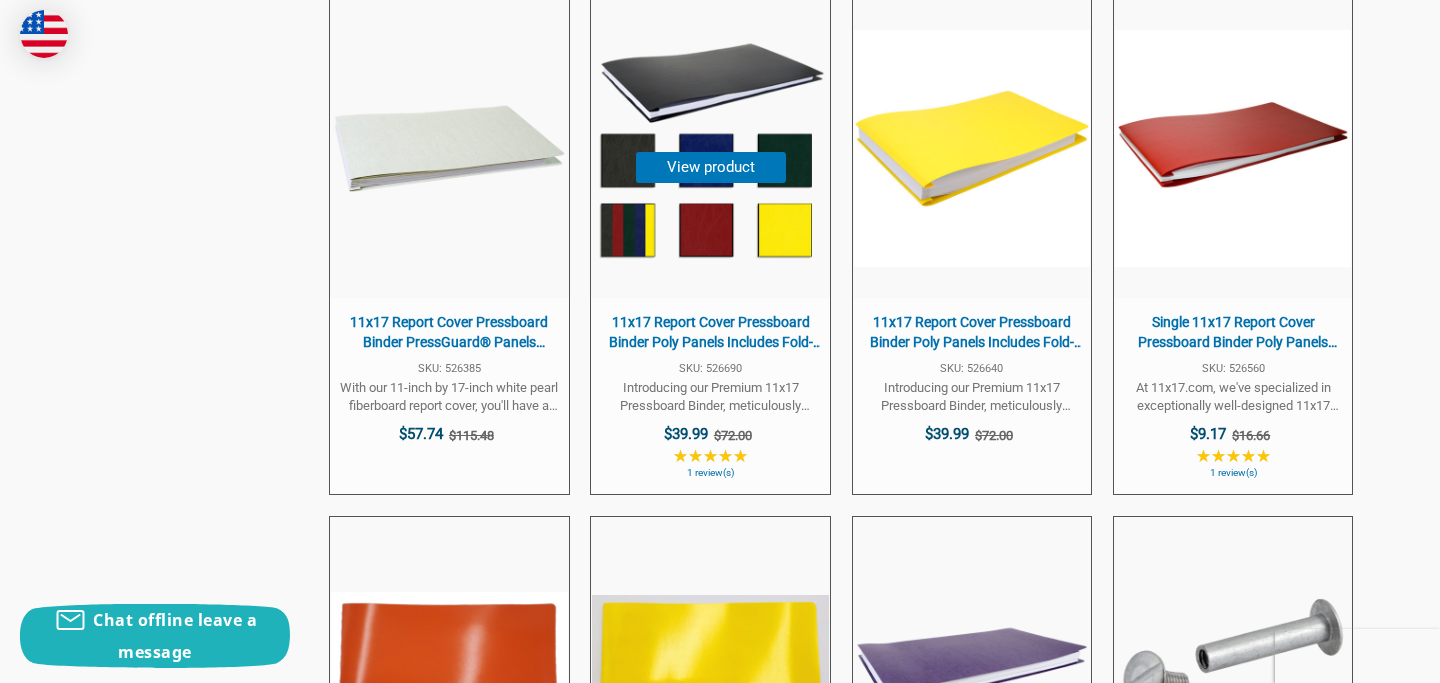 click on "11x17 Report Cover Pressboard Binder Poly Panels Includes Fold-over Metal Fasteners Multicolor Pack Package of 6" at bounding box center [710, 332] 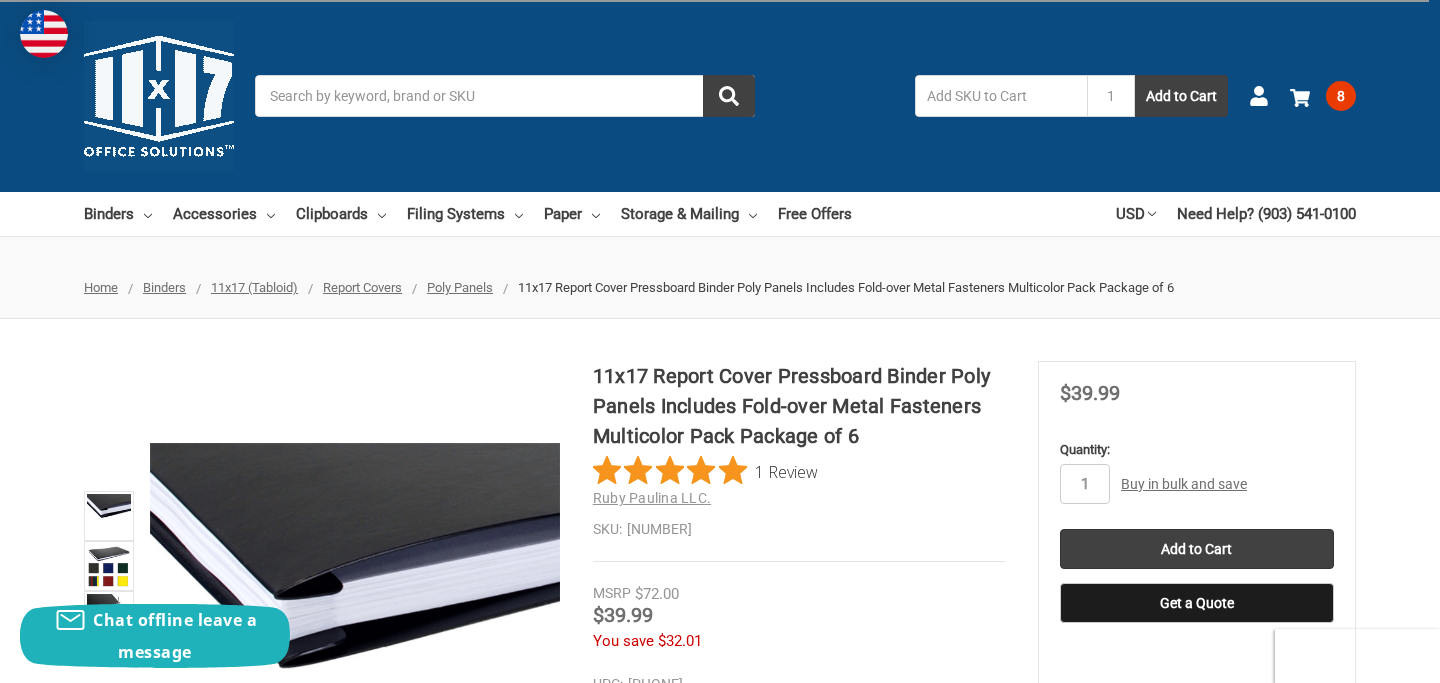 scroll, scrollTop: 0, scrollLeft: 0, axis: both 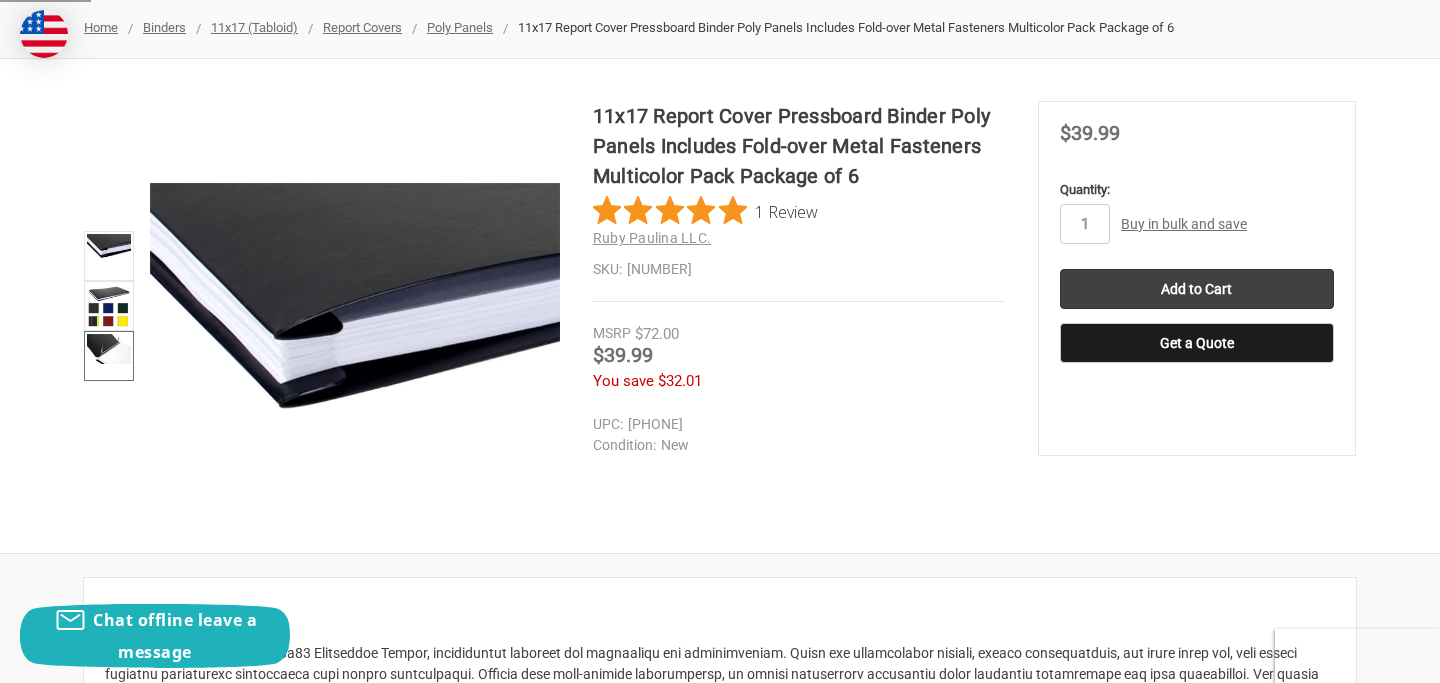 click at bounding box center [109, 349] 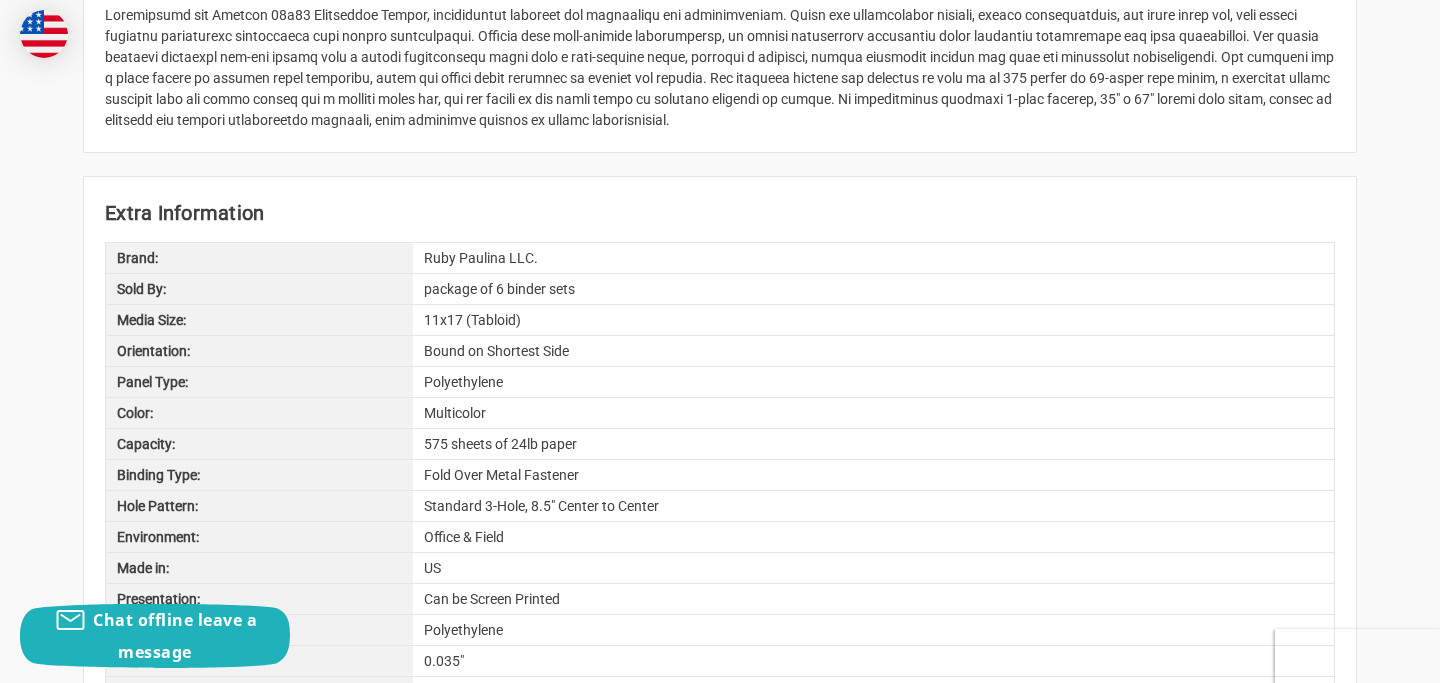 scroll, scrollTop: 0, scrollLeft: 0, axis: both 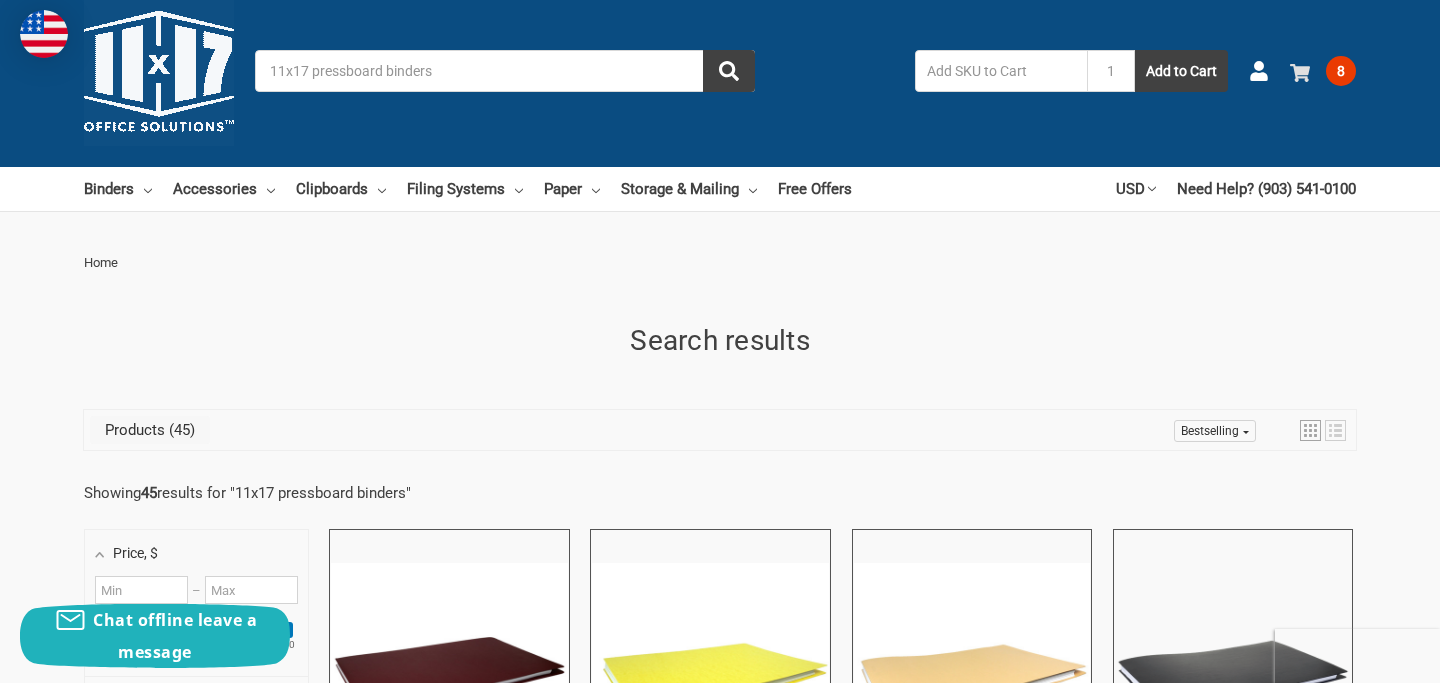 click on "8" at bounding box center [1341, 71] 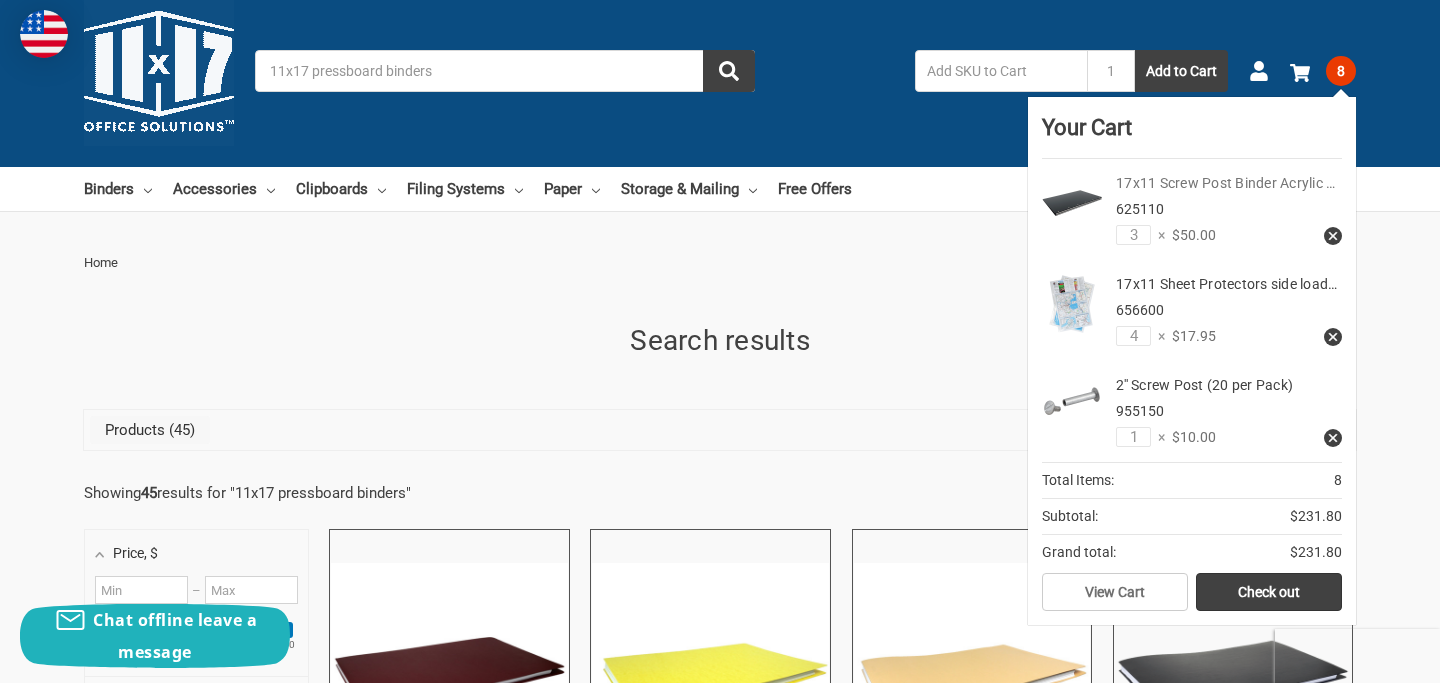 click on "17x11 Screw Post Binder Acrylic …" at bounding box center [1225, 183] 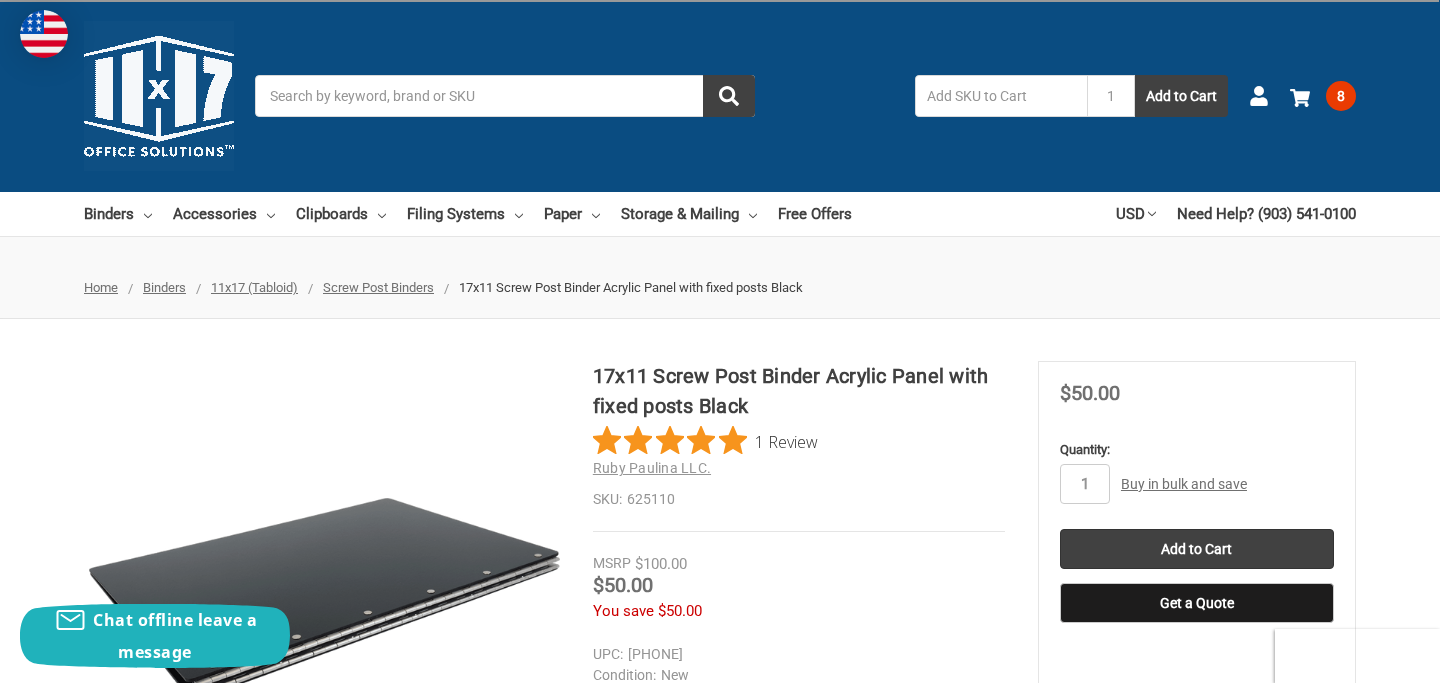 scroll, scrollTop: 0, scrollLeft: 0, axis: both 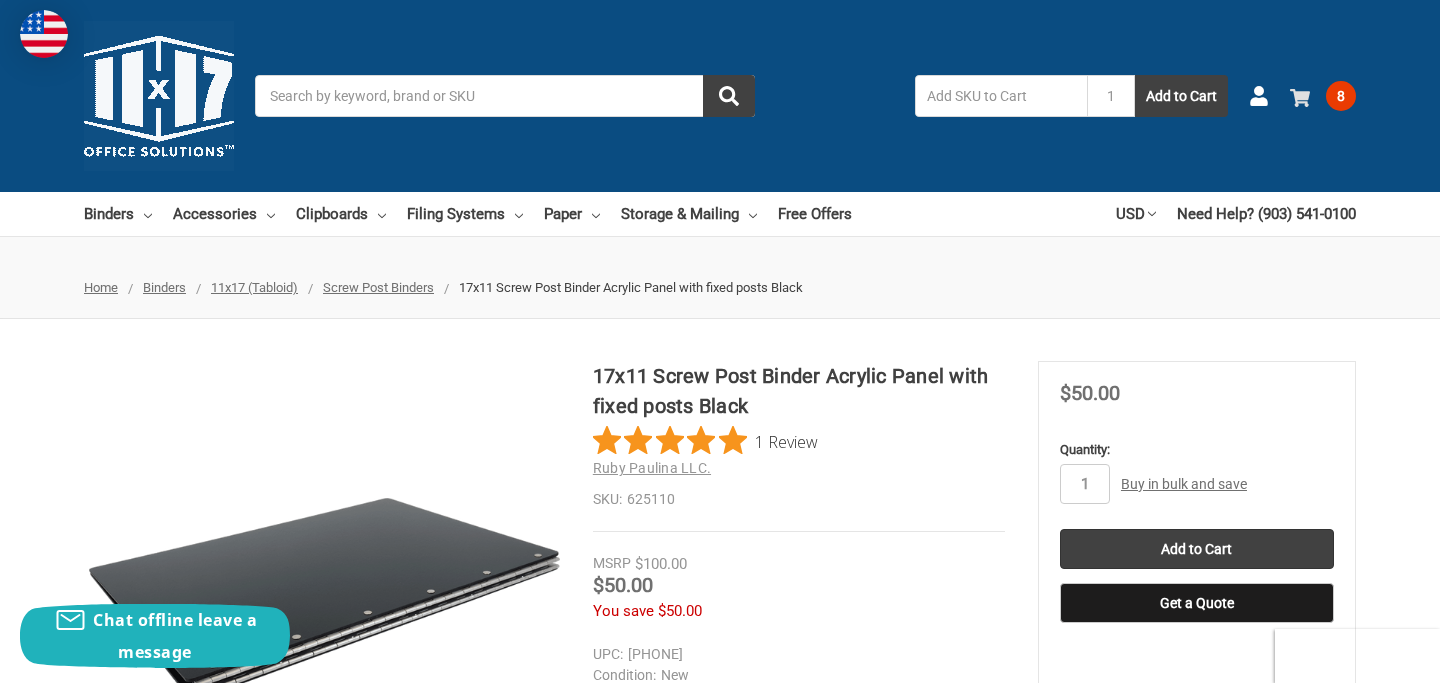 click on "8" at bounding box center [1341, 96] 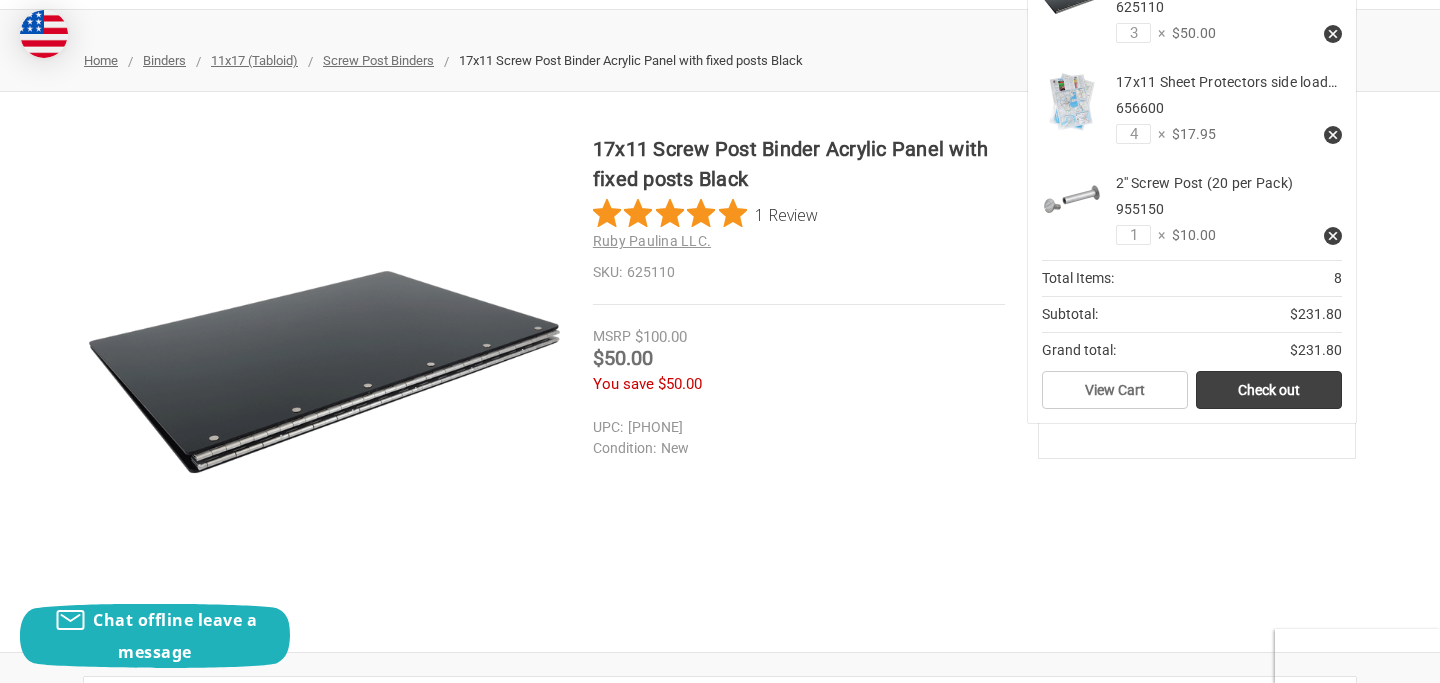 scroll, scrollTop: 222, scrollLeft: 0, axis: vertical 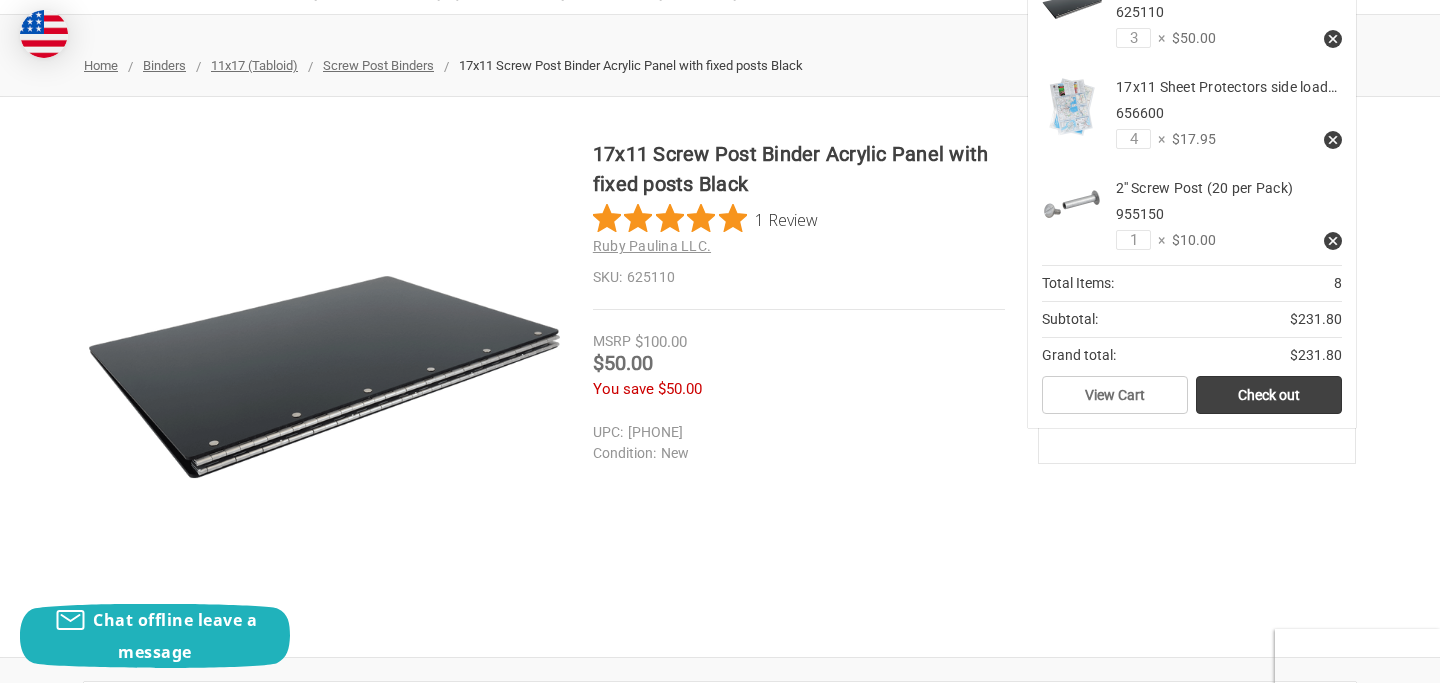 click on "17x11 Screw Post Binder Acrylic Panel with fixed posts Black" at bounding box center [799, 169] 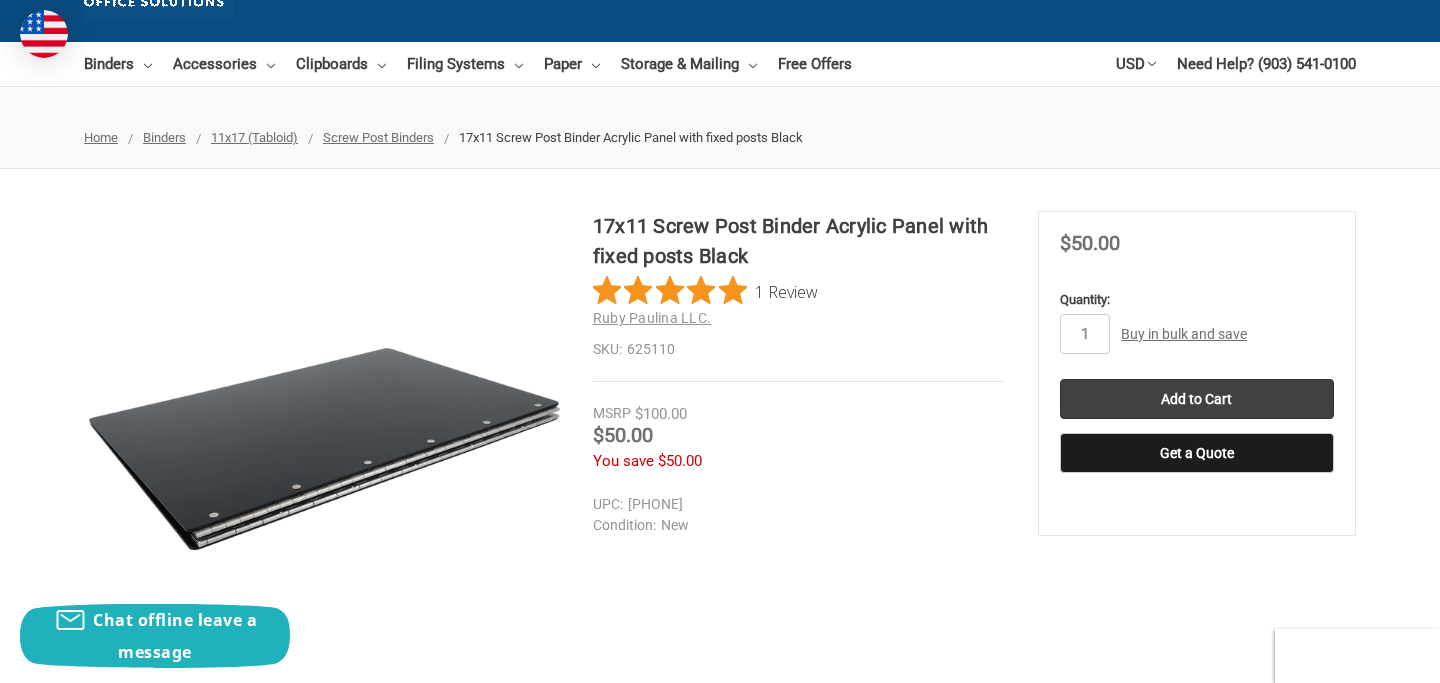 scroll, scrollTop: 0, scrollLeft: 0, axis: both 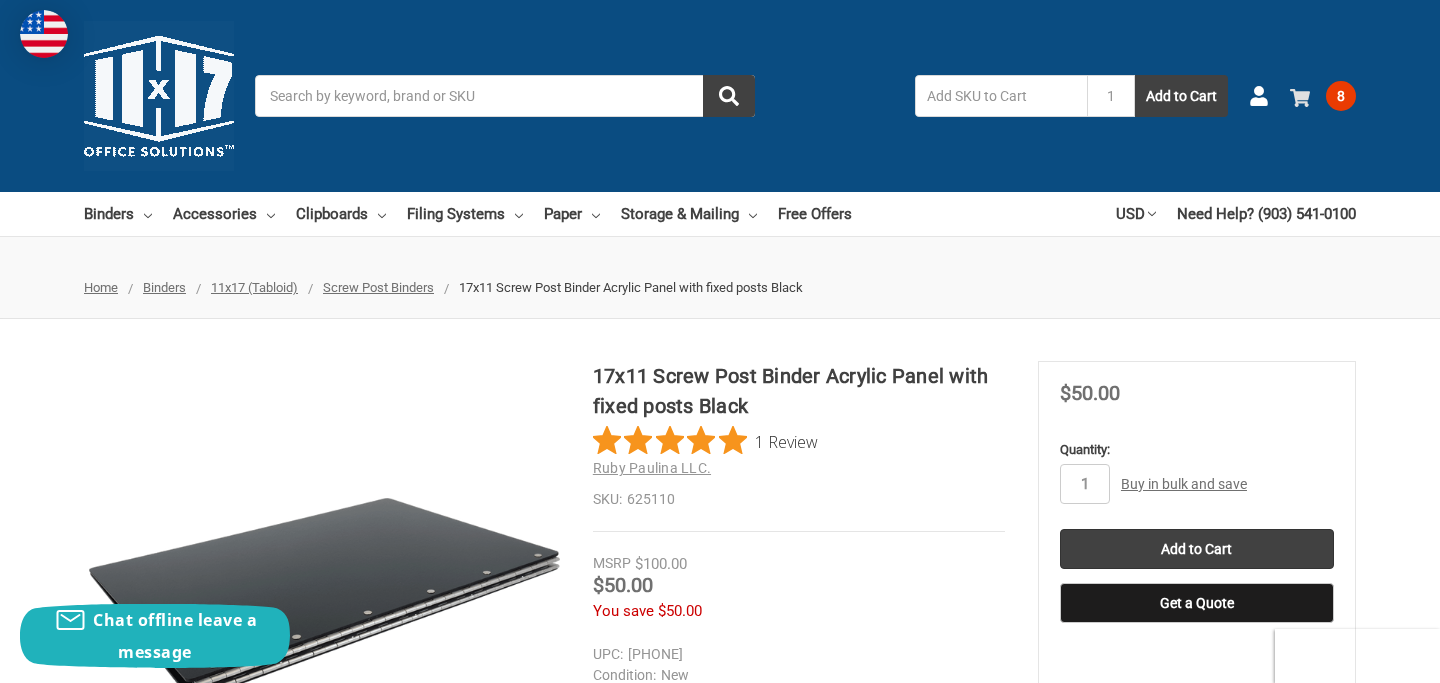 click 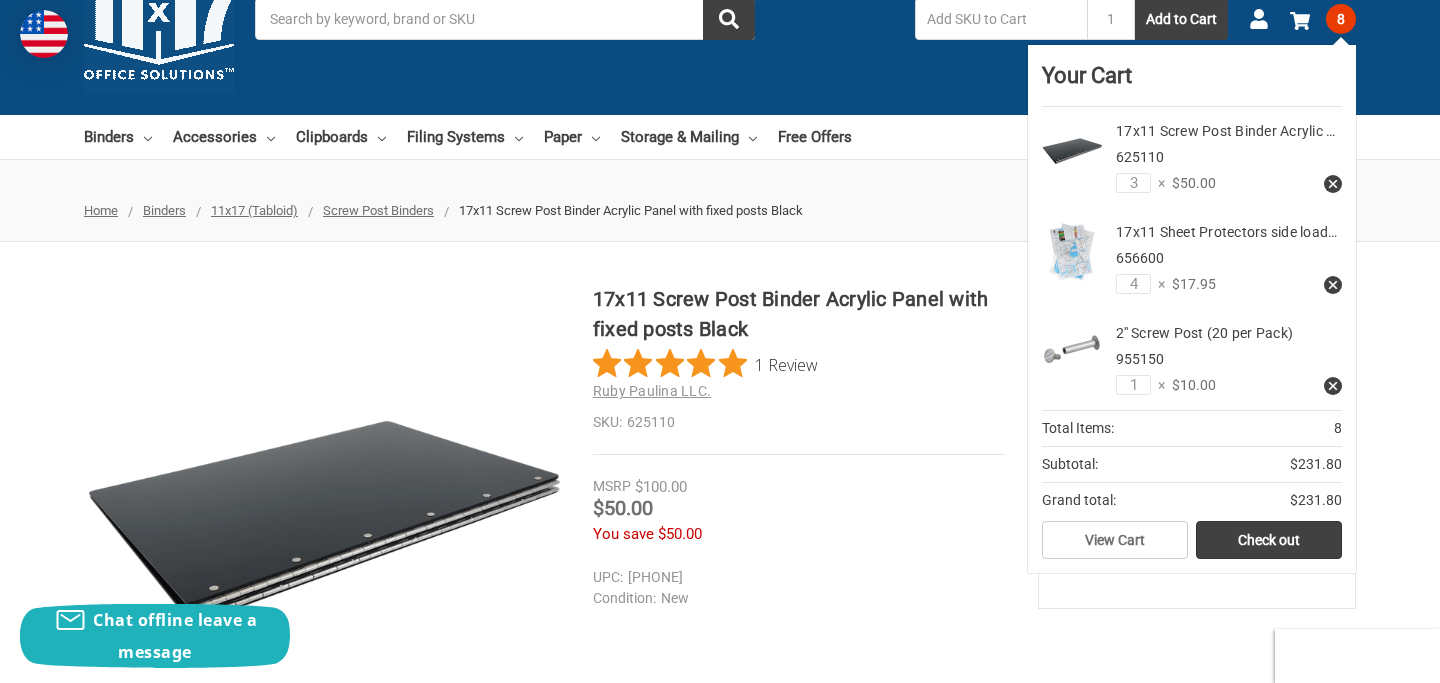 scroll, scrollTop: 62, scrollLeft: 0, axis: vertical 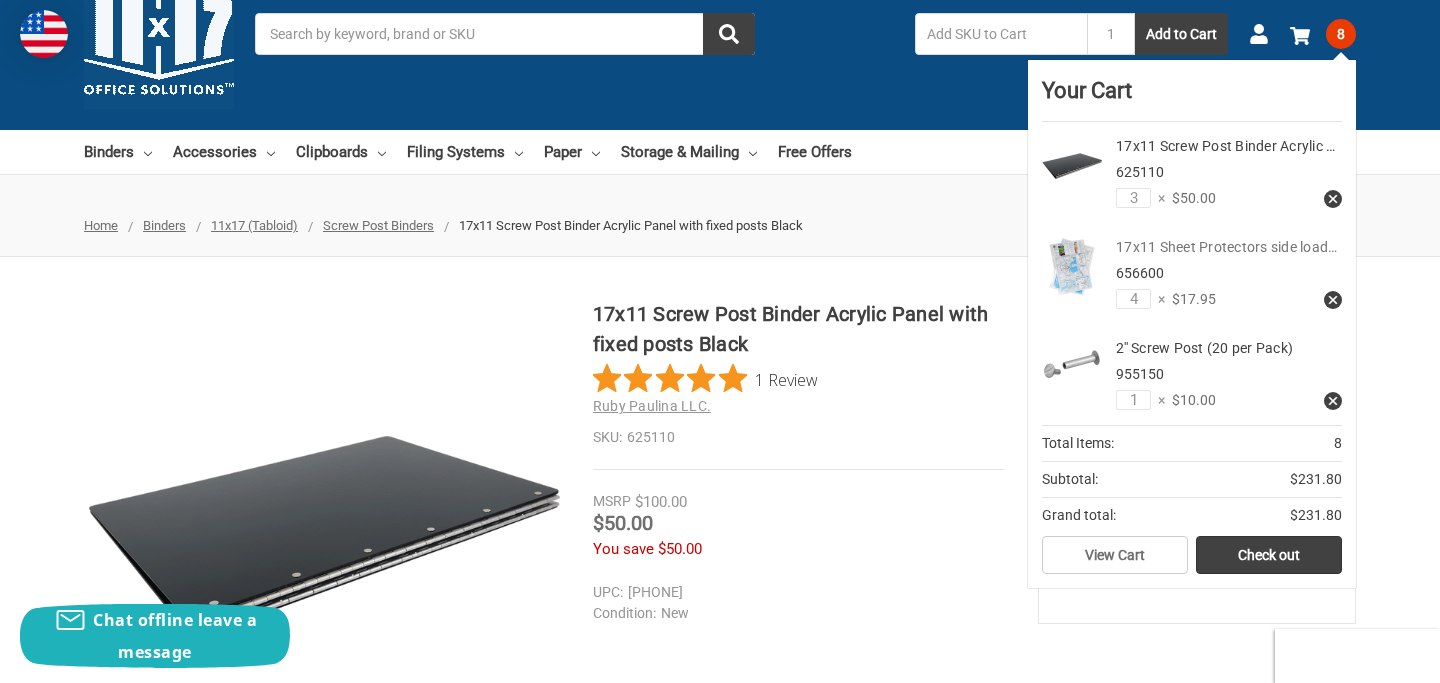 click on "17x11 Sheet Protectors side load…" at bounding box center [1226, 247] 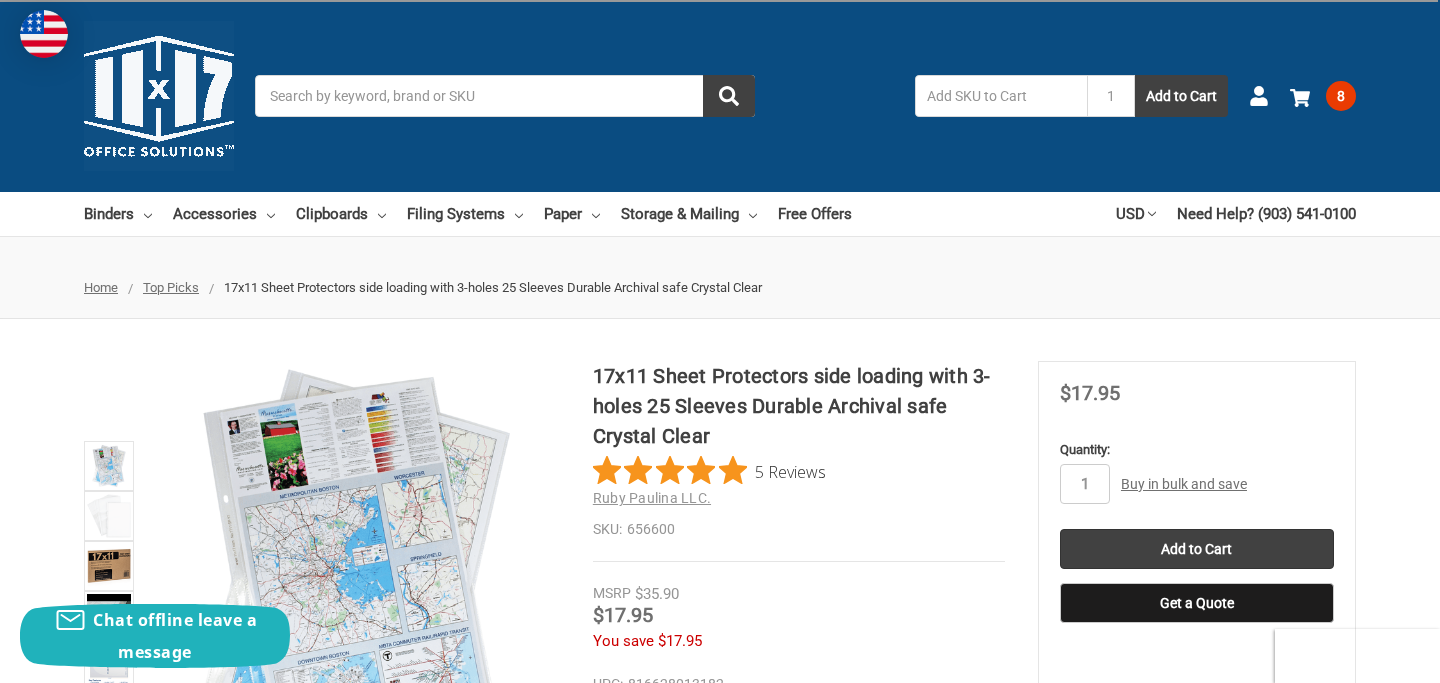 scroll, scrollTop: 0, scrollLeft: 0, axis: both 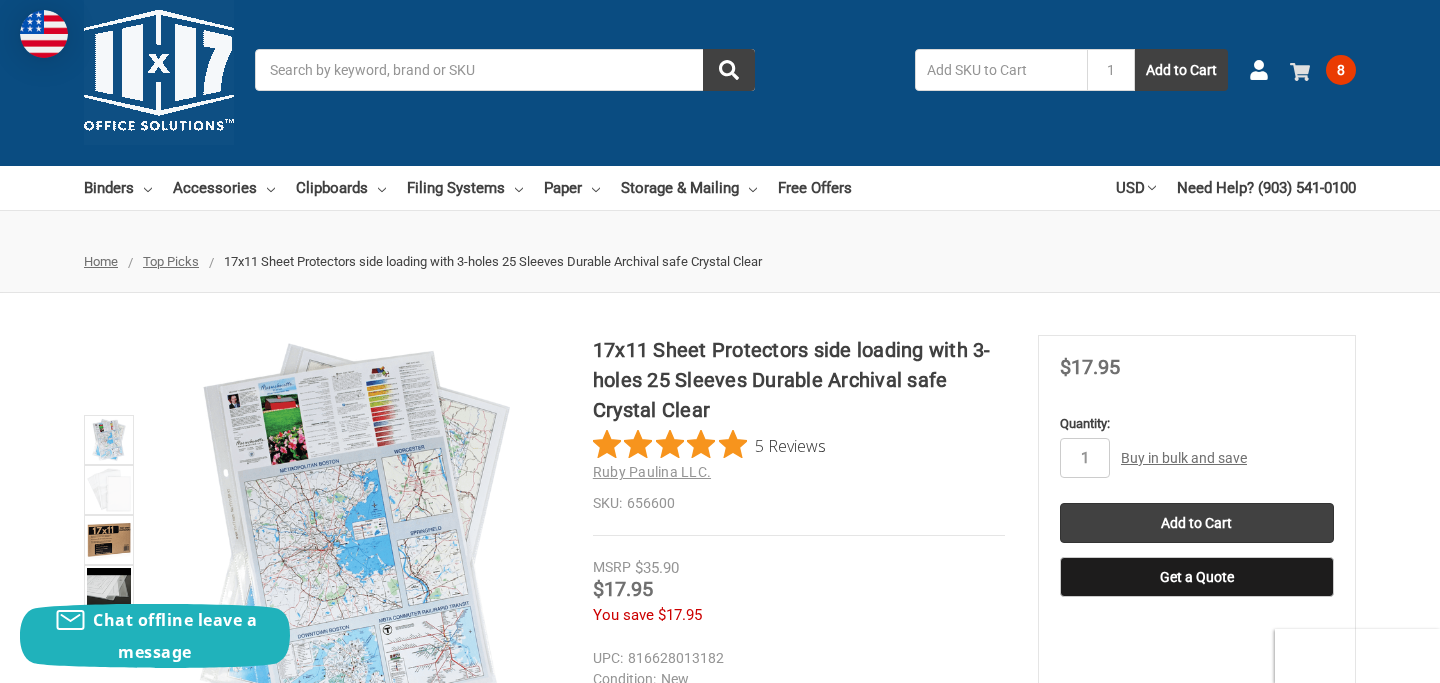 click on "8" at bounding box center (1323, 70) 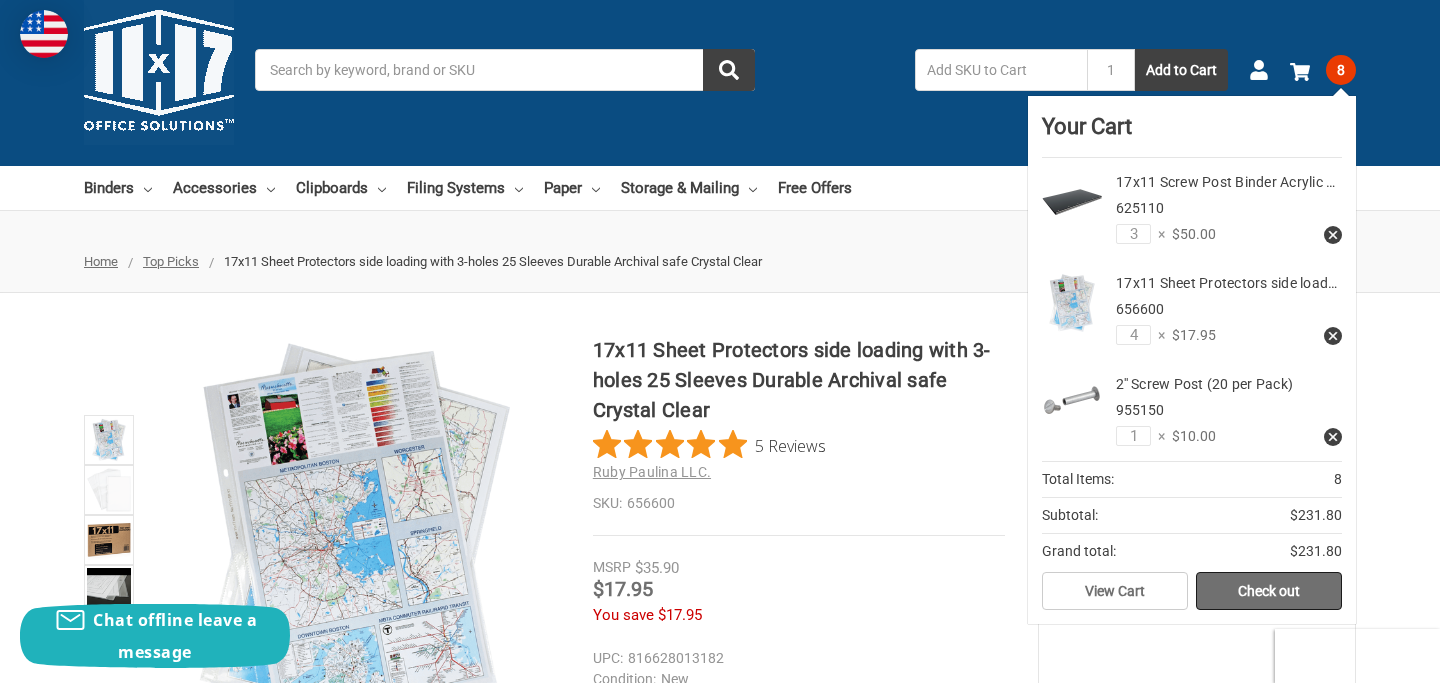 click on "Check out" at bounding box center [1269, 591] 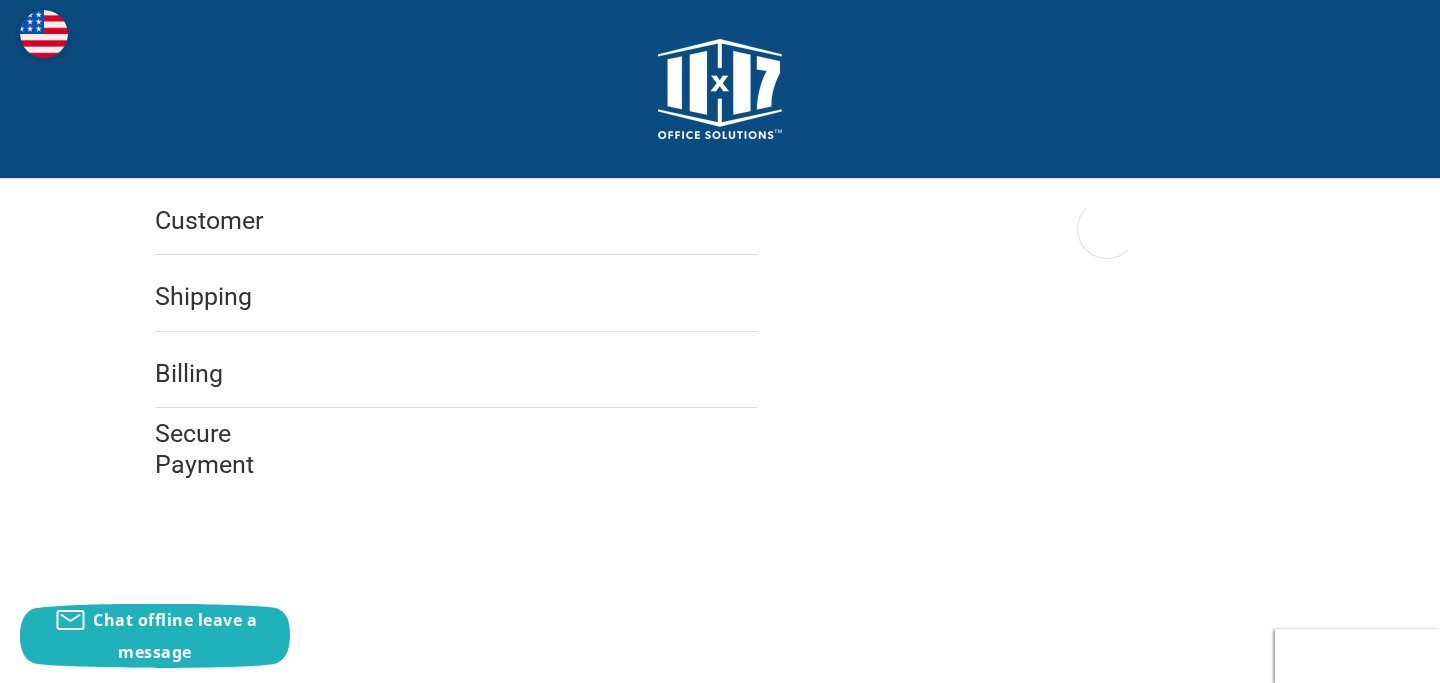 scroll, scrollTop: 0, scrollLeft: 0, axis: both 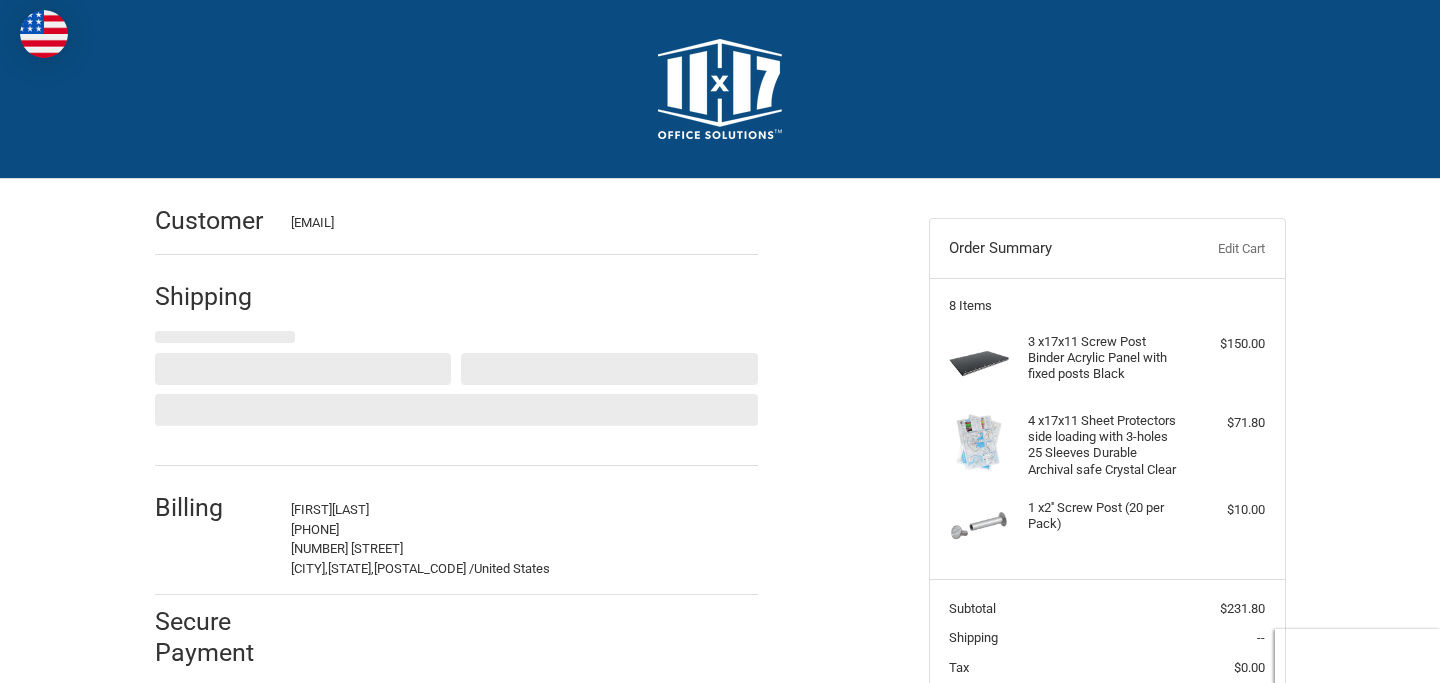 select on "CA" 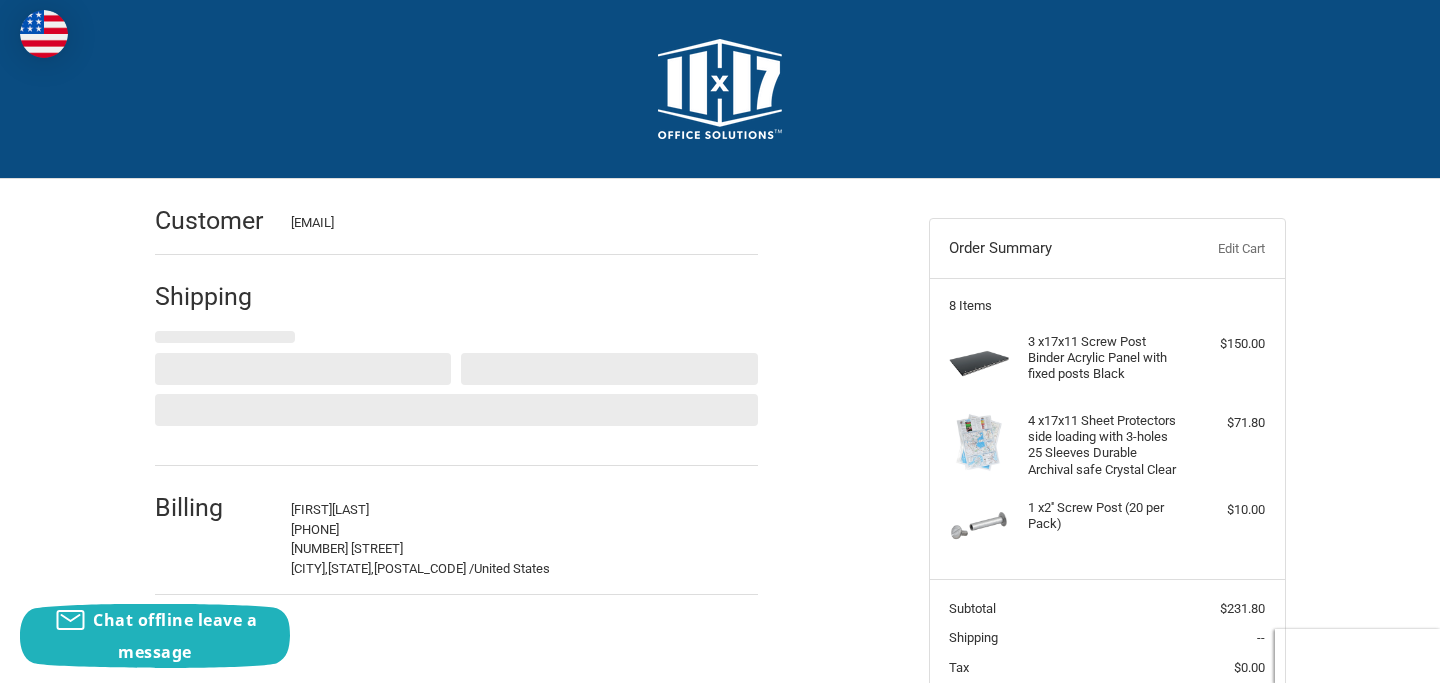 select on "US" 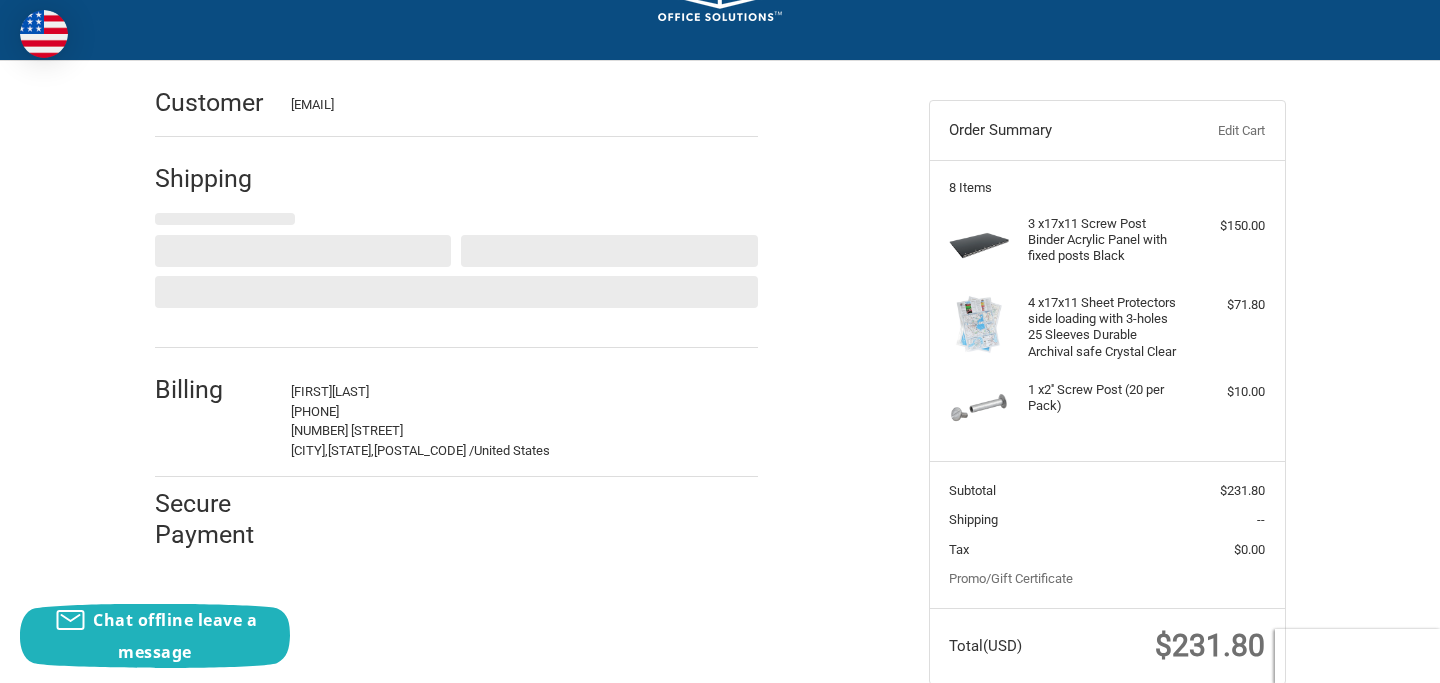 scroll, scrollTop: 0, scrollLeft: 0, axis: both 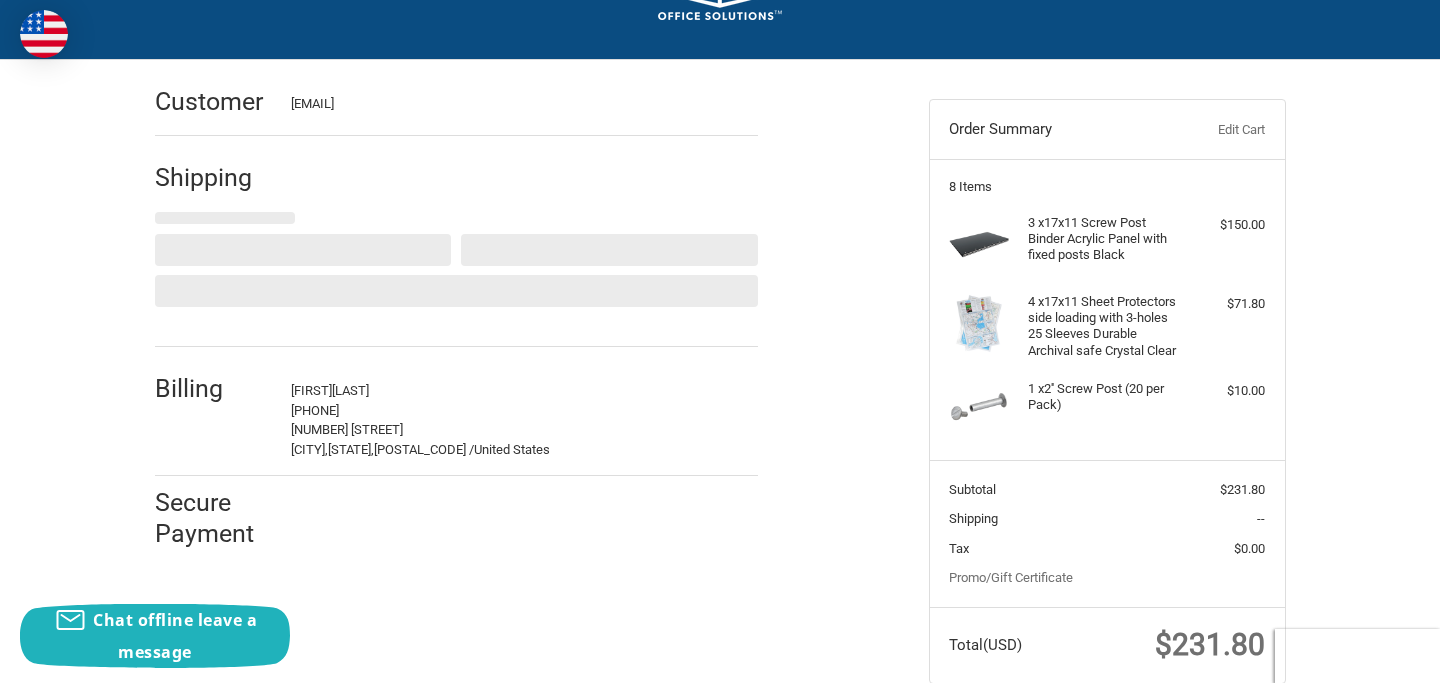 select on "CA" 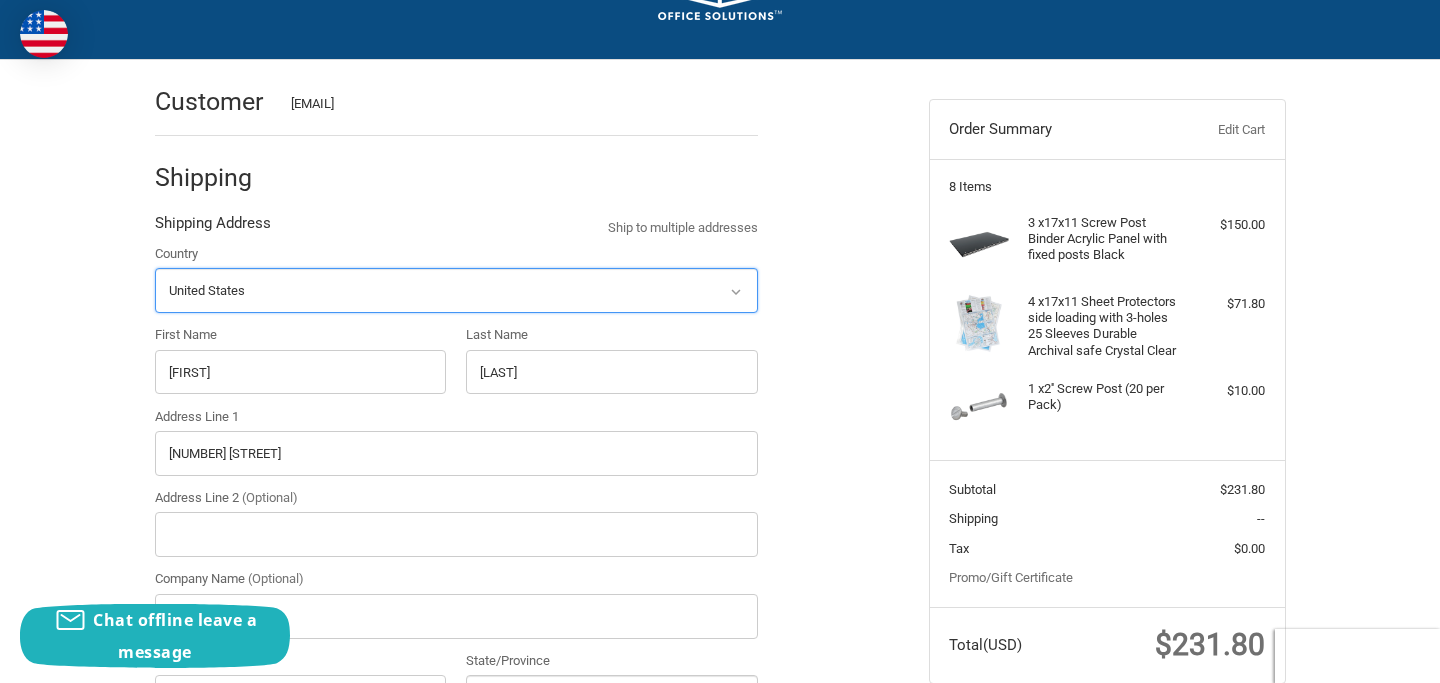 radio on "true" 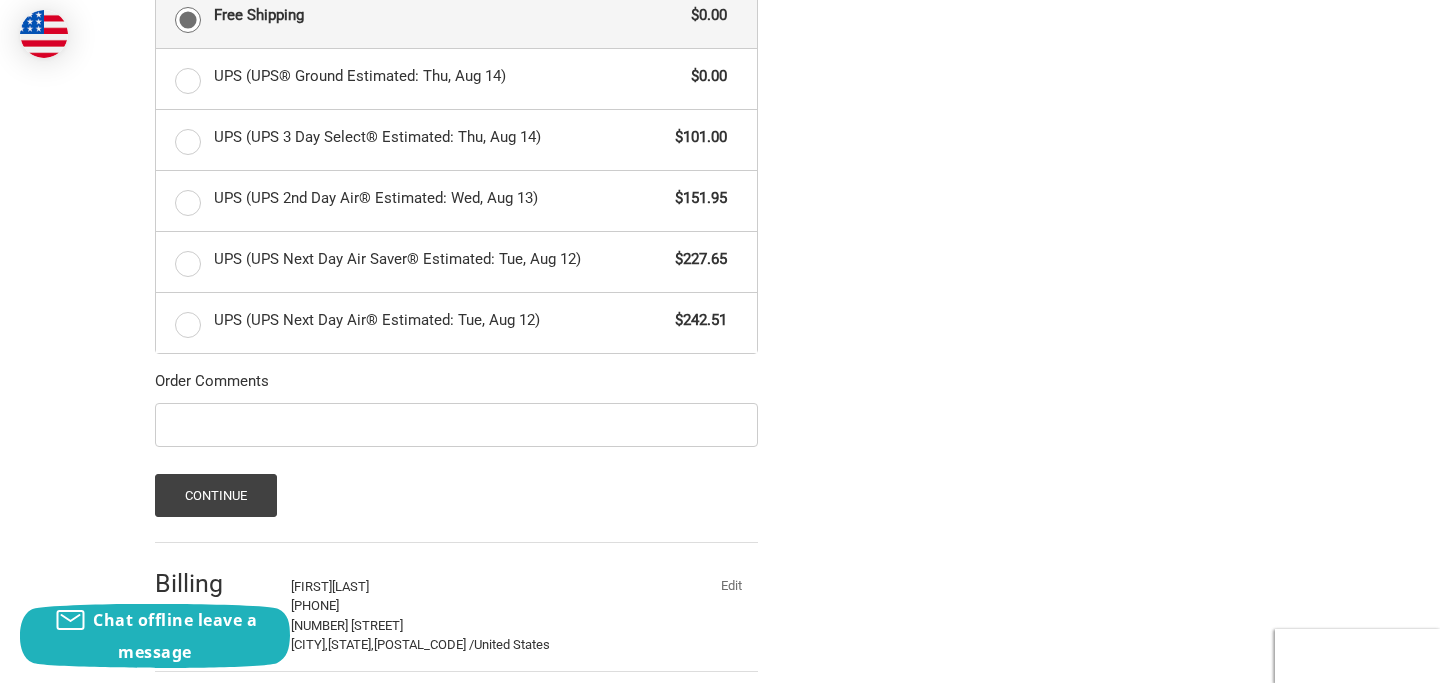 scroll, scrollTop: 1159, scrollLeft: 0, axis: vertical 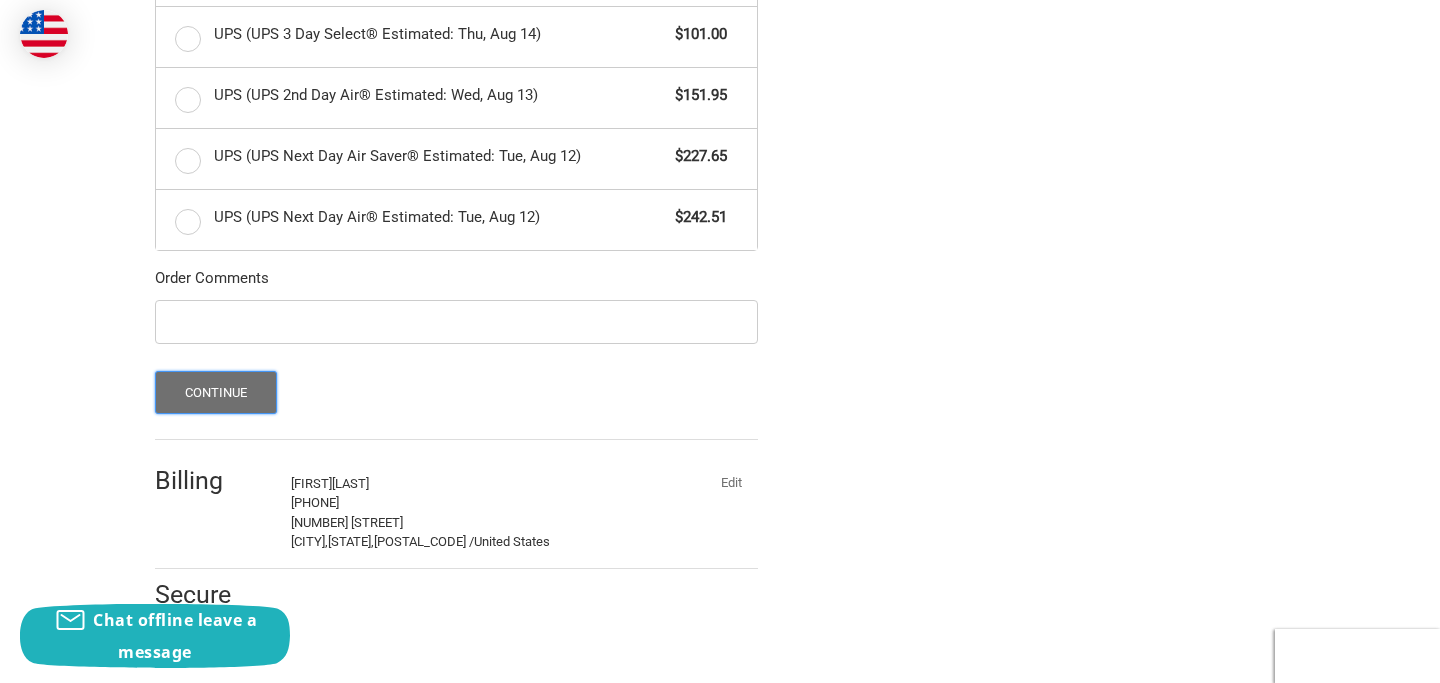 click on "Continue" at bounding box center (216, 392) 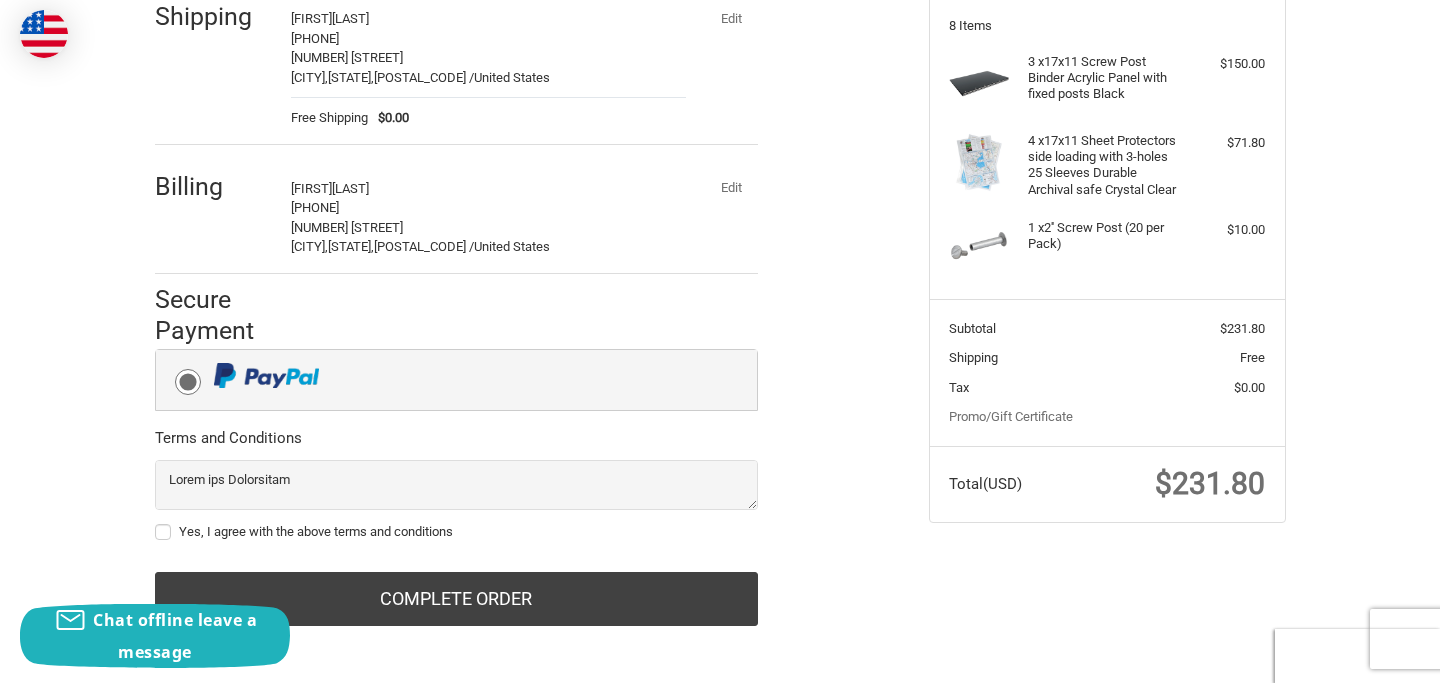 scroll, scrollTop: 302, scrollLeft: 0, axis: vertical 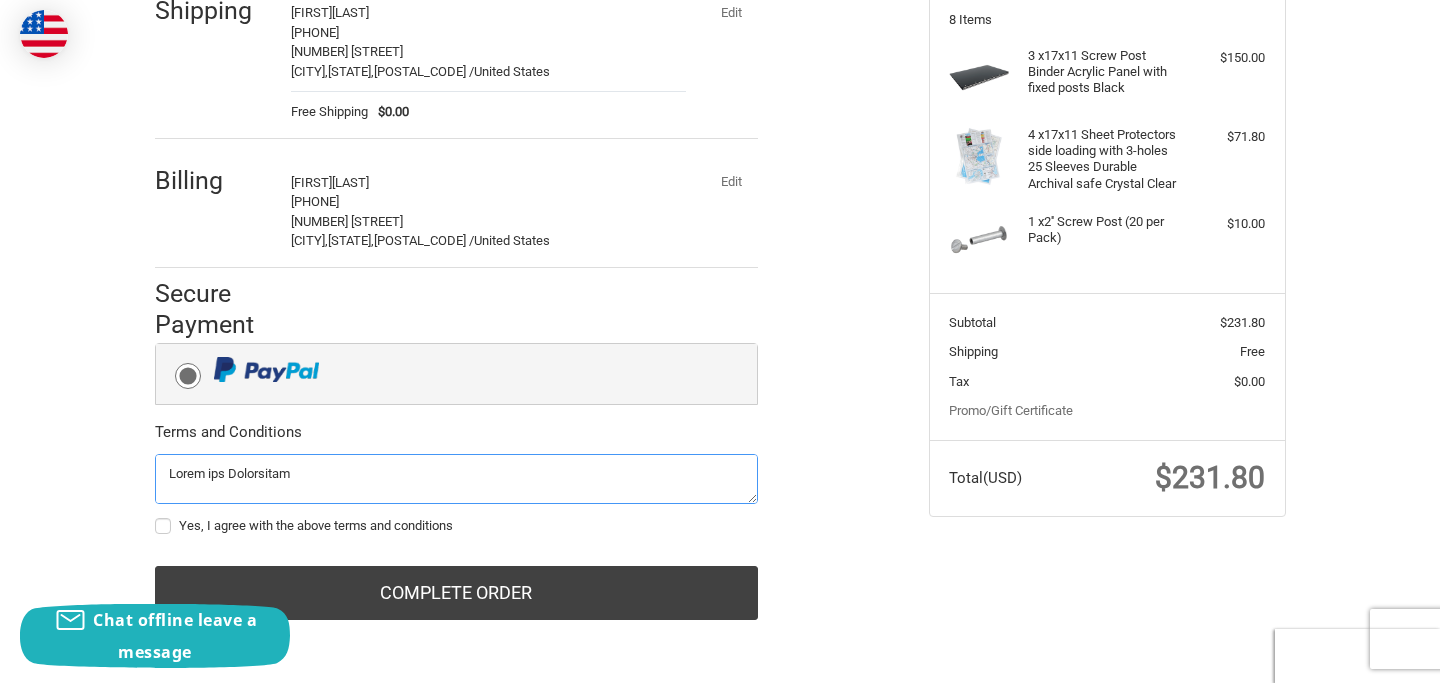 click at bounding box center [456, 479] 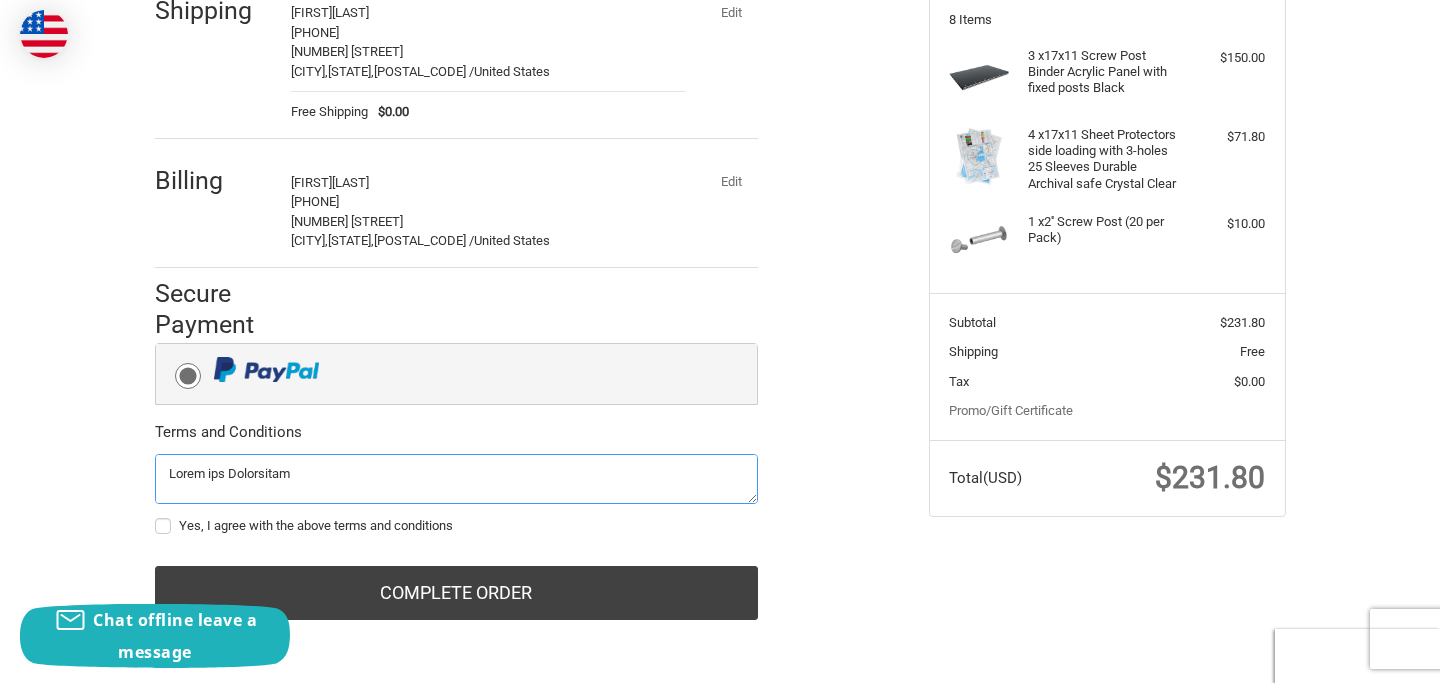 click at bounding box center [456, 479] 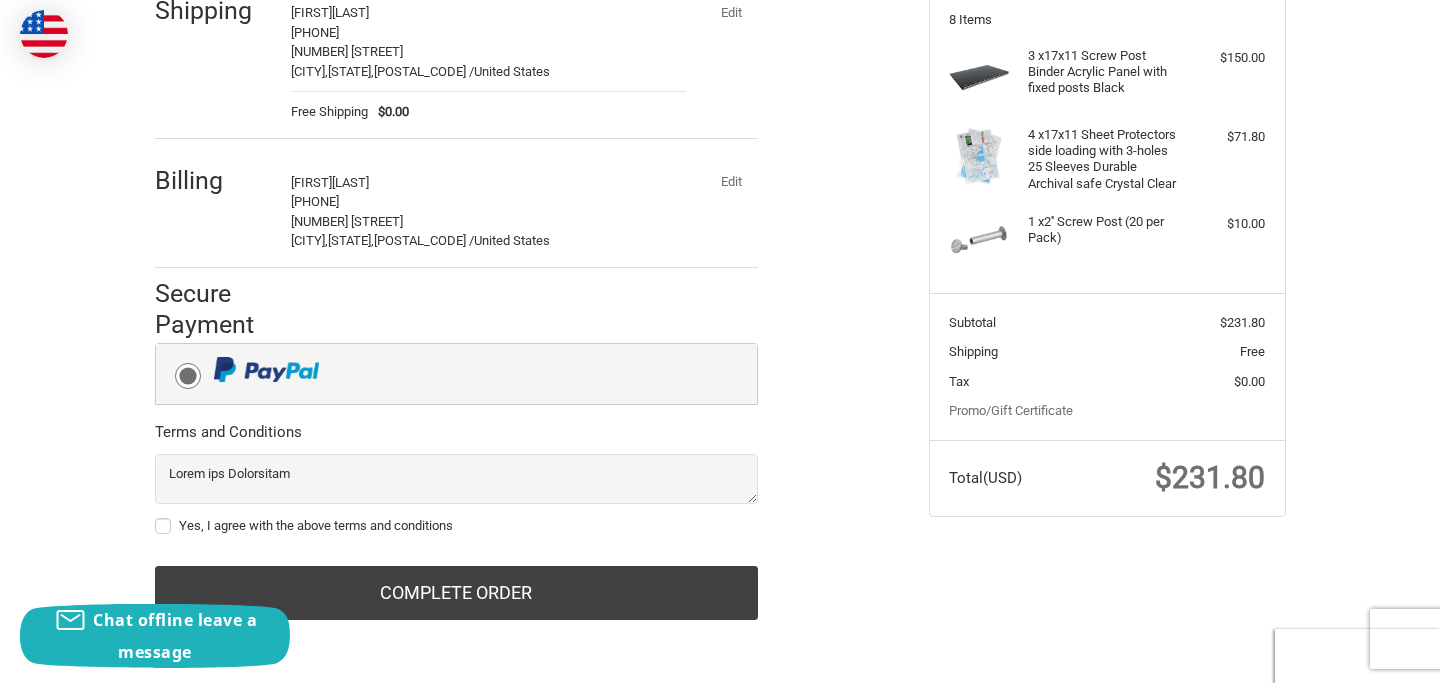 click on "Yes, I agree with the above terms and conditions" at bounding box center (456, 526) 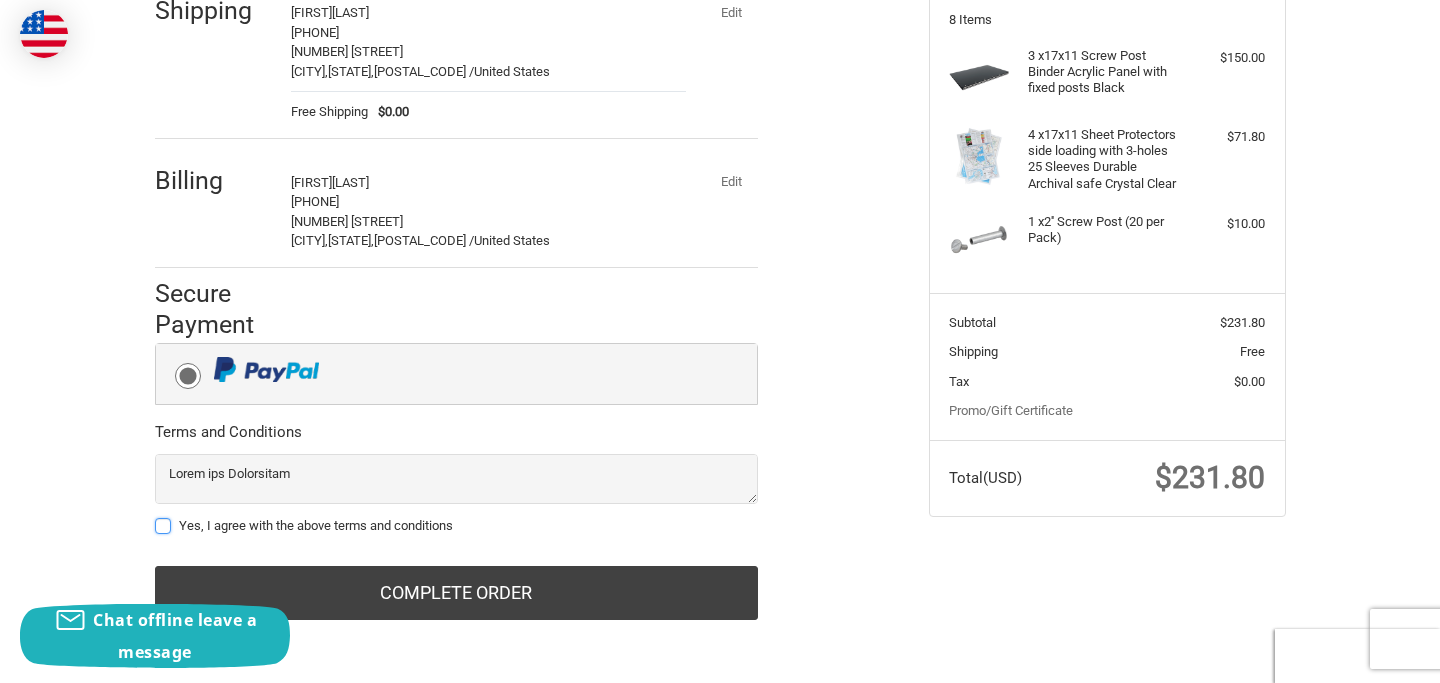 click on "Yes, I agree with the above terms and conditions" at bounding box center [155, 516] 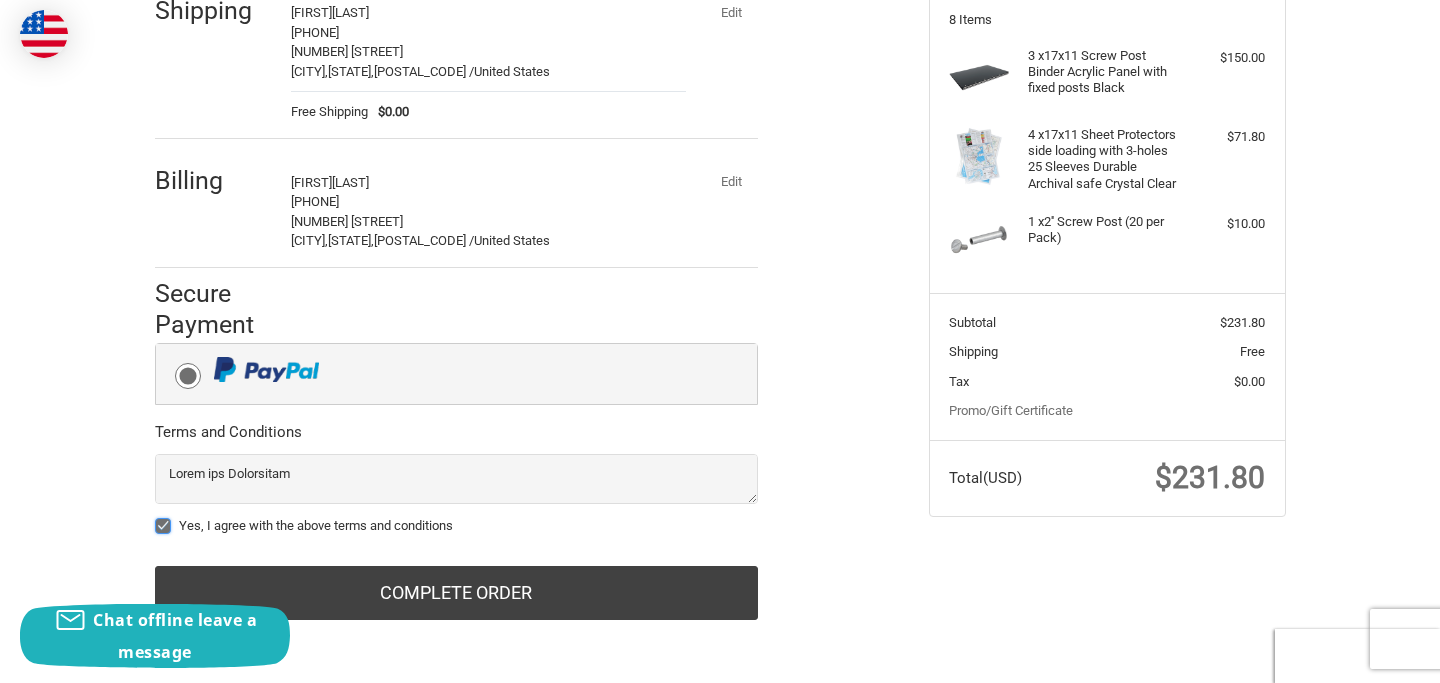 checkbox on "true" 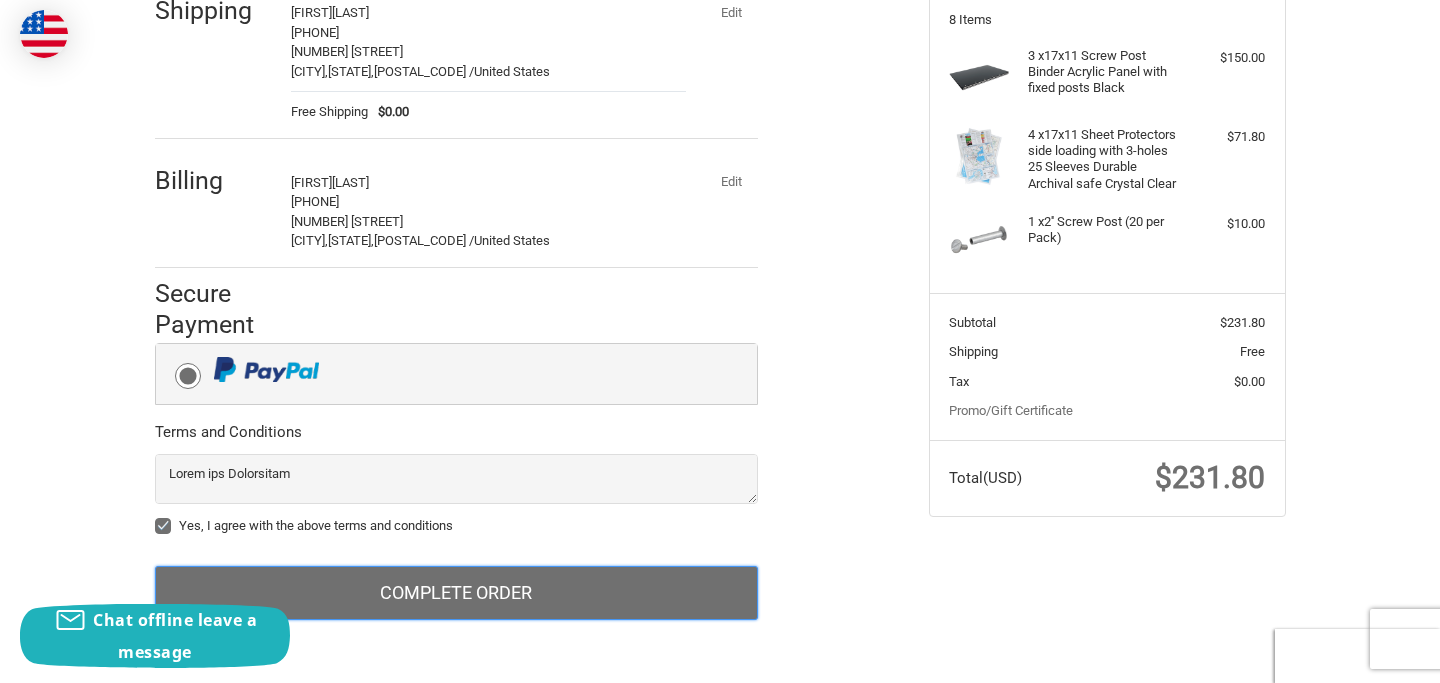 click on "Complete order" at bounding box center (456, 593) 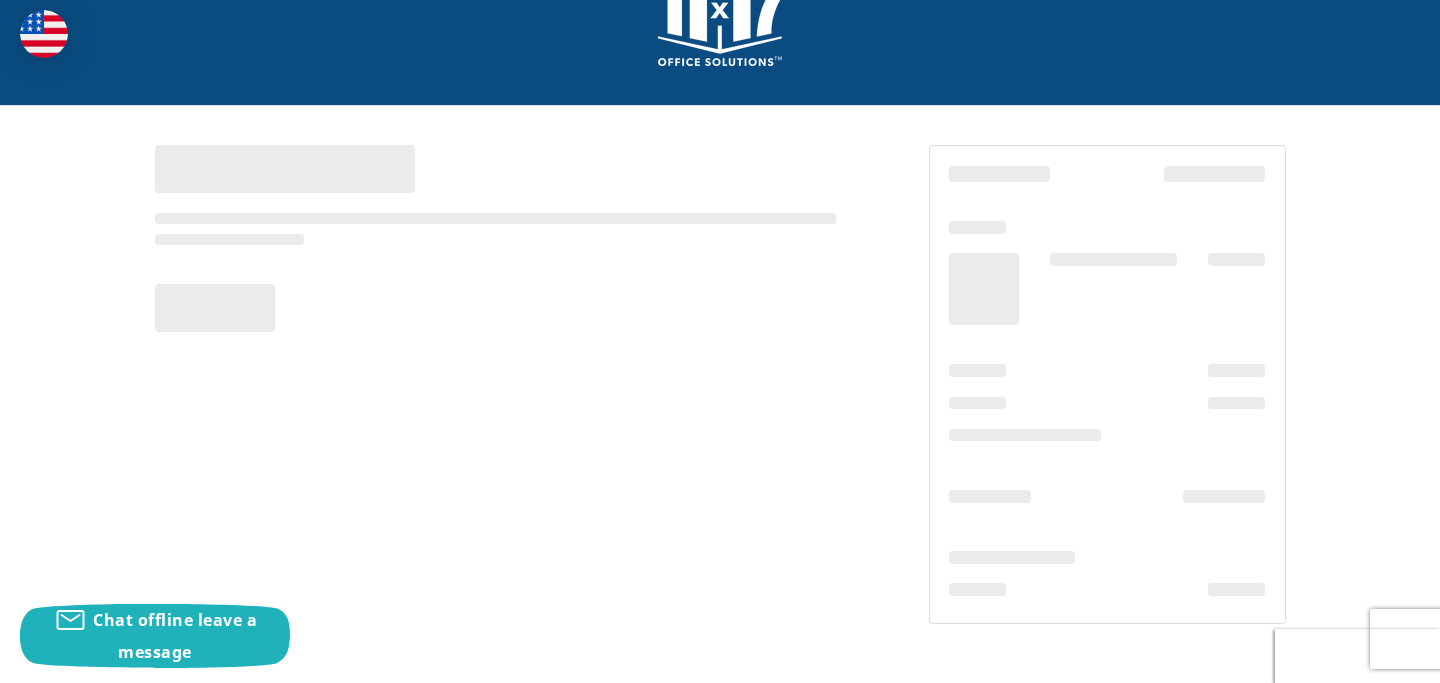 scroll, scrollTop: 74, scrollLeft: 0, axis: vertical 